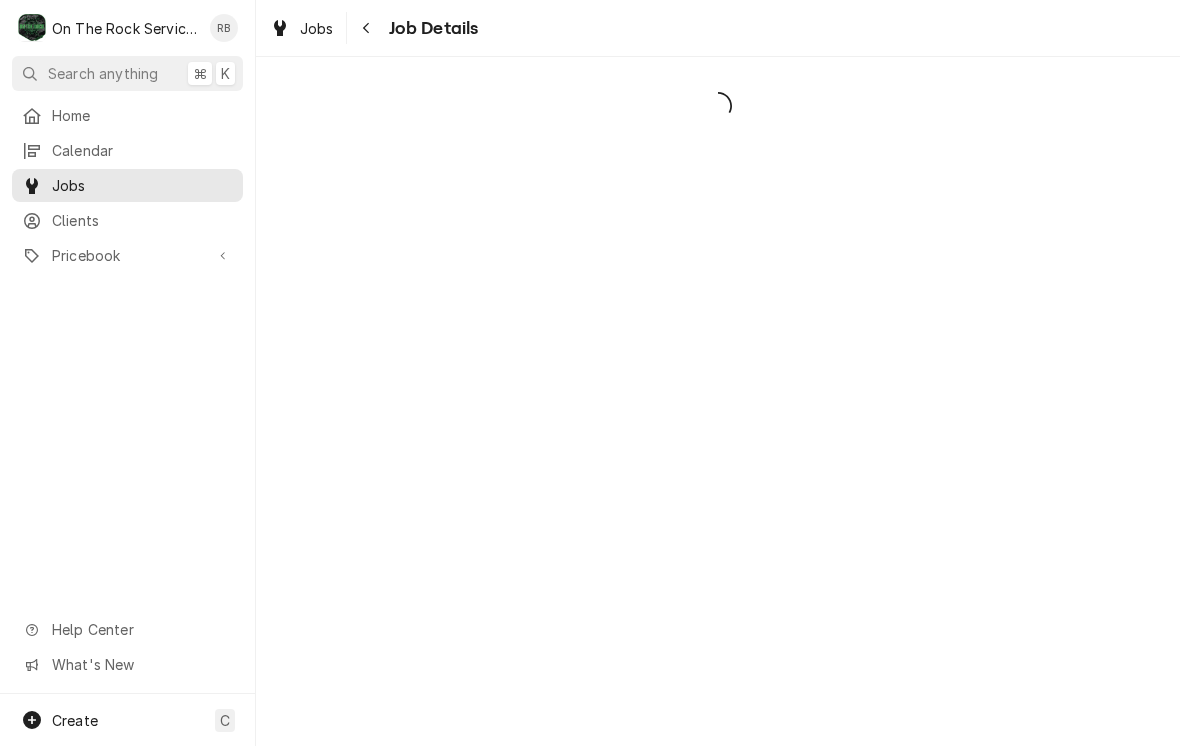 scroll, scrollTop: 0, scrollLeft: 0, axis: both 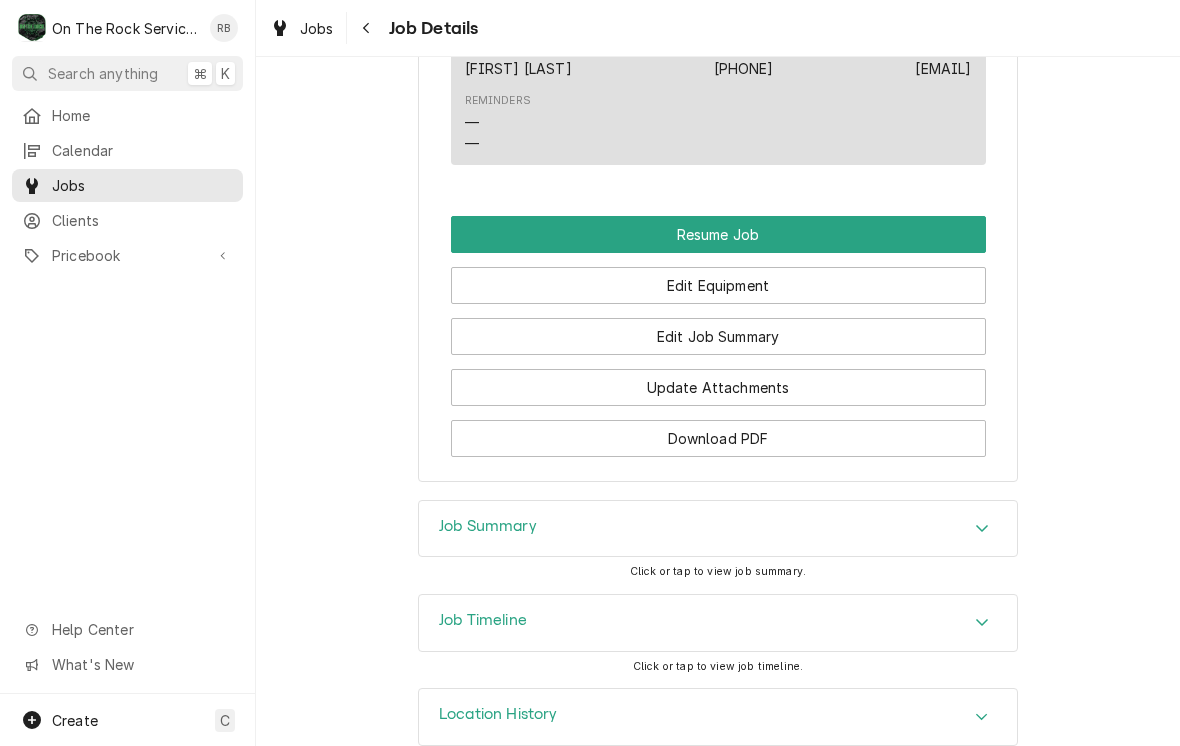 click on "Resume Job" at bounding box center [718, 234] 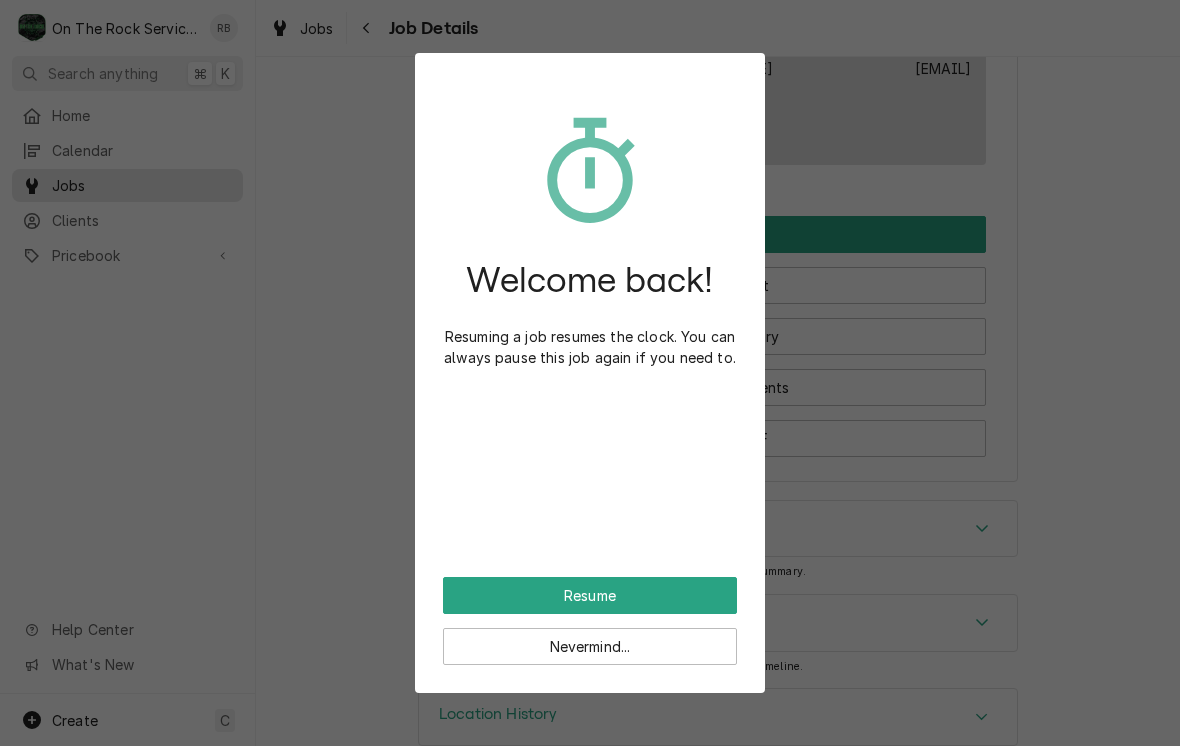 click on "Resume" at bounding box center (590, 595) 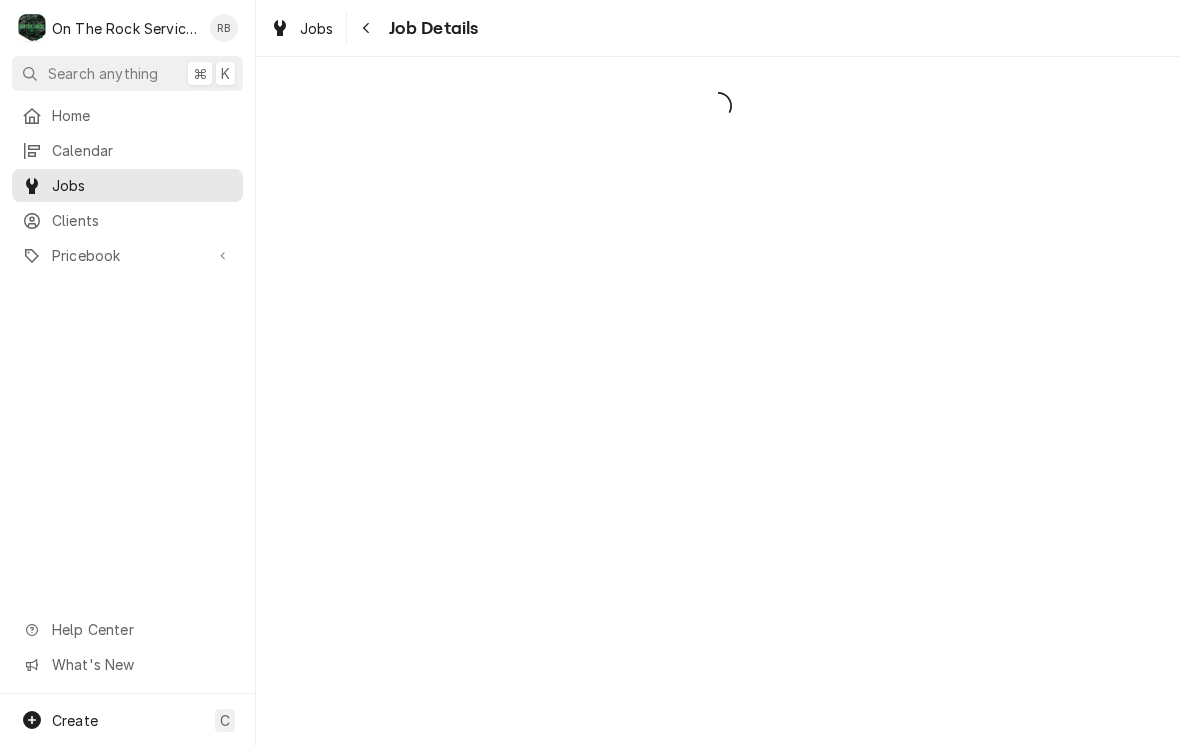 scroll, scrollTop: 0, scrollLeft: 0, axis: both 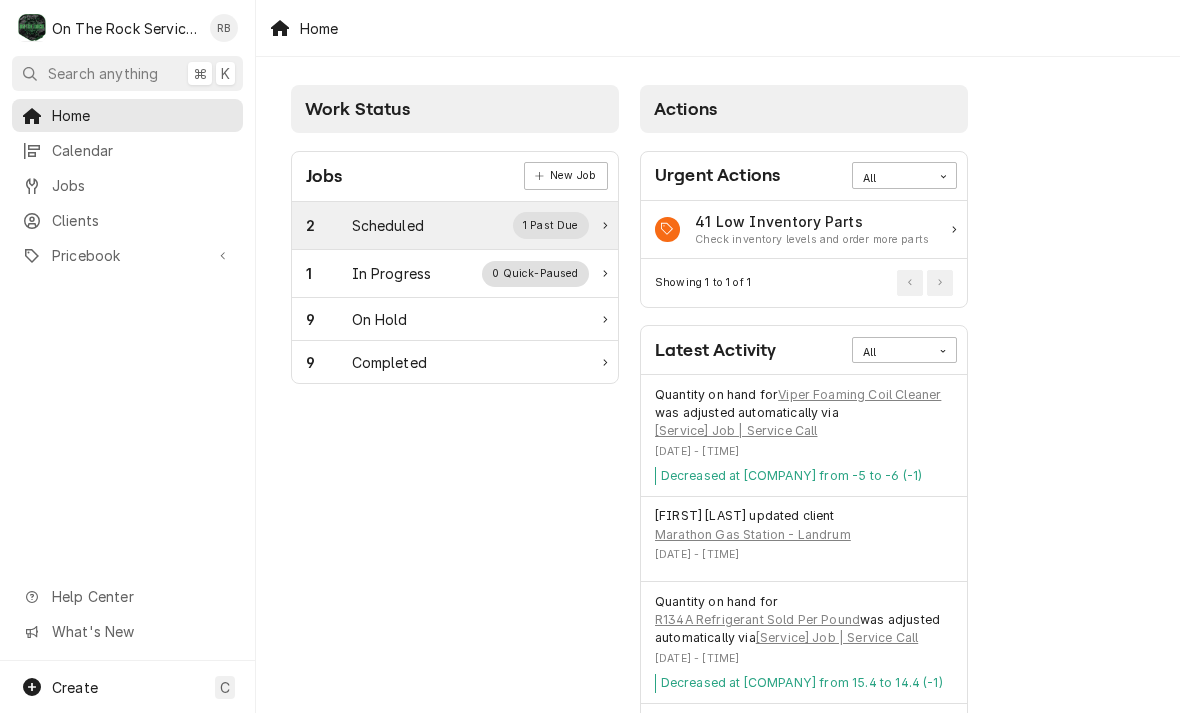 click on "Scheduled" at bounding box center (388, 225) 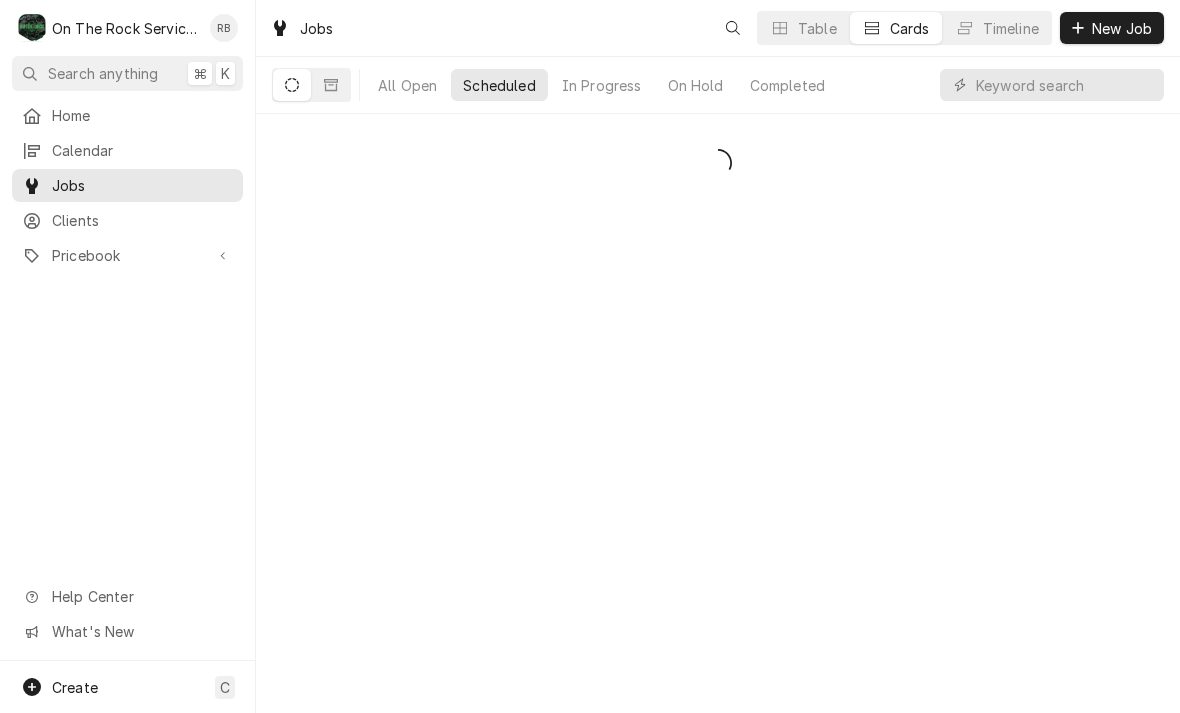 scroll, scrollTop: 0, scrollLeft: 0, axis: both 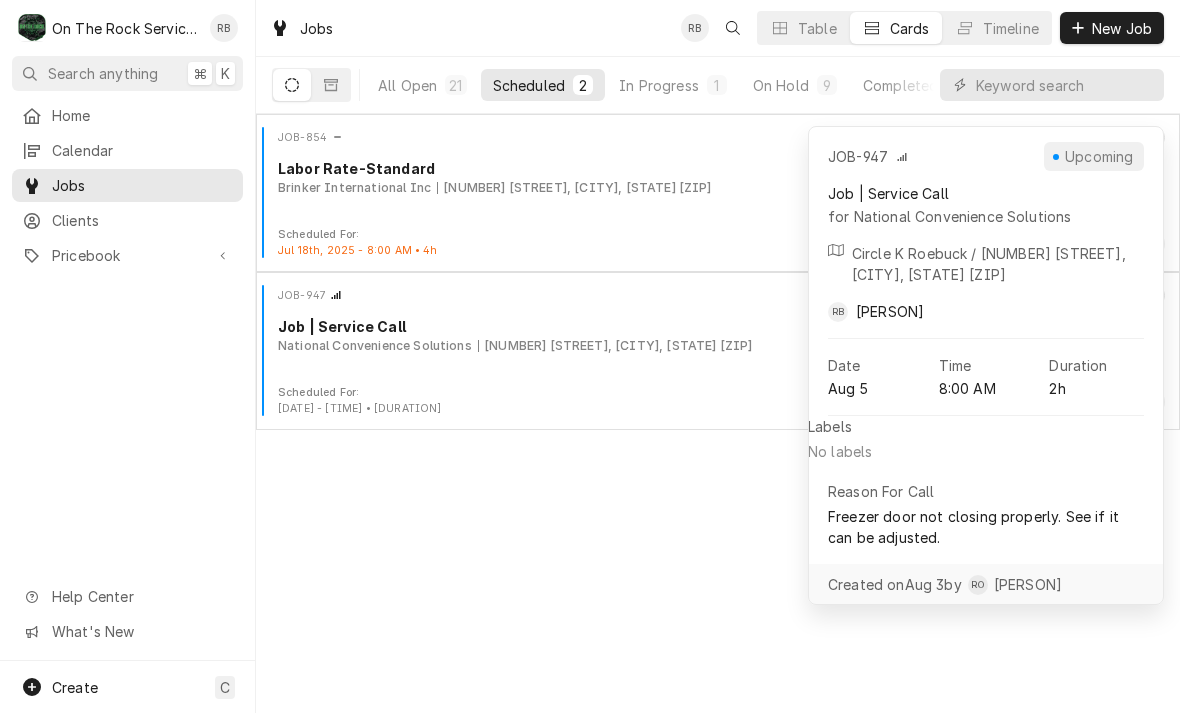 click on "JOB-854 Service Past Due Labor Rate-Standard Brinker International Inc [NUMBER] [STREET], [CITY], [STATE] [ZIP] Scheduled For: [DATE] - [TIME] • [DURATION] RB RO JOB-947 Service Upcoming - Tomorrow Job | Service Call National Convenience Solutions [NUMBER] [STREET], [CITY], [STATE] [ZIP] Scheduled For: [DATE] - [TIME] • [DURATION] RB JOB-947 Upcoming Job | Service Call for National Convenience Solutions Circle K Roebuck / [NUMBER] [STREET], [CITY], [STATE] [ZIP] RB [PERSON] Date [DATE] Time [TIME] Duration [DURATION] Labels No labels Reason For Call Freezer door not closing properly. See if it can be adjusted. Created on [DATE] by [PERSON]" at bounding box center (718, 413) 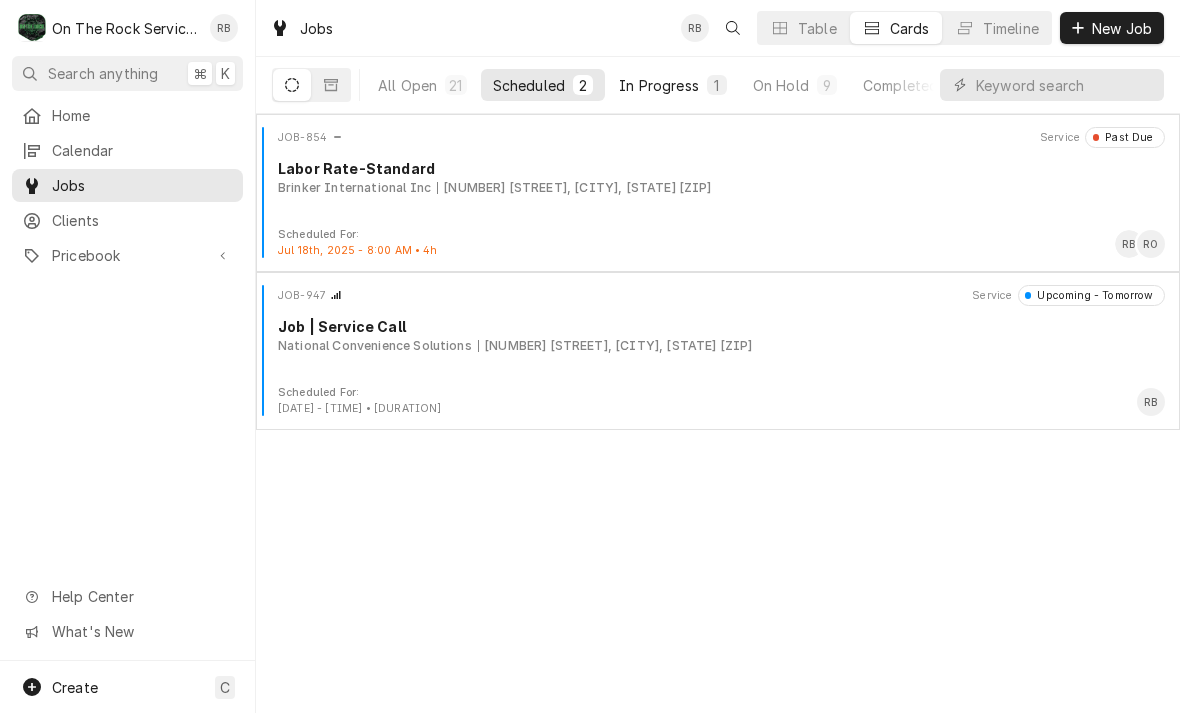 click on "In Progress" at bounding box center [659, 85] 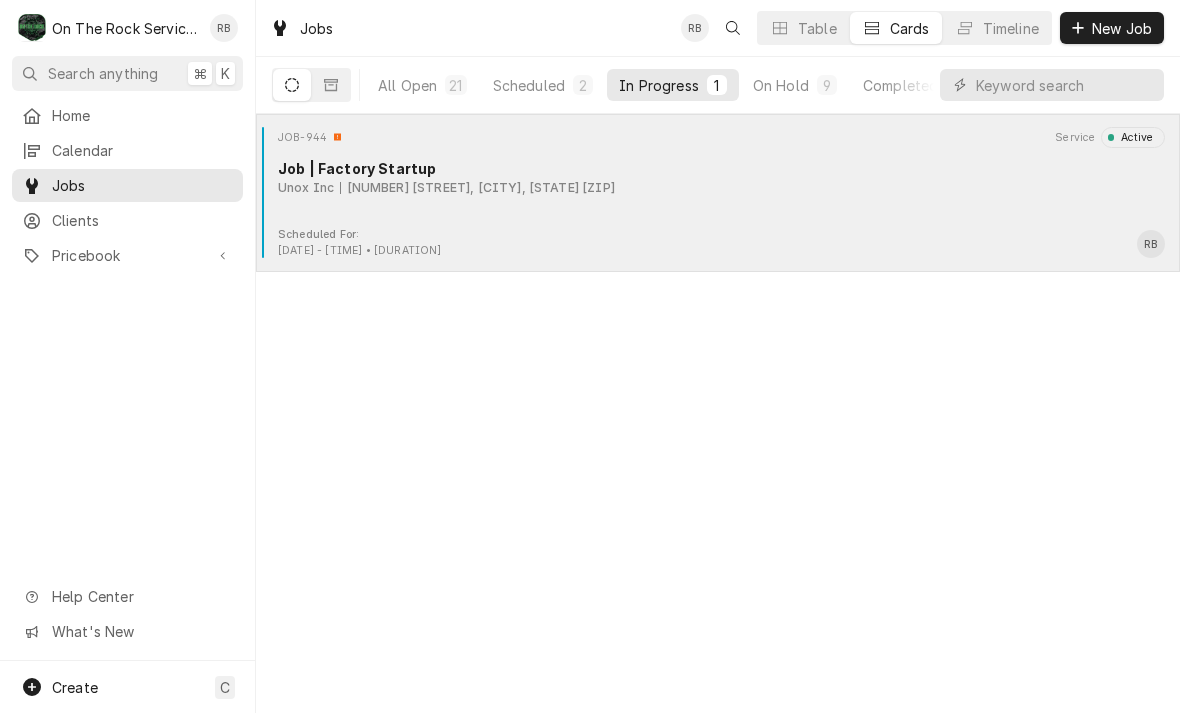 click on "JOB-944 Service Active Job | Factory Startup Unox Inc [NUMBER] [STREET], [CITY], [STATE] [ZIP]" at bounding box center (718, 177) 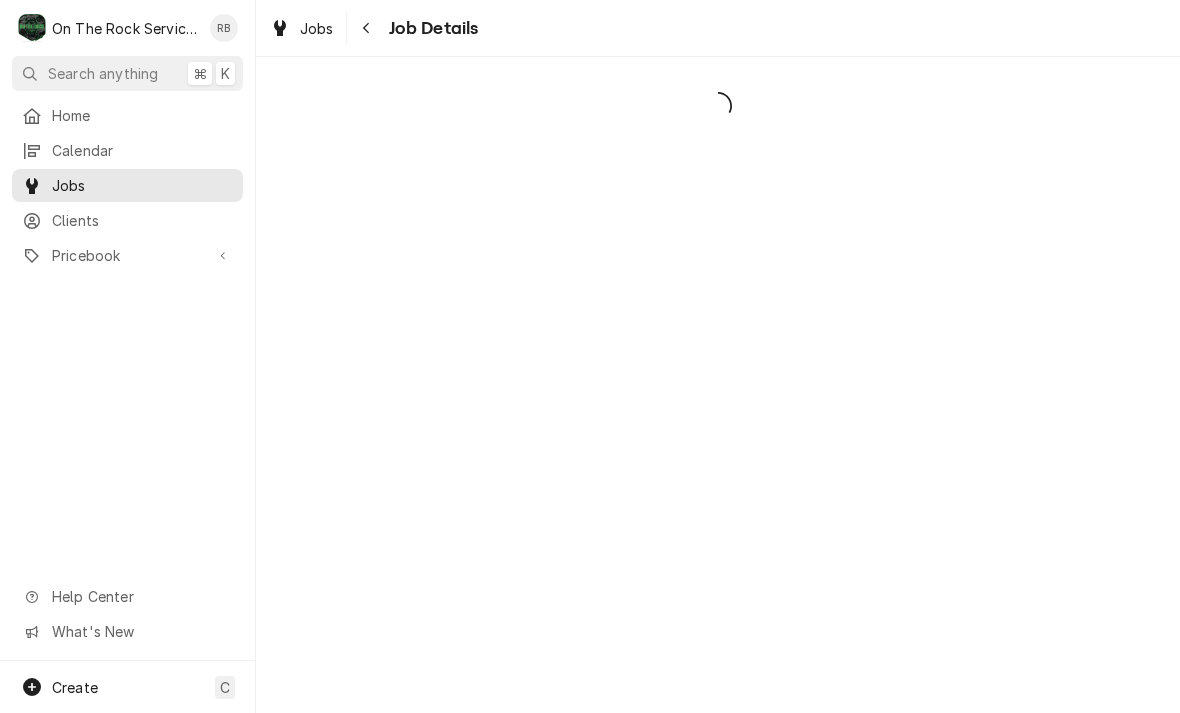 scroll, scrollTop: 0, scrollLeft: 0, axis: both 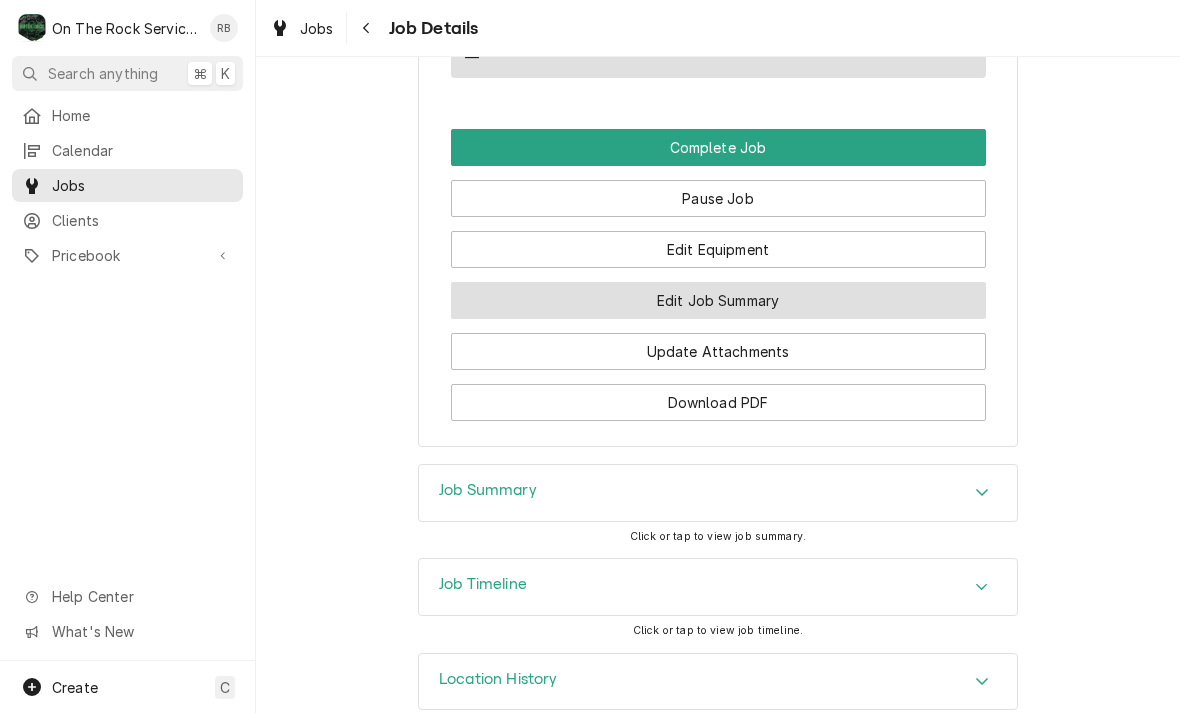 click on "Edit Job Summary" at bounding box center [718, 300] 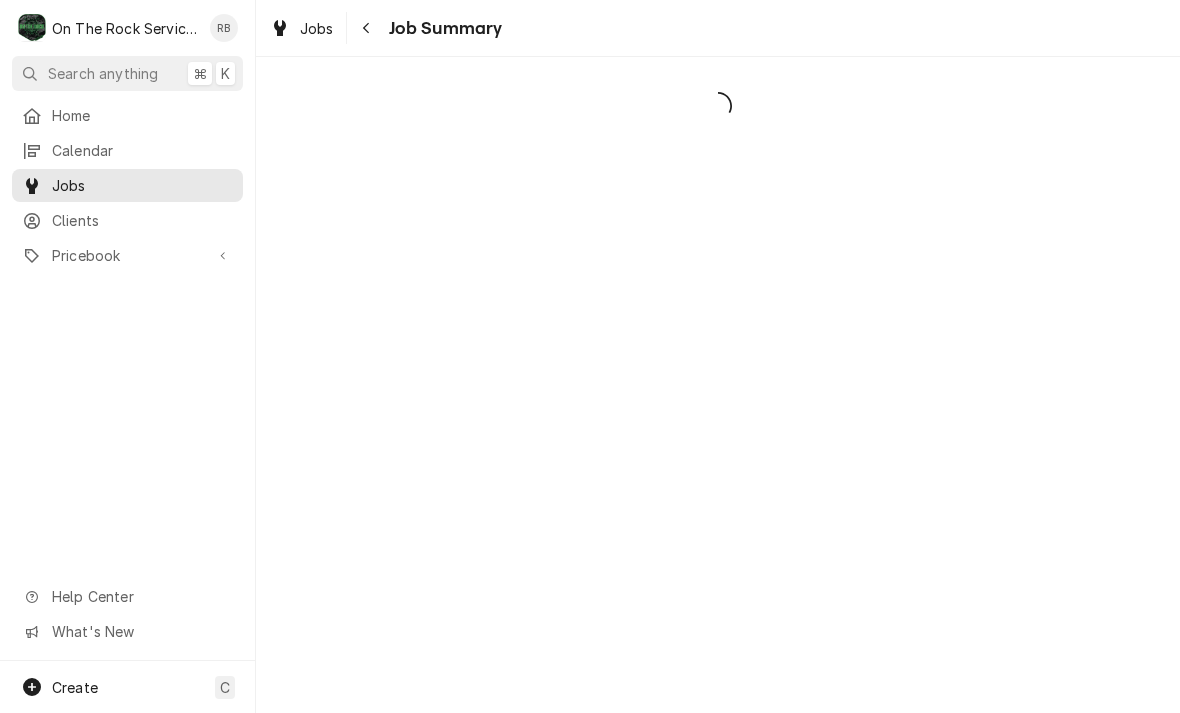scroll, scrollTop: 0, scrollLeft: 0, axis: both 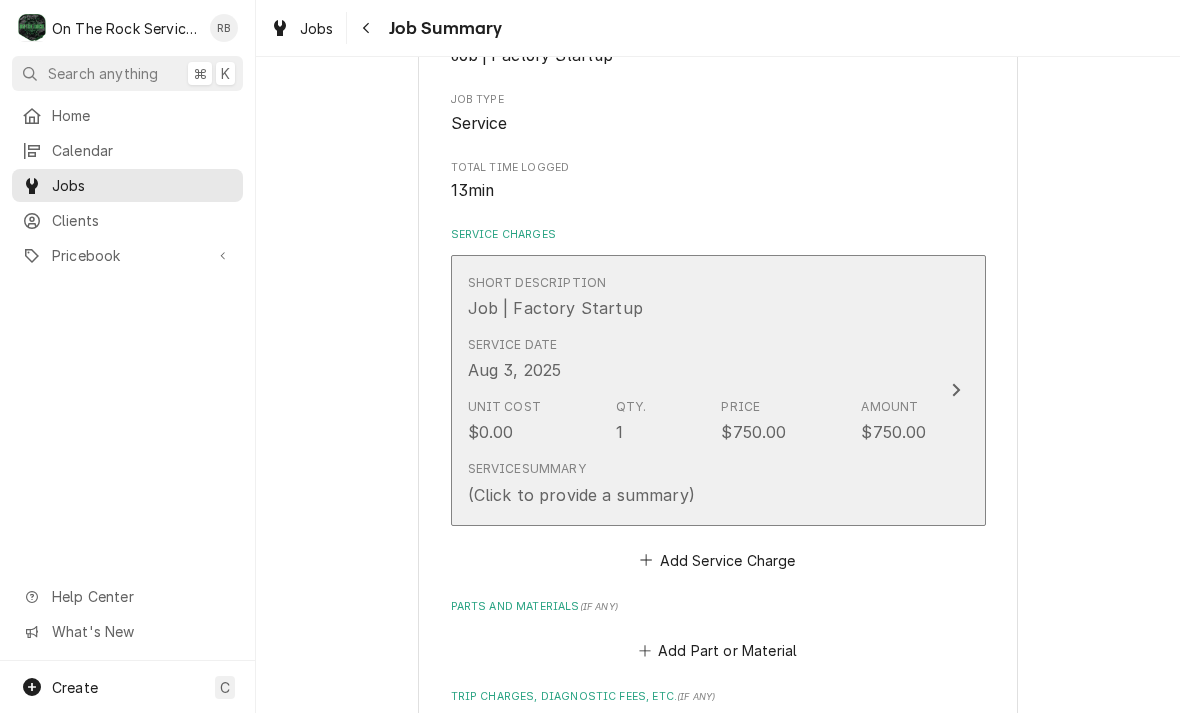 click at bounding box center [956, 390] 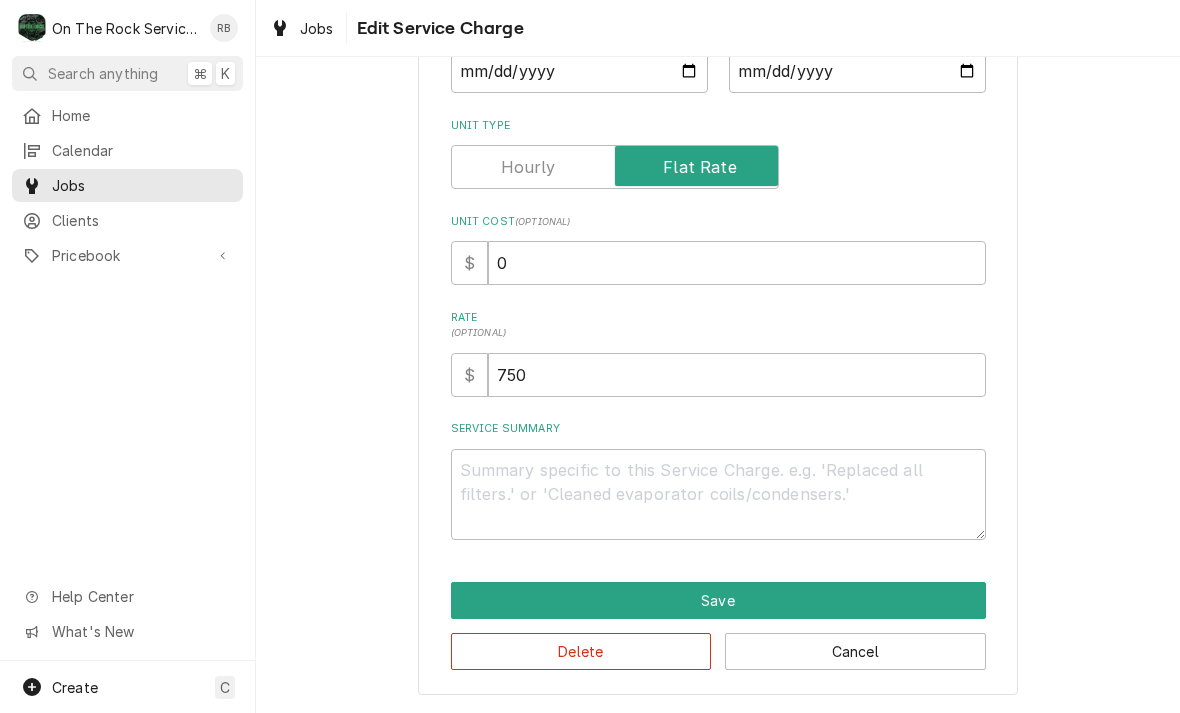scroll, scrollTop: 238, scrollLeft: 0, axis: vertical 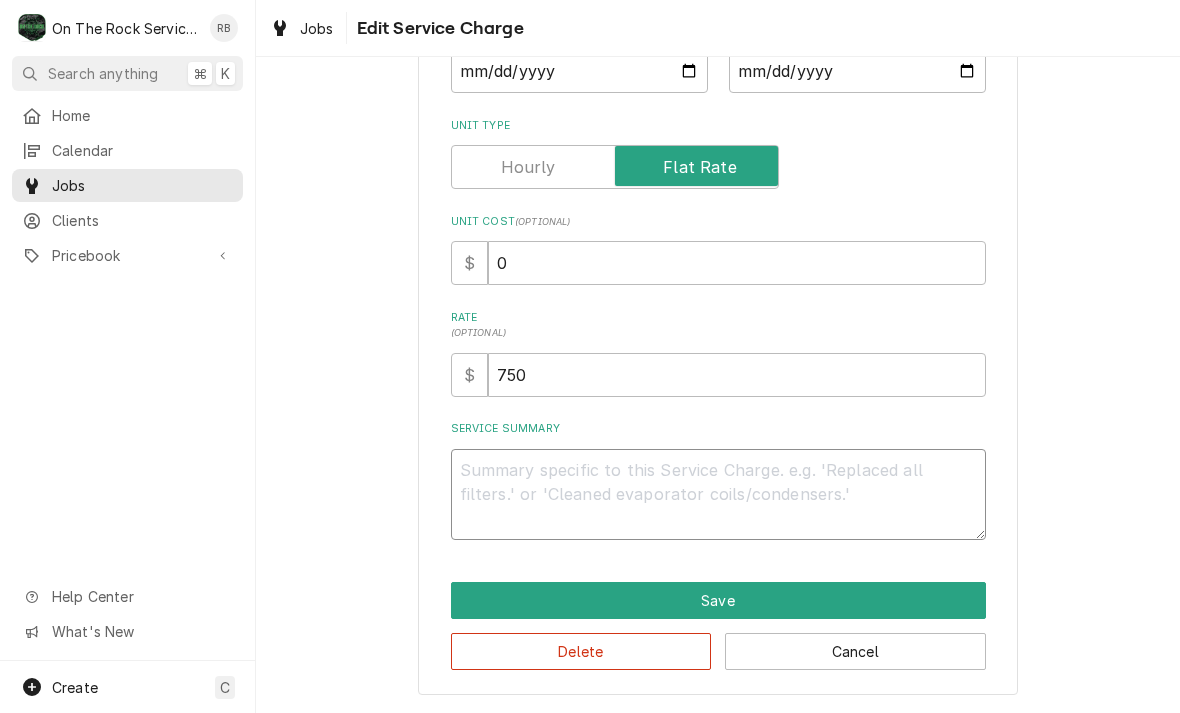 click on "Service Summary" at bounding box center (718, 494) 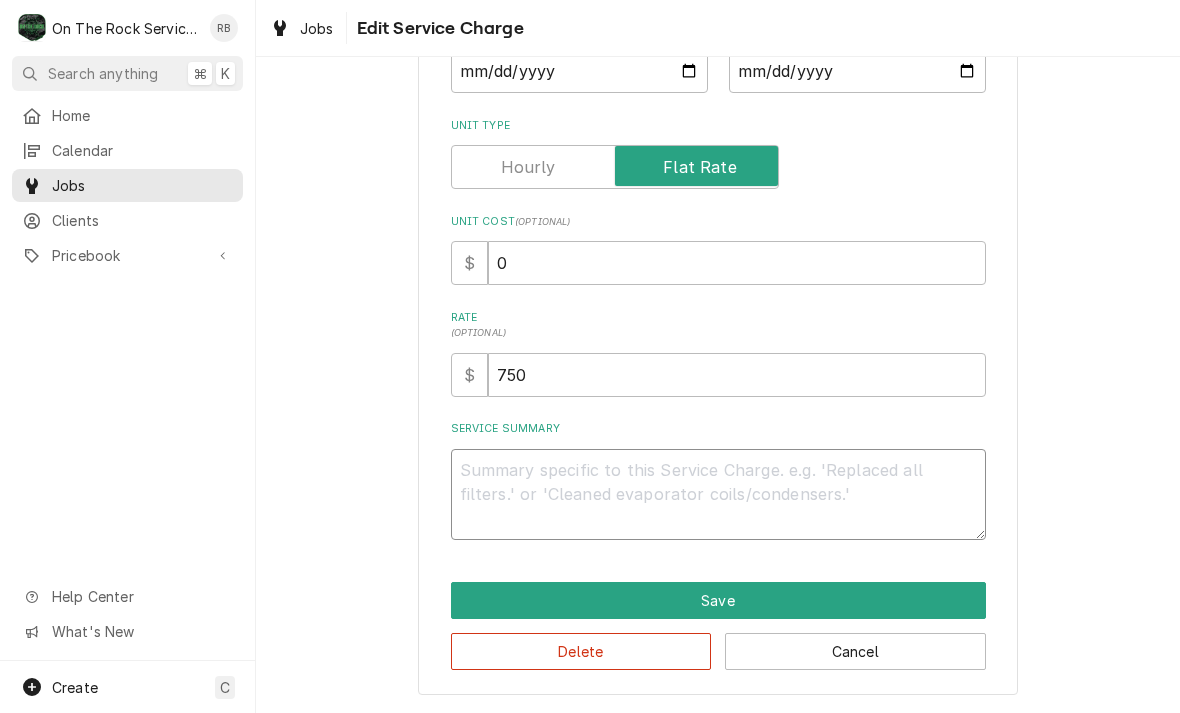 type on "x" 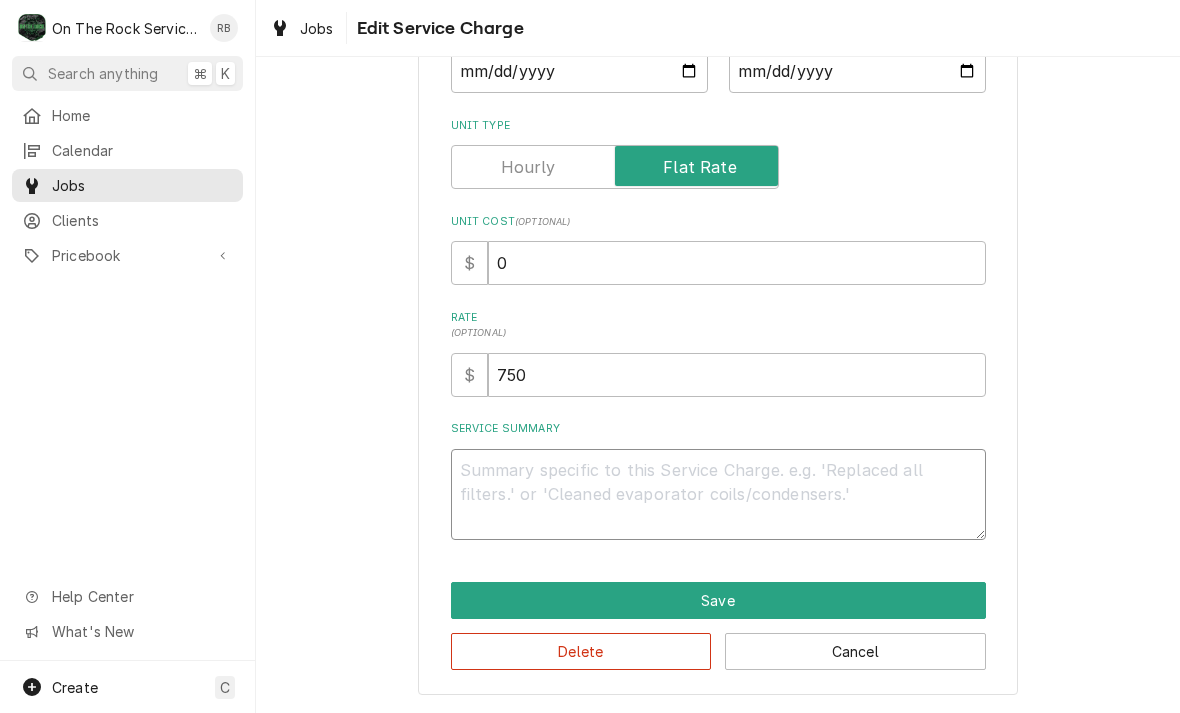 type on "8" 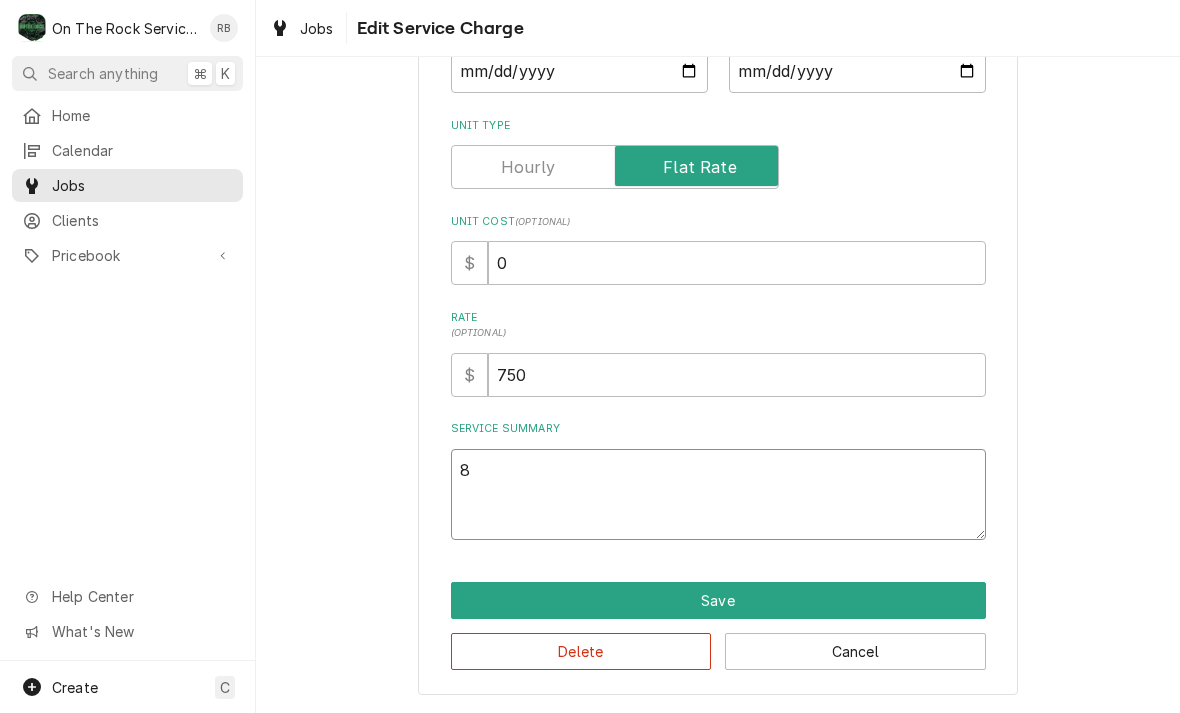 type on "x" 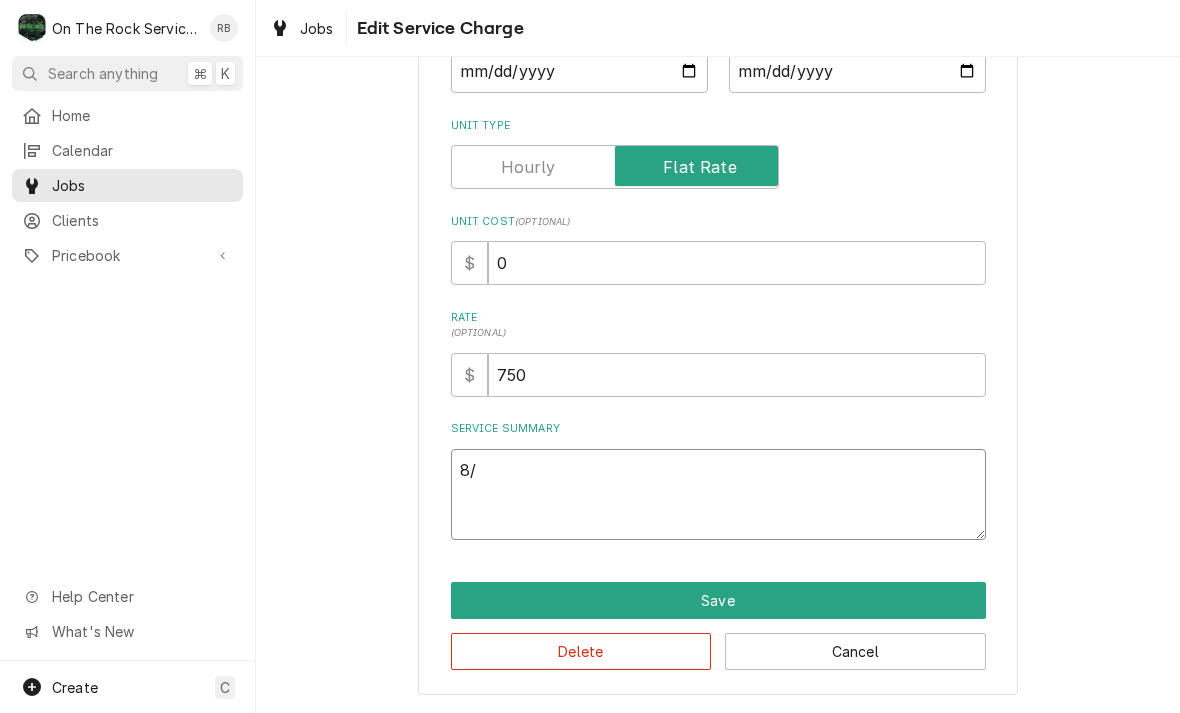 type on "x" 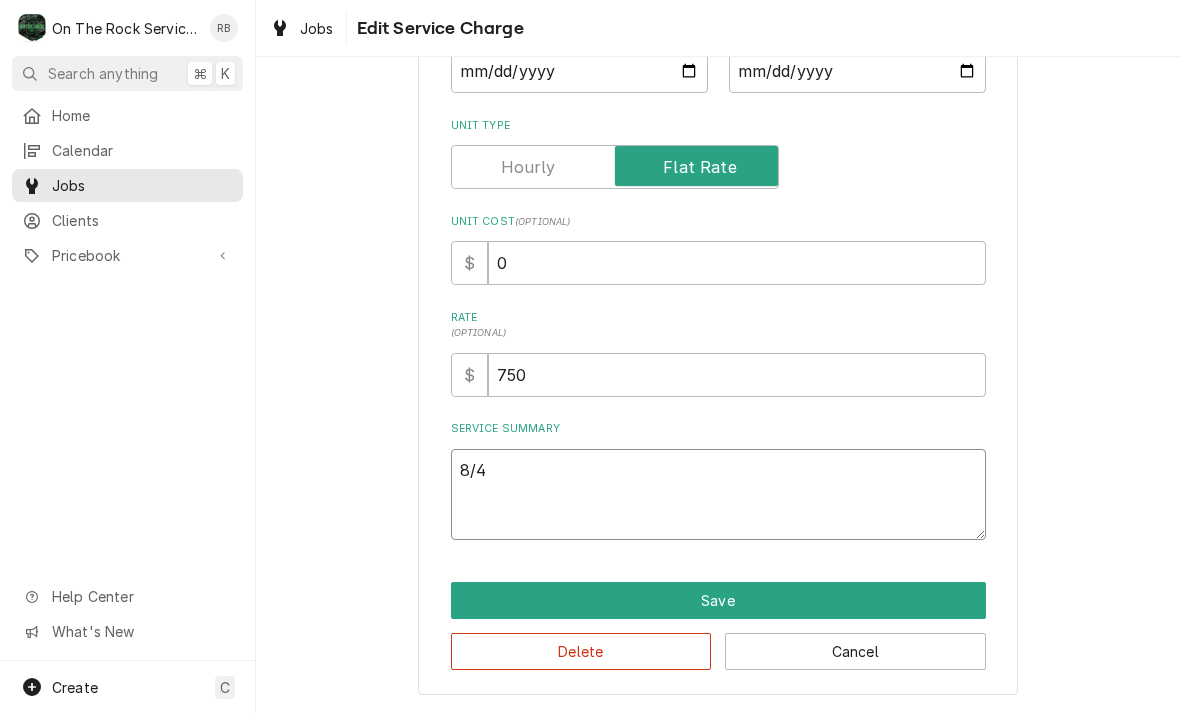 type on "x" 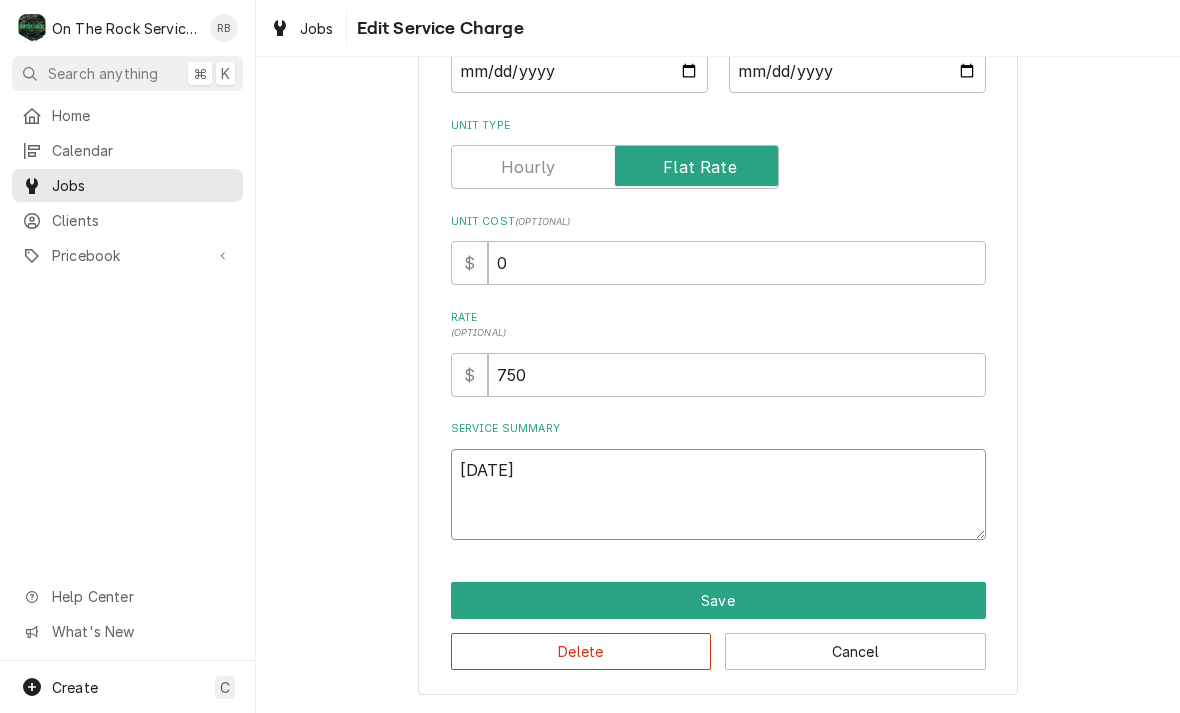 type on "x" 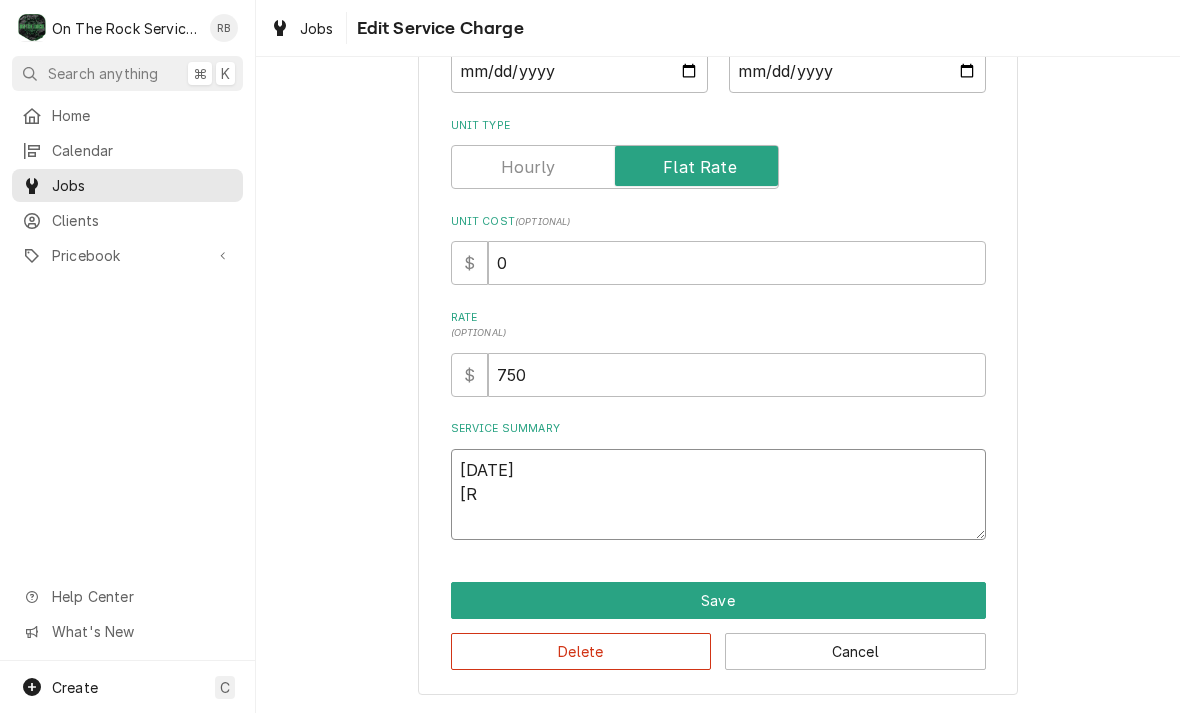 type on "x" 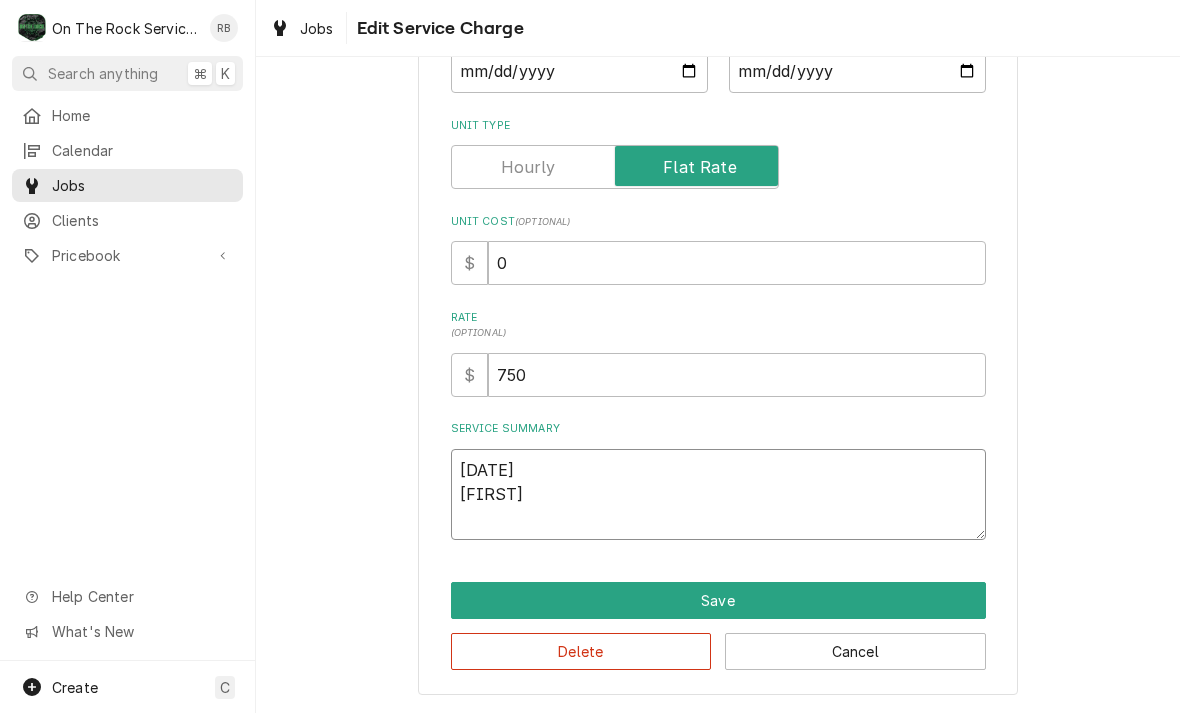 type on "x" 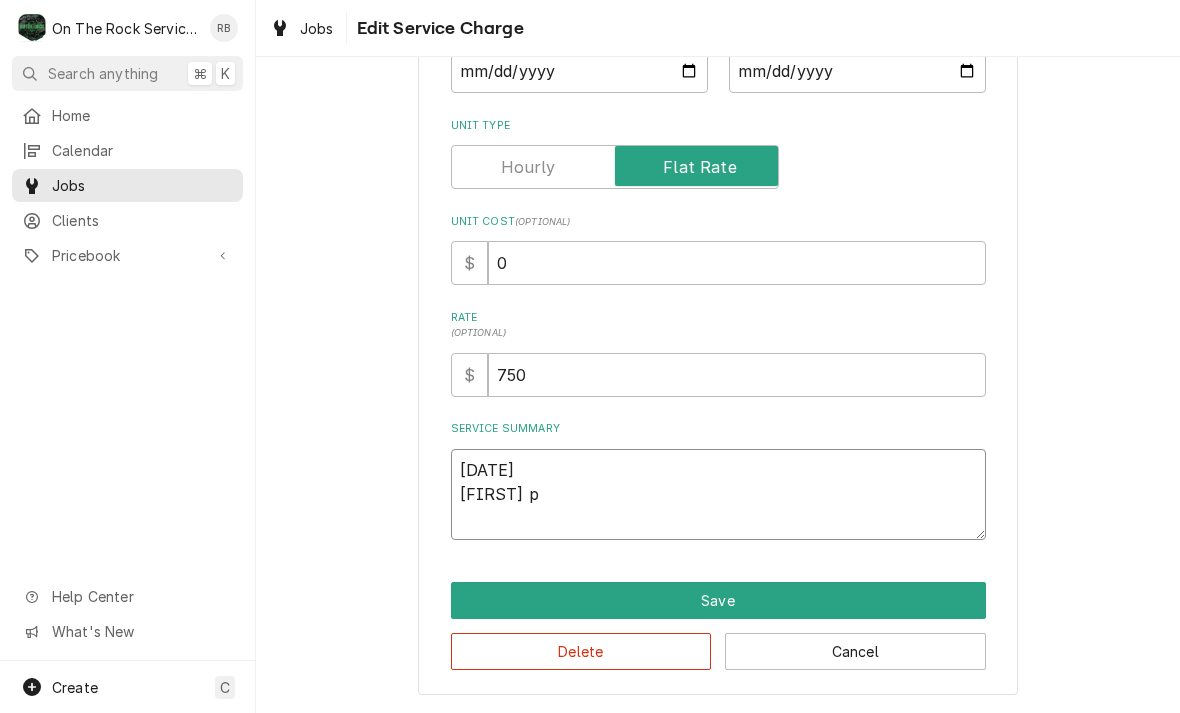 type on "x" 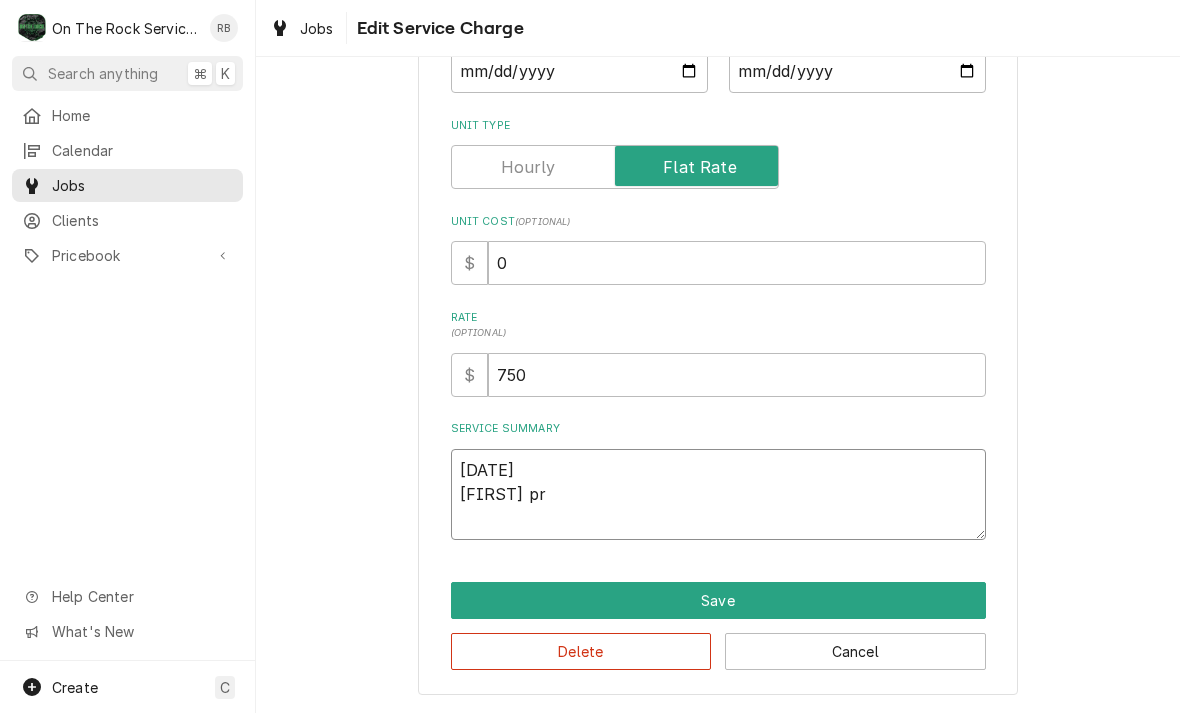type on "x" 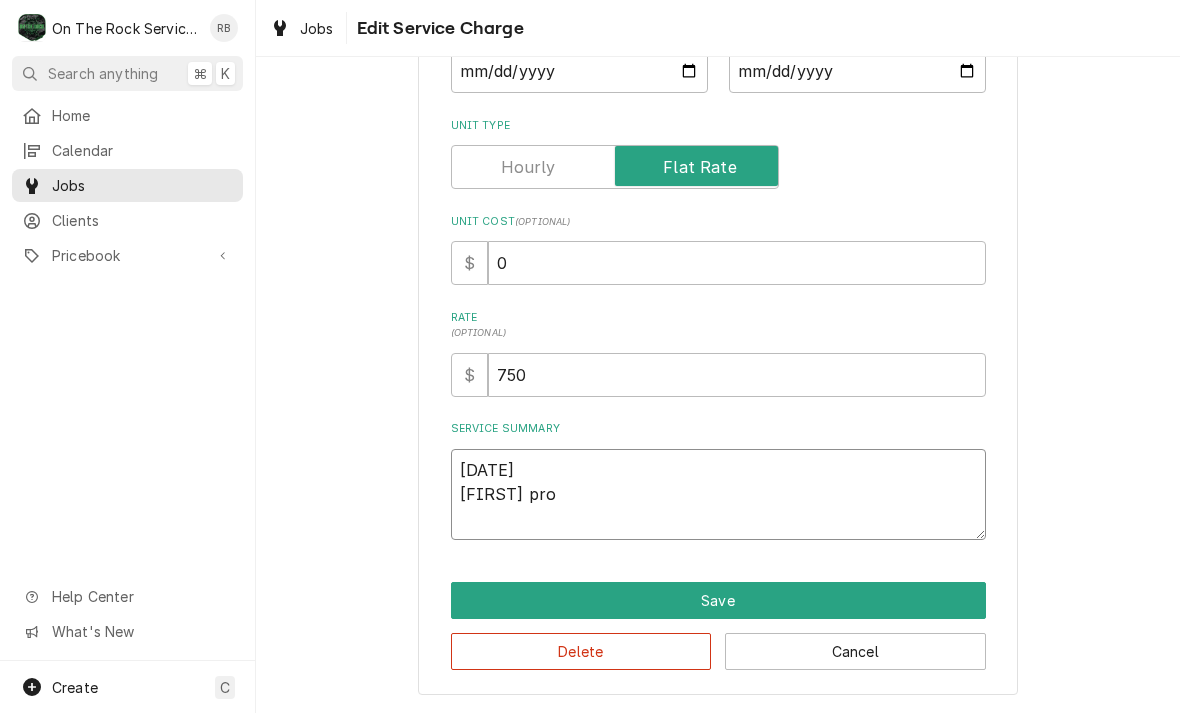 type on "x" 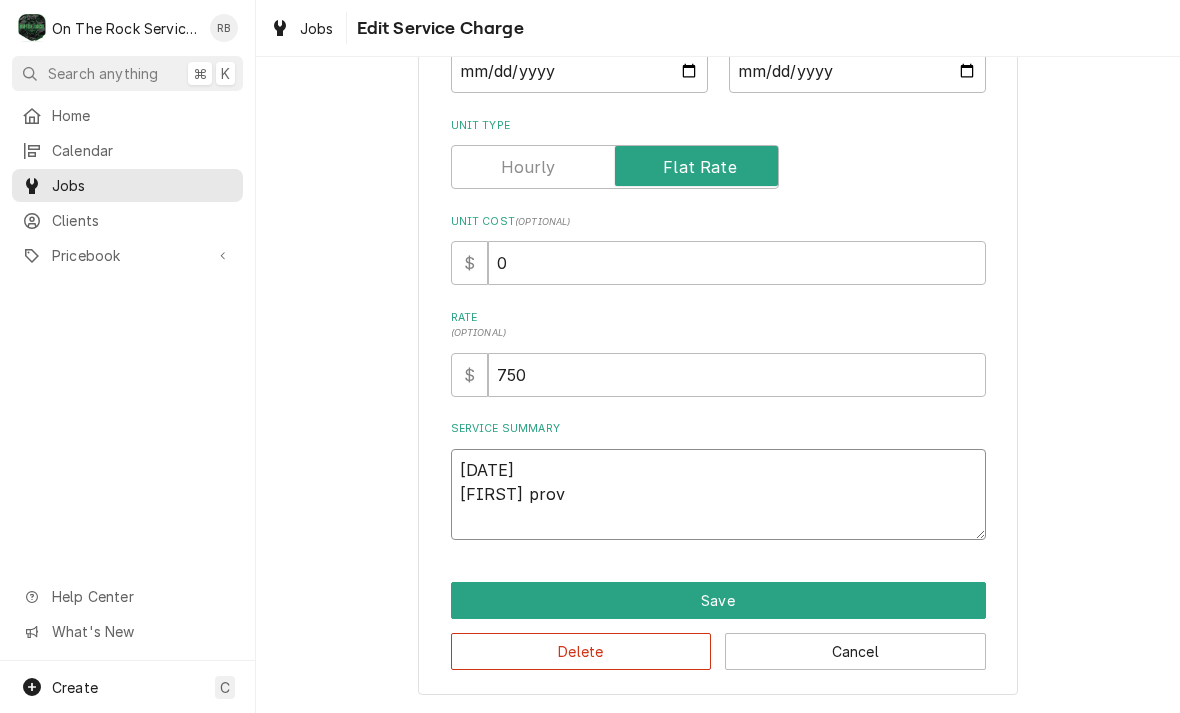 type on "x" 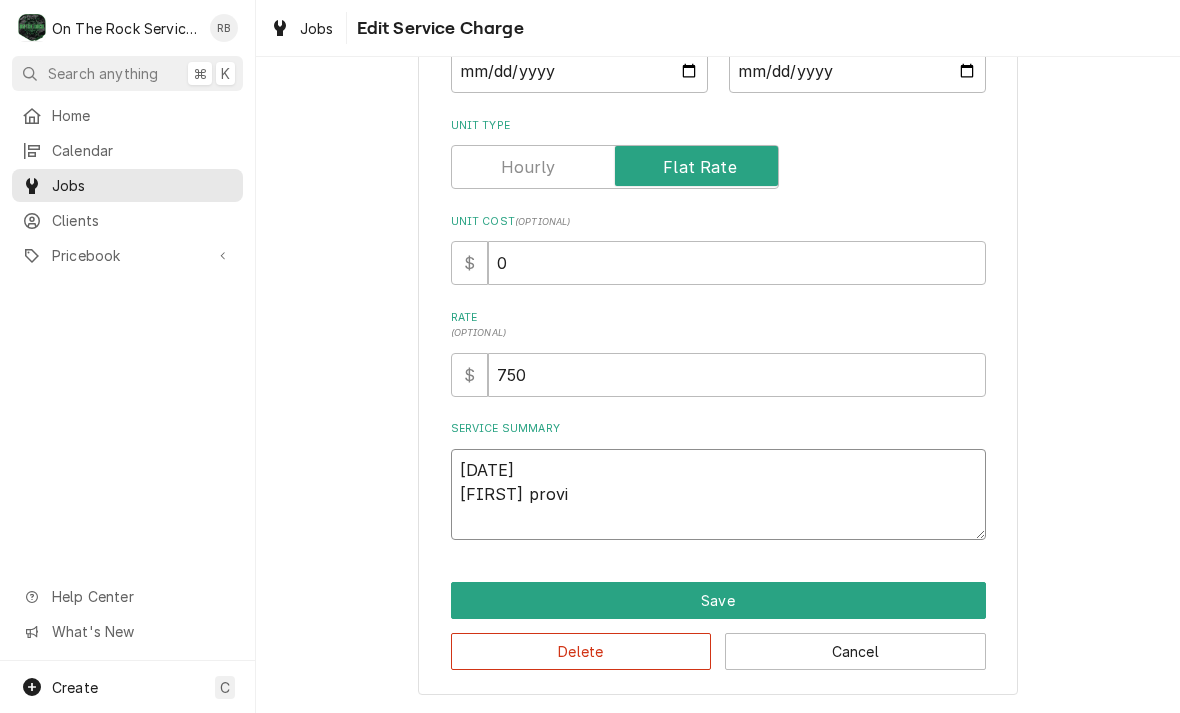type on "x" 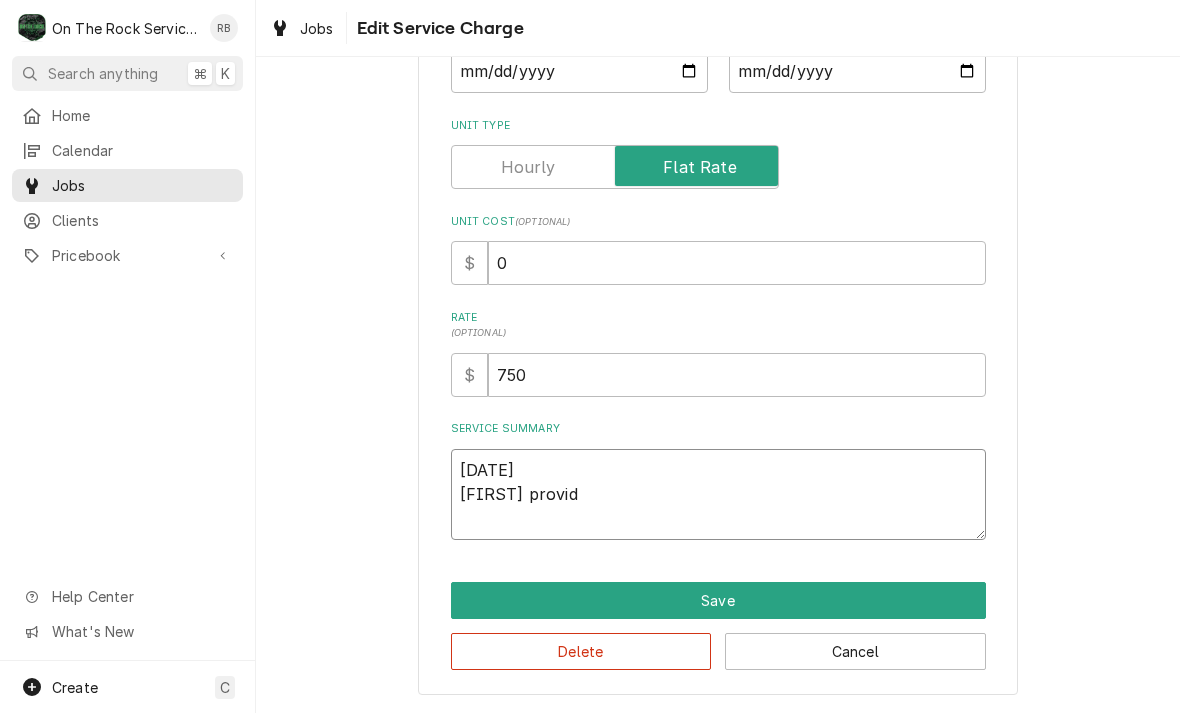 type on "x" 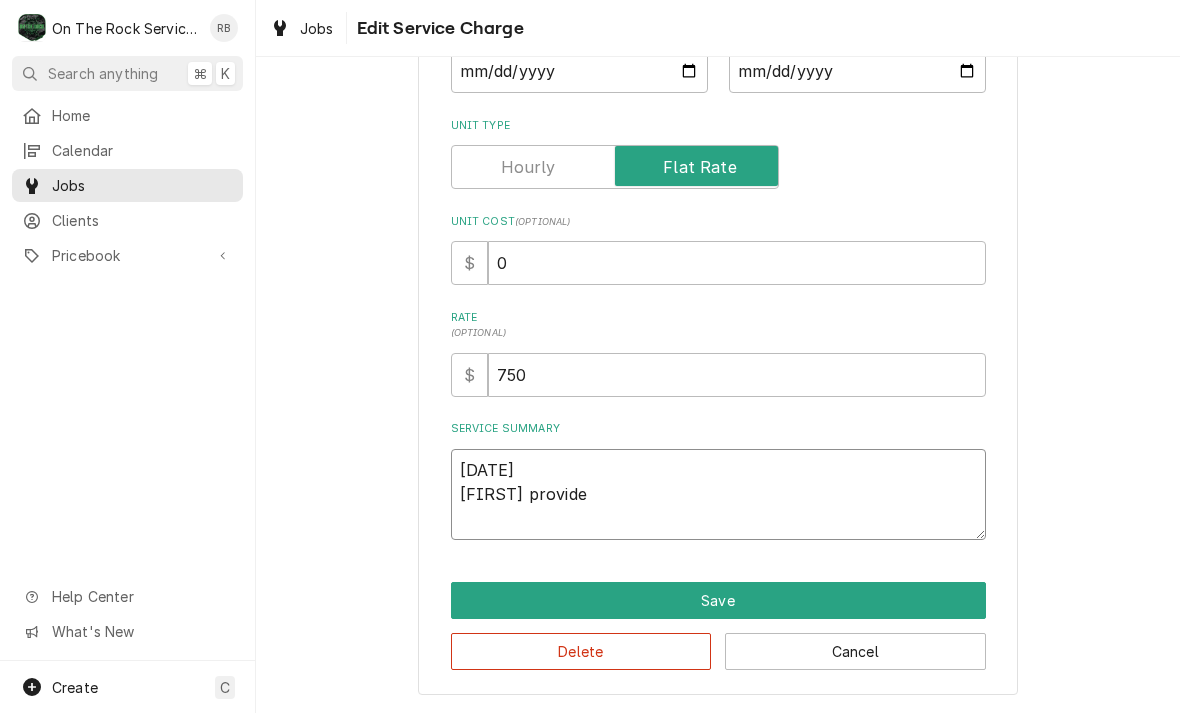 type on "x" 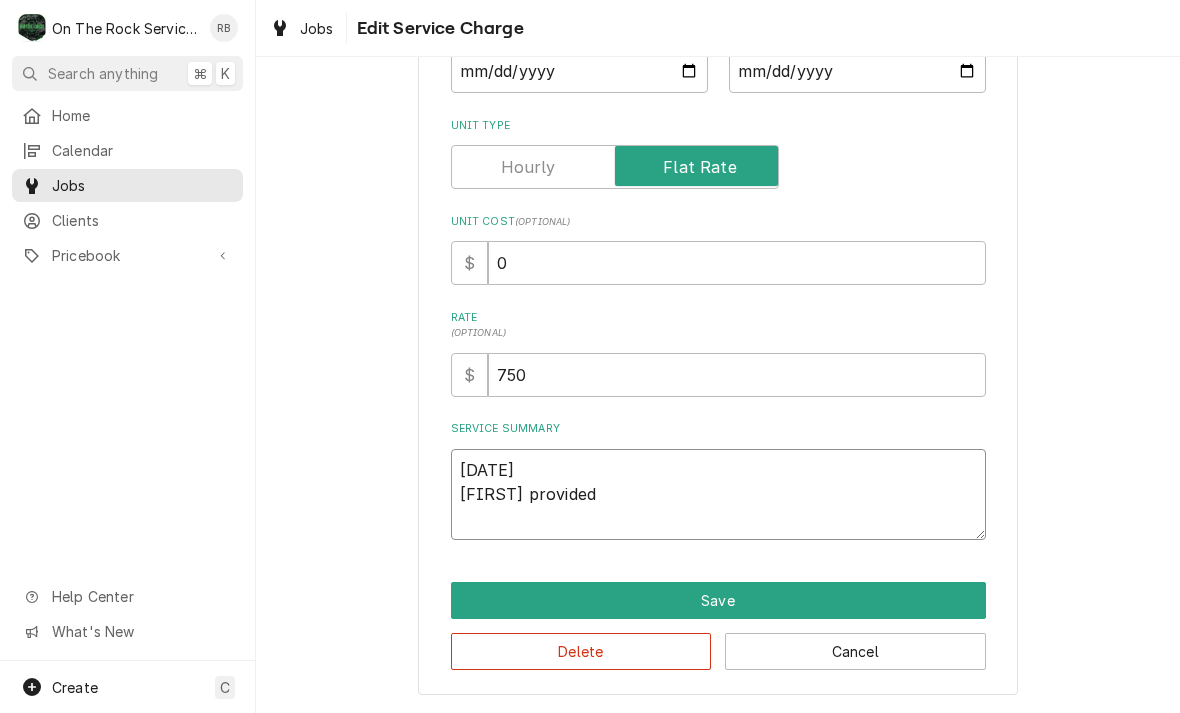 type on "x" 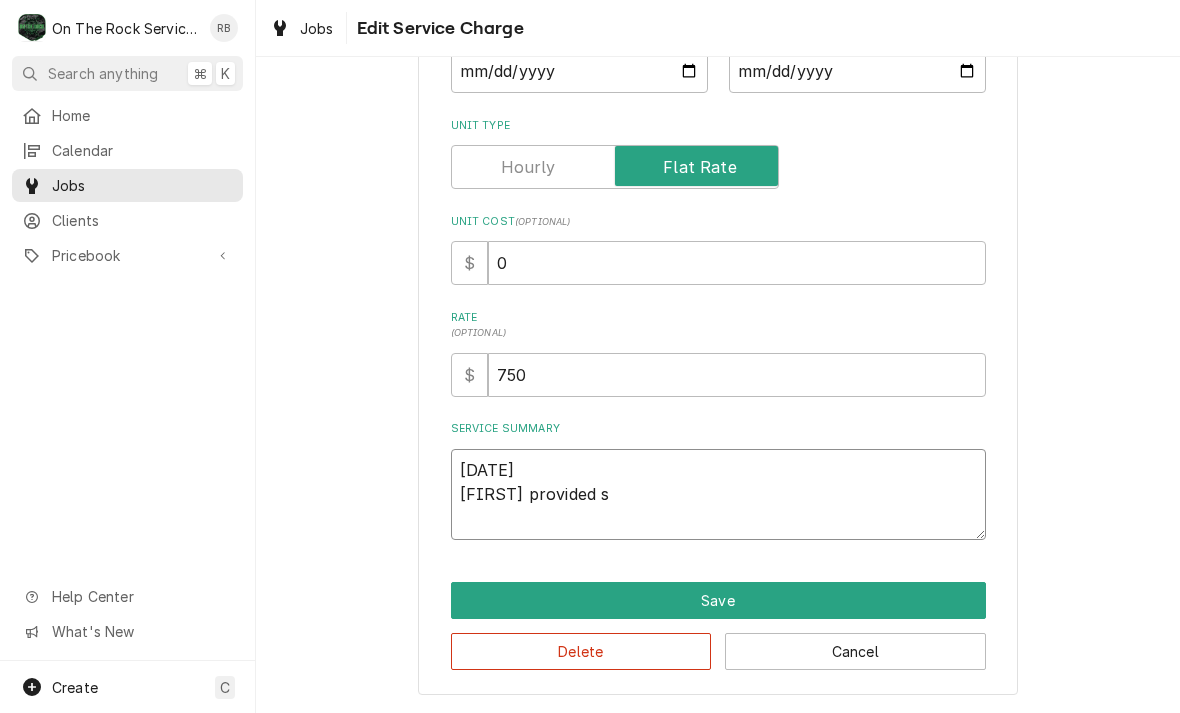 type on "x" 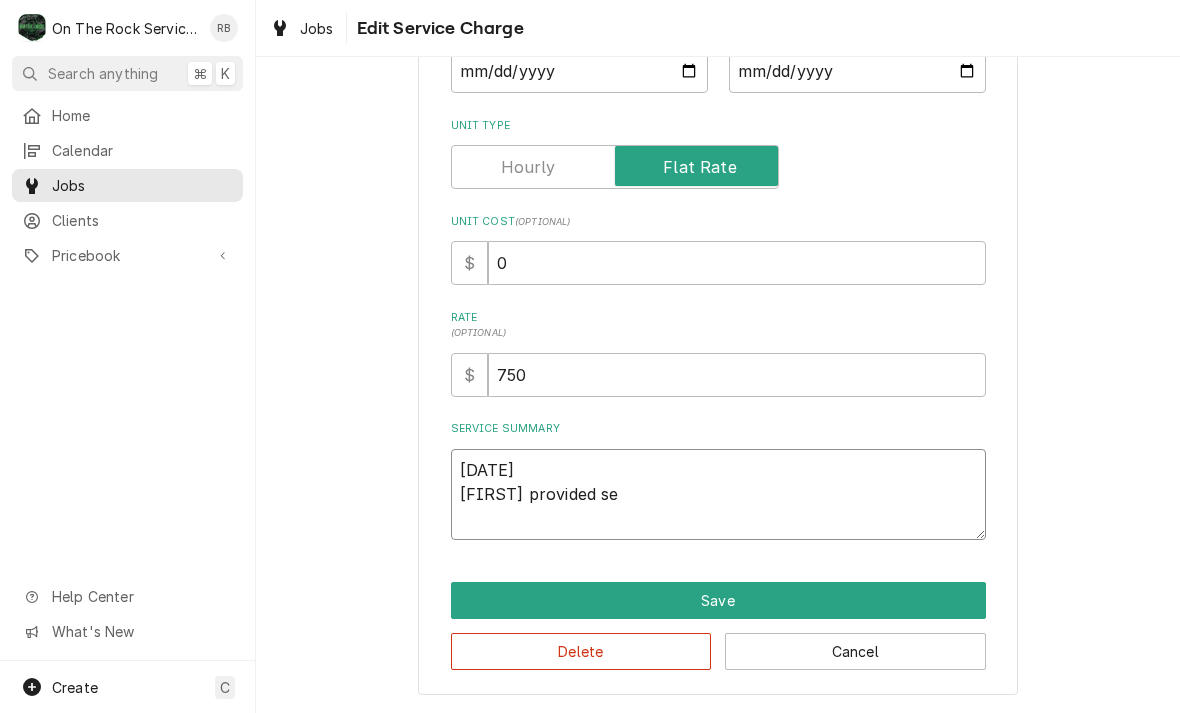 type on "x" 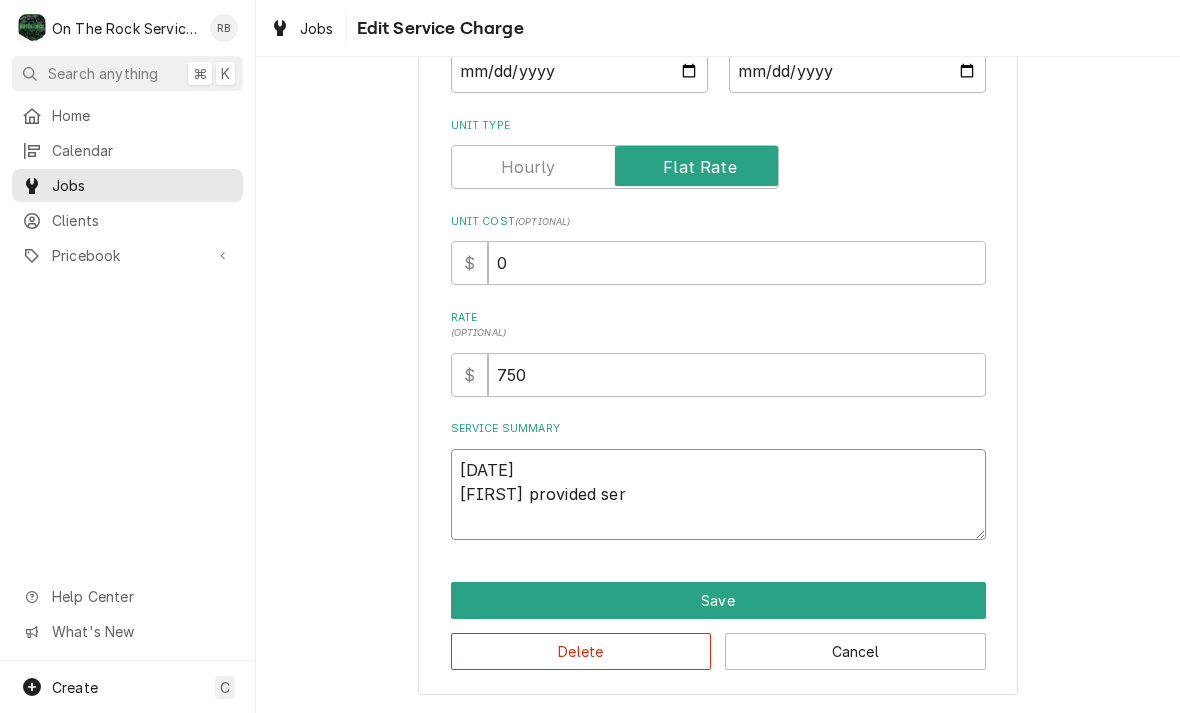 type on "x" 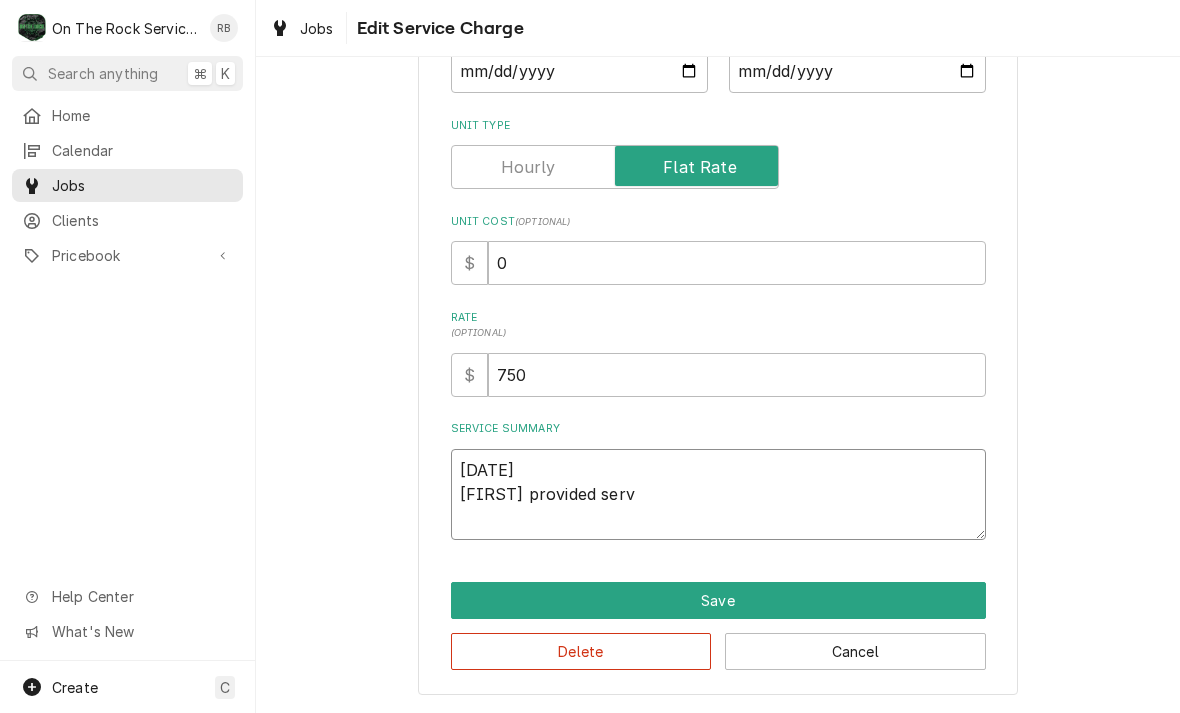 type on "x" 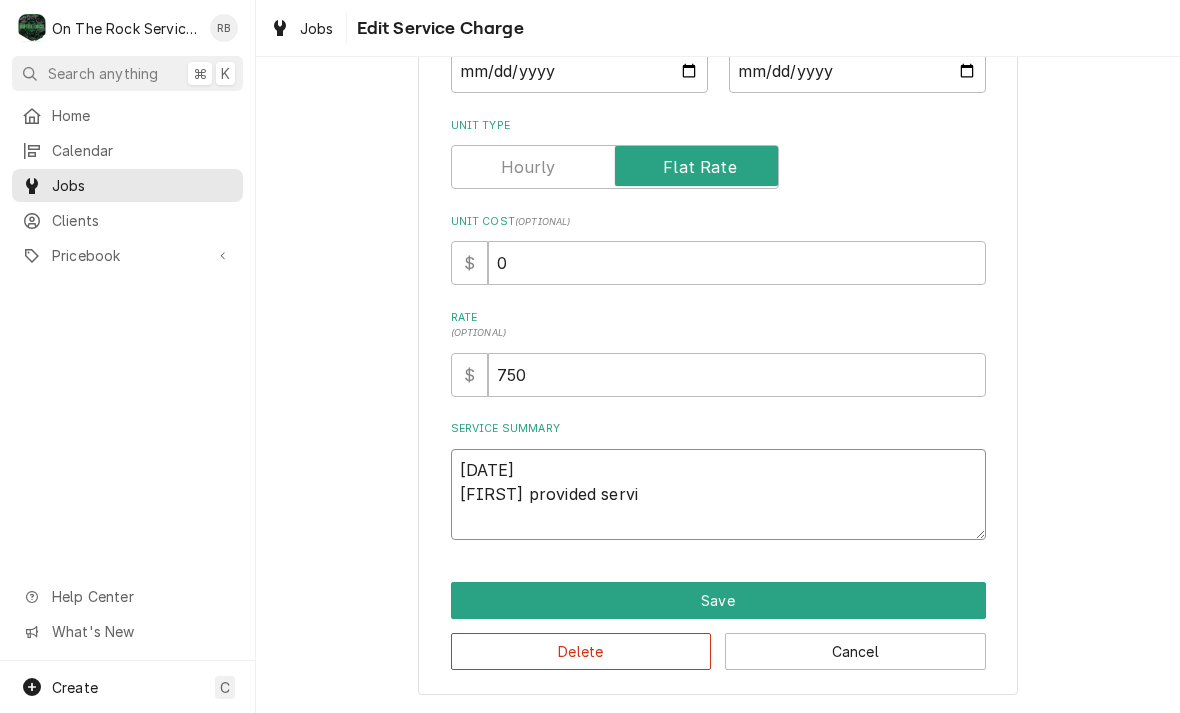 type on "x" 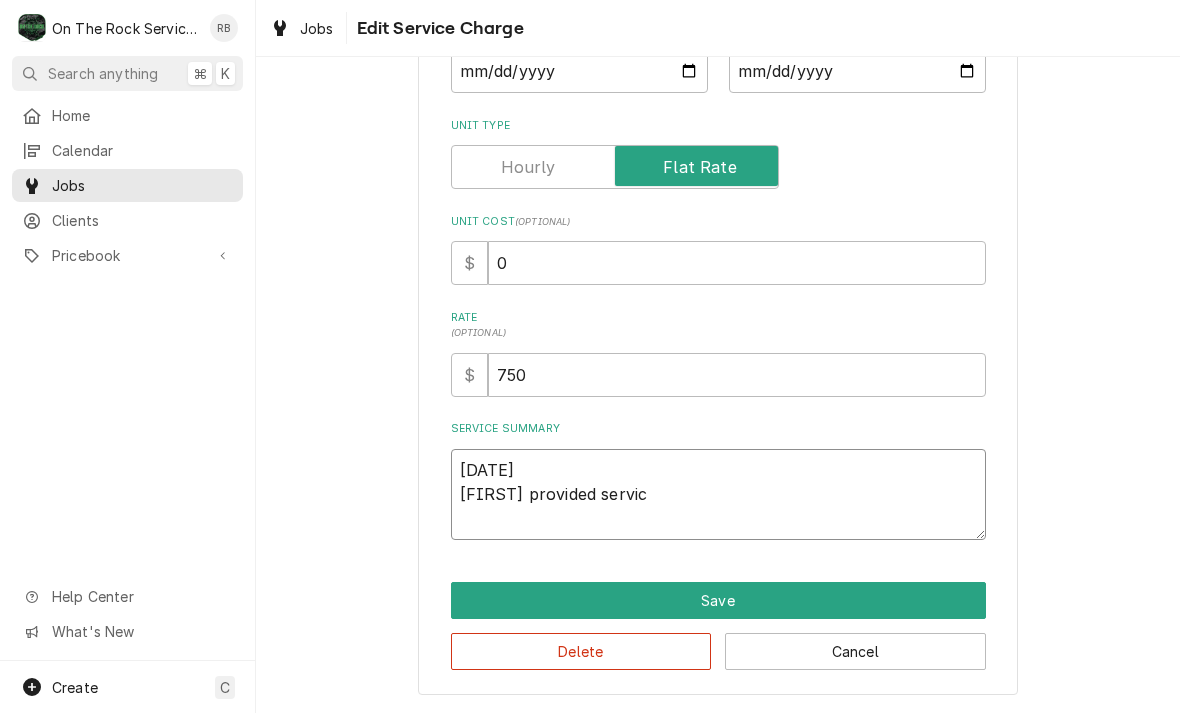 type on "x" 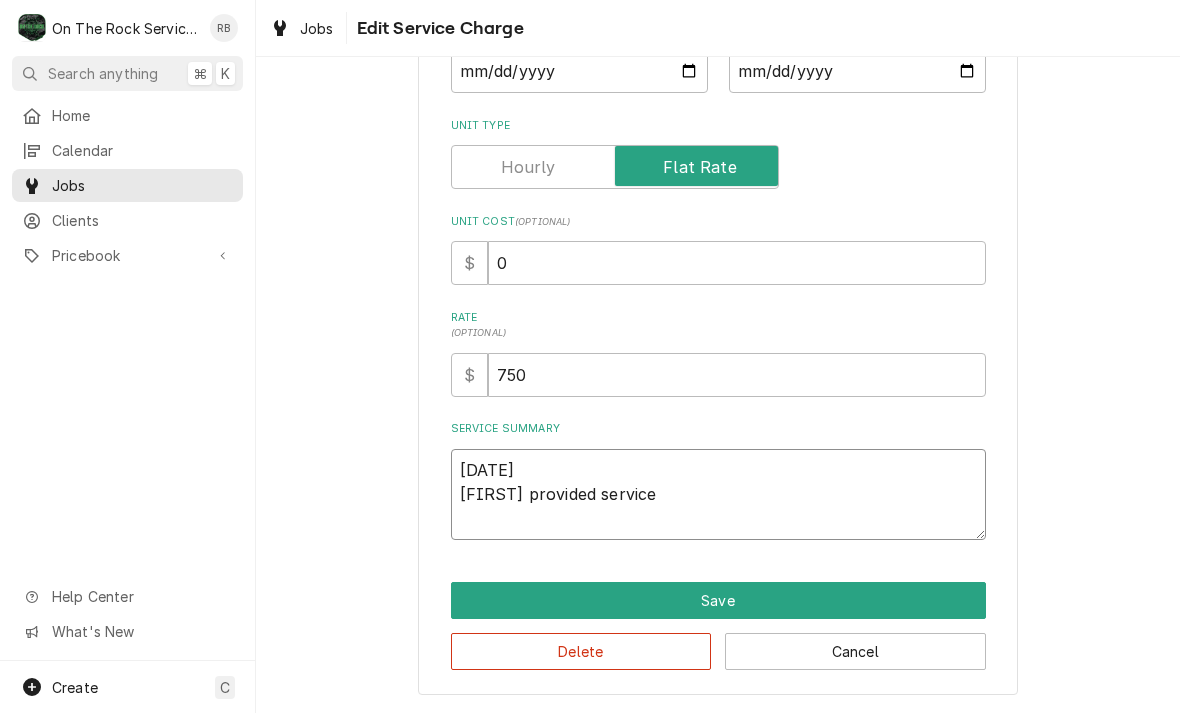 type on "x" 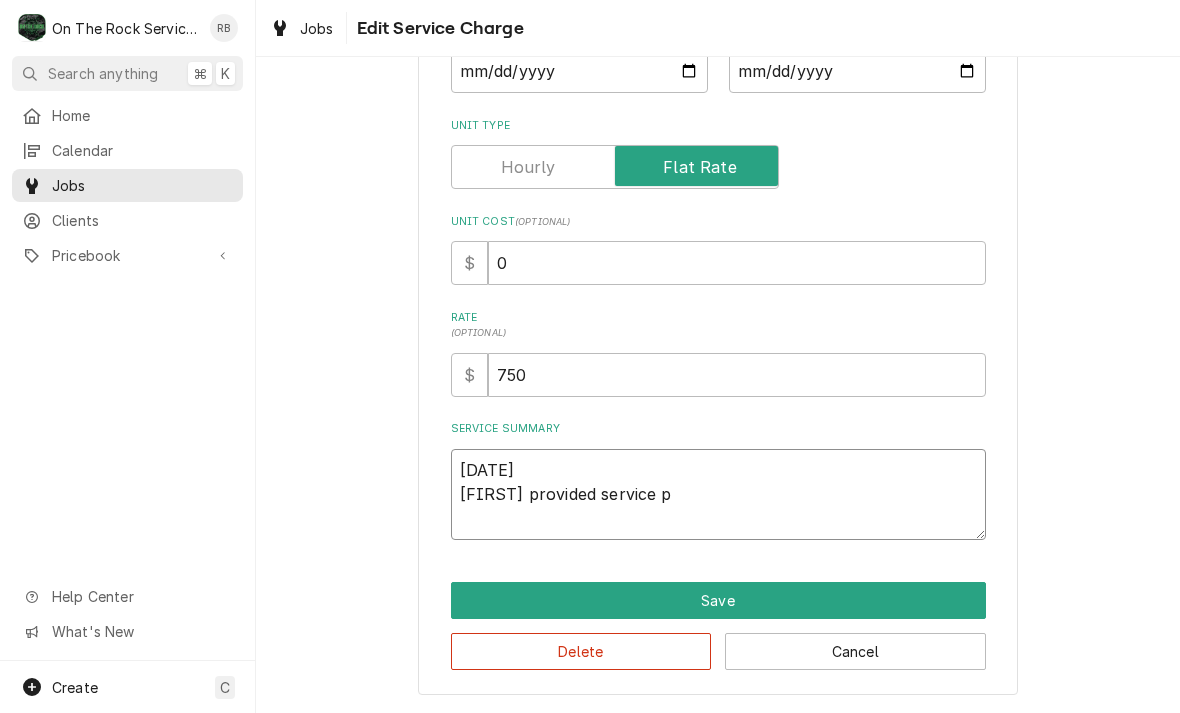 type on "x" 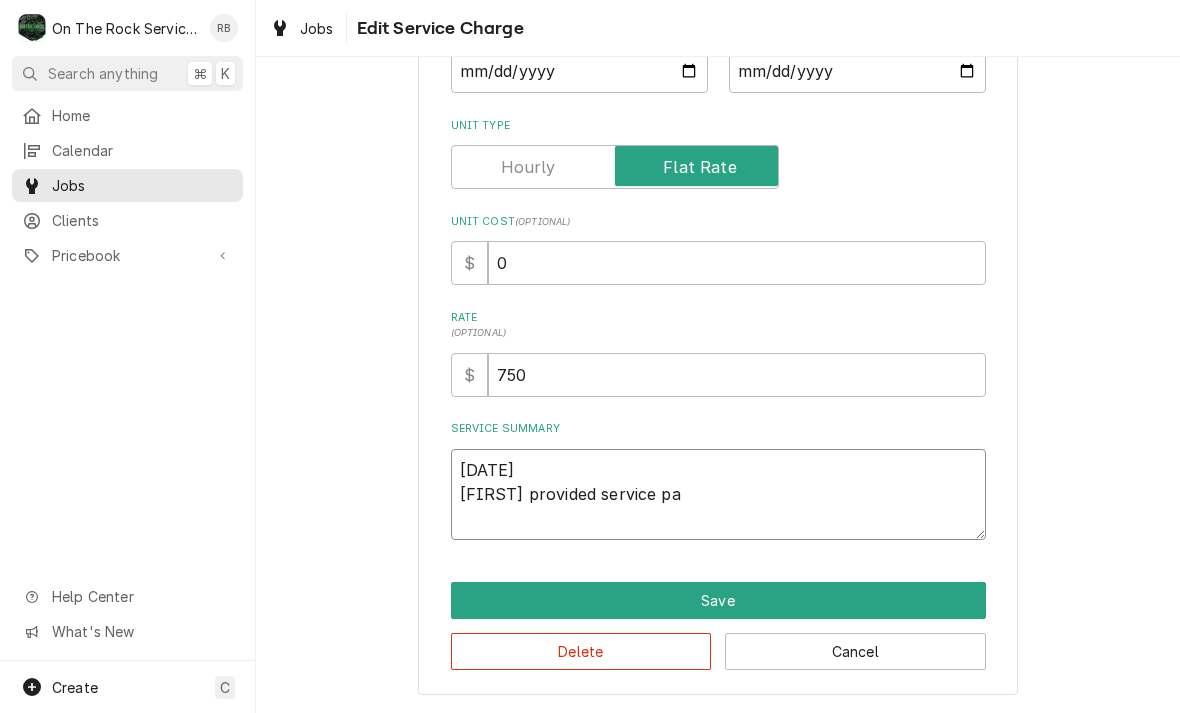 type on "x" 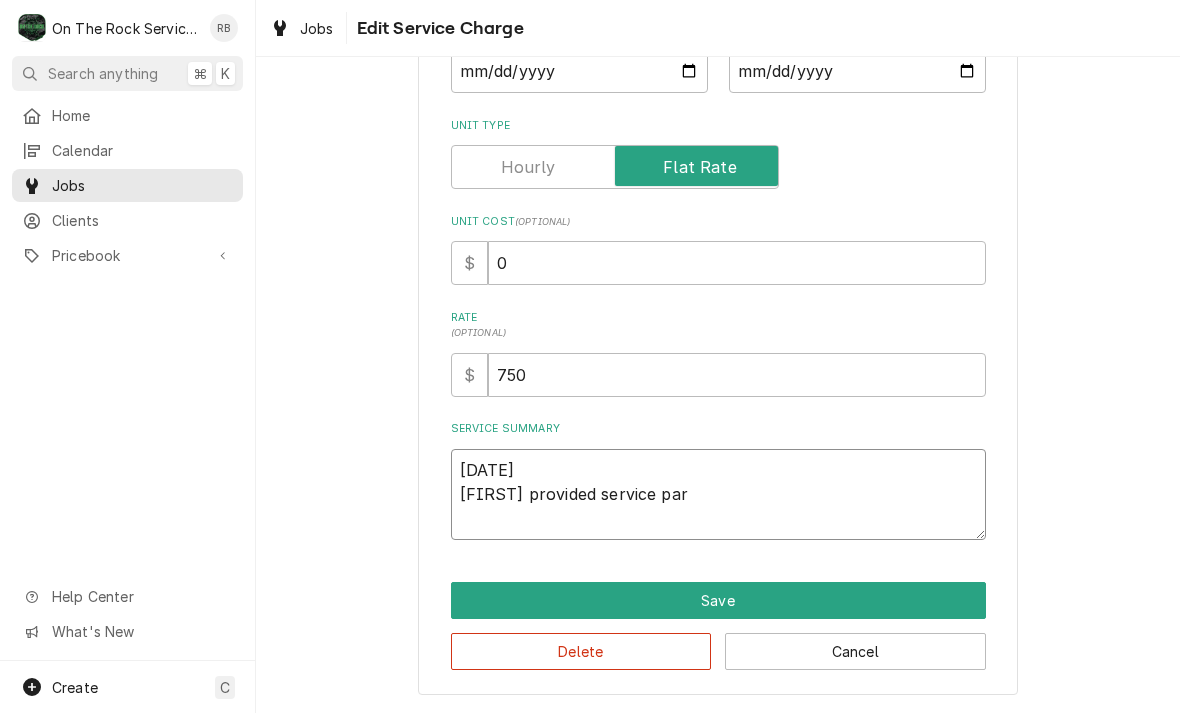type on "x" 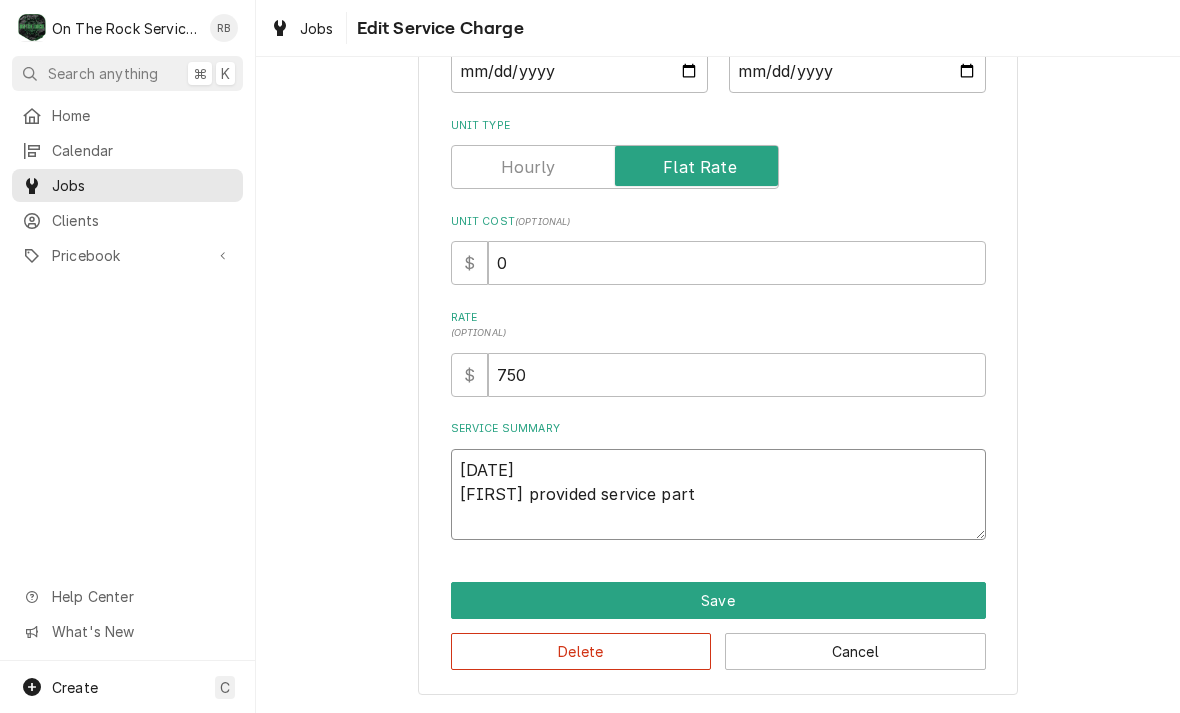 type on "x" 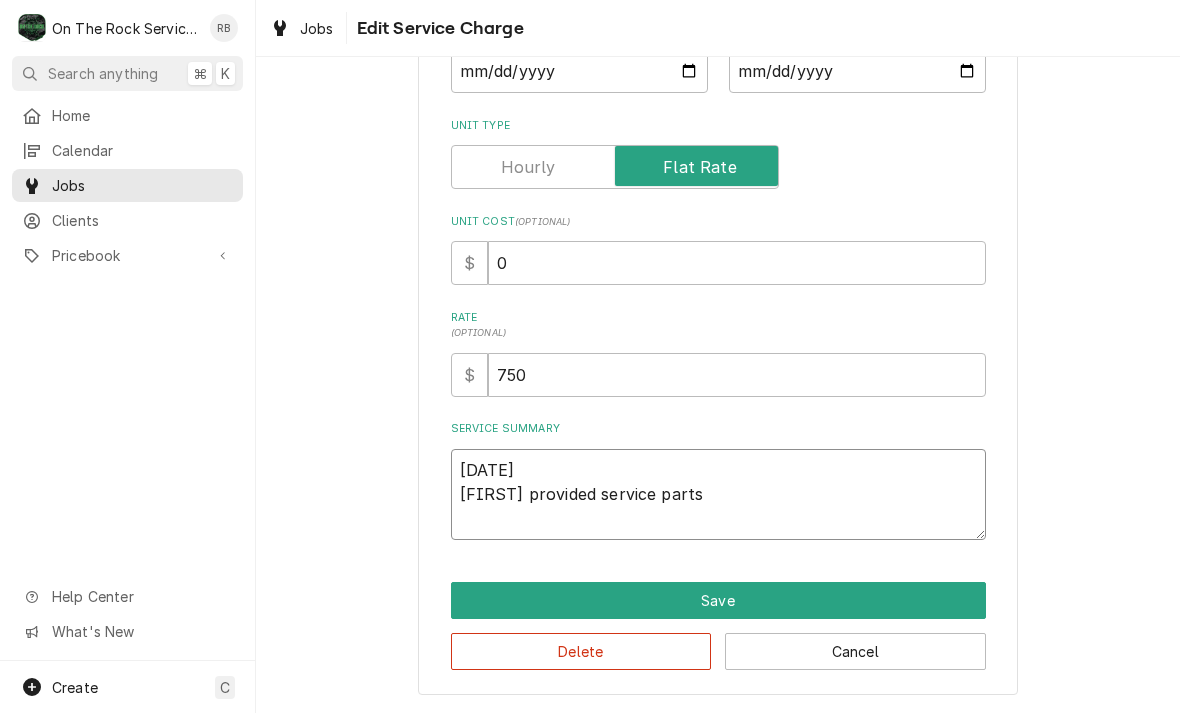 type on "x" 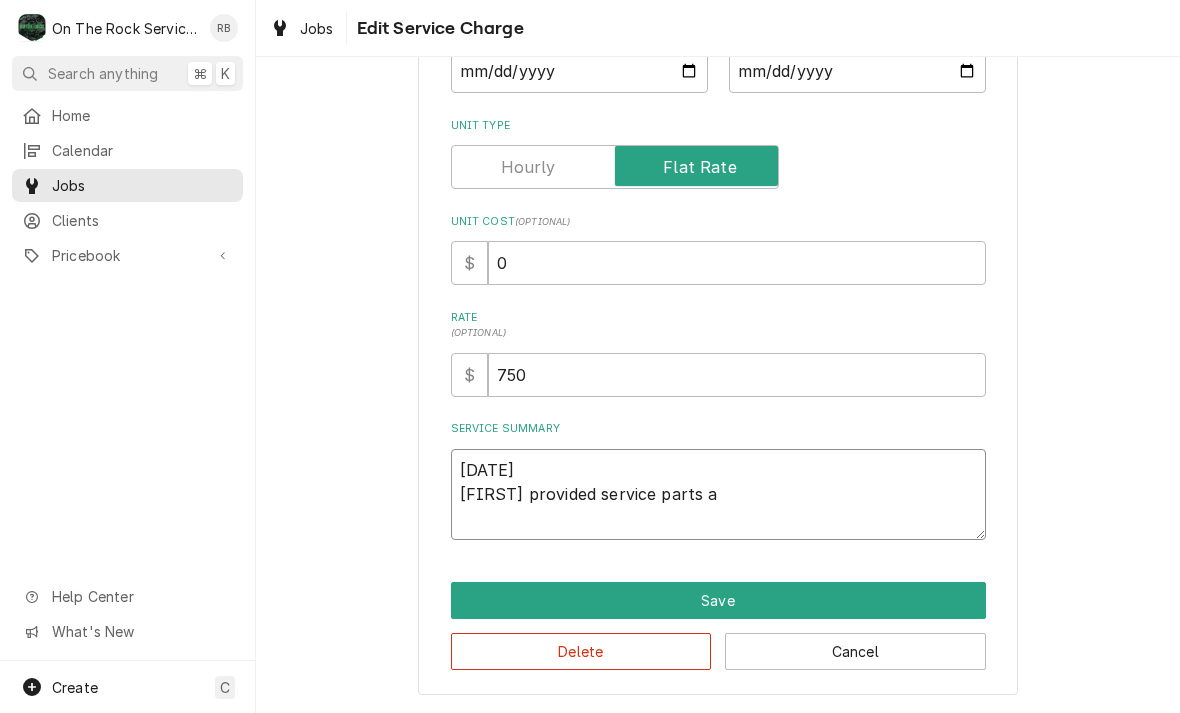 type on "x" 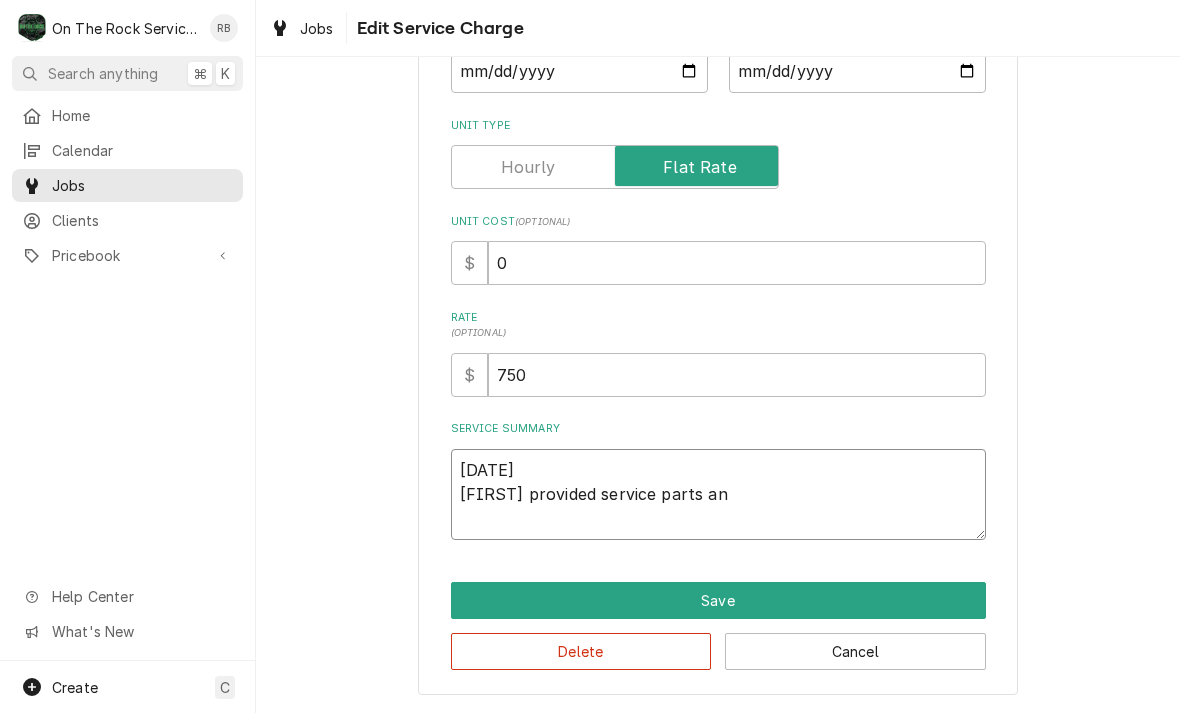 type on "8/4/2025
Ray provided service parts and" 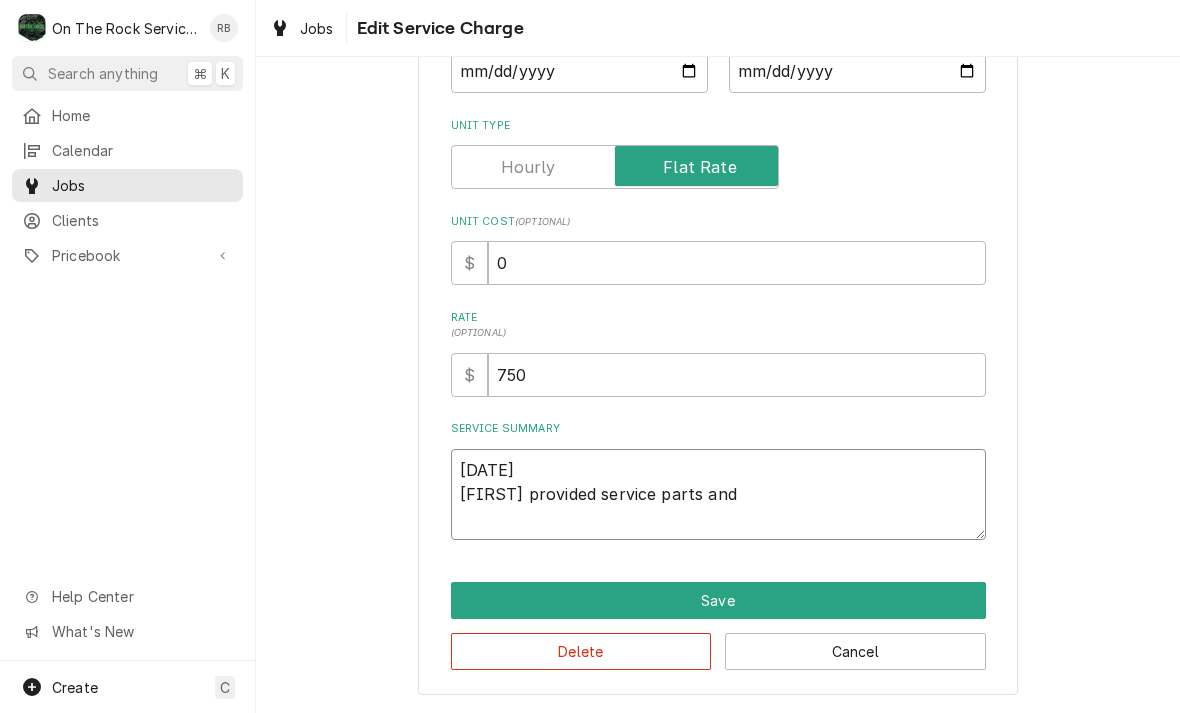 type on "x" 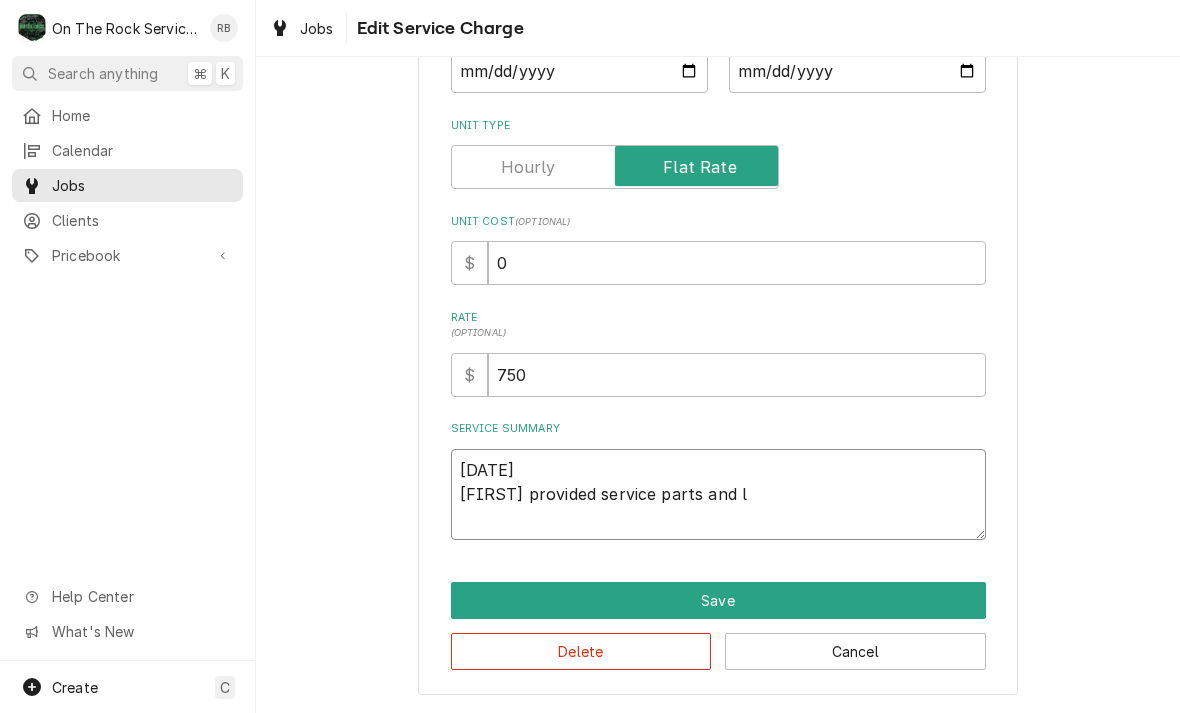 type on "x" 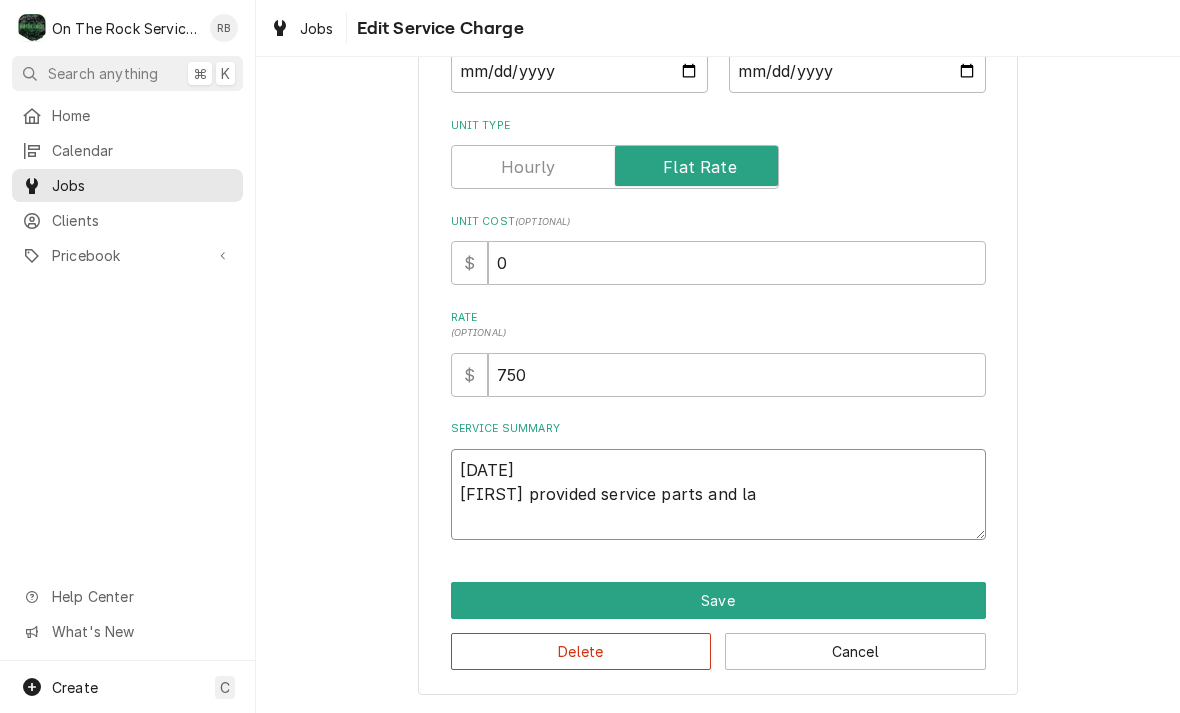 type on "x" 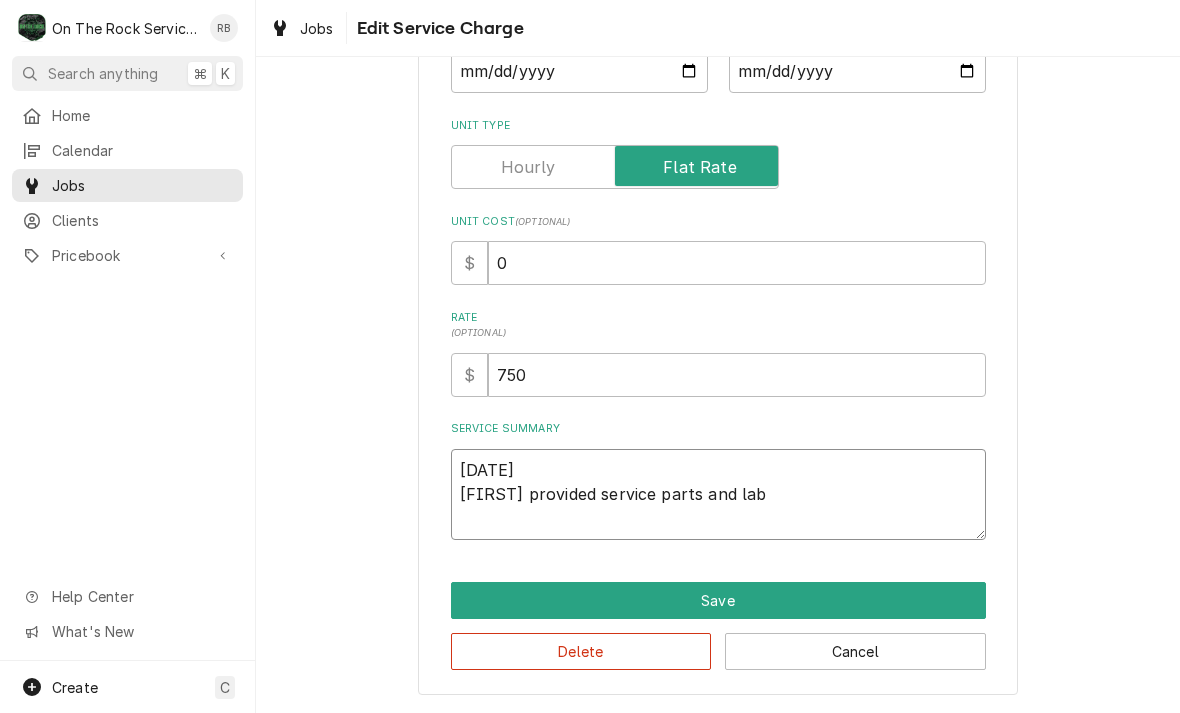 type on "x" 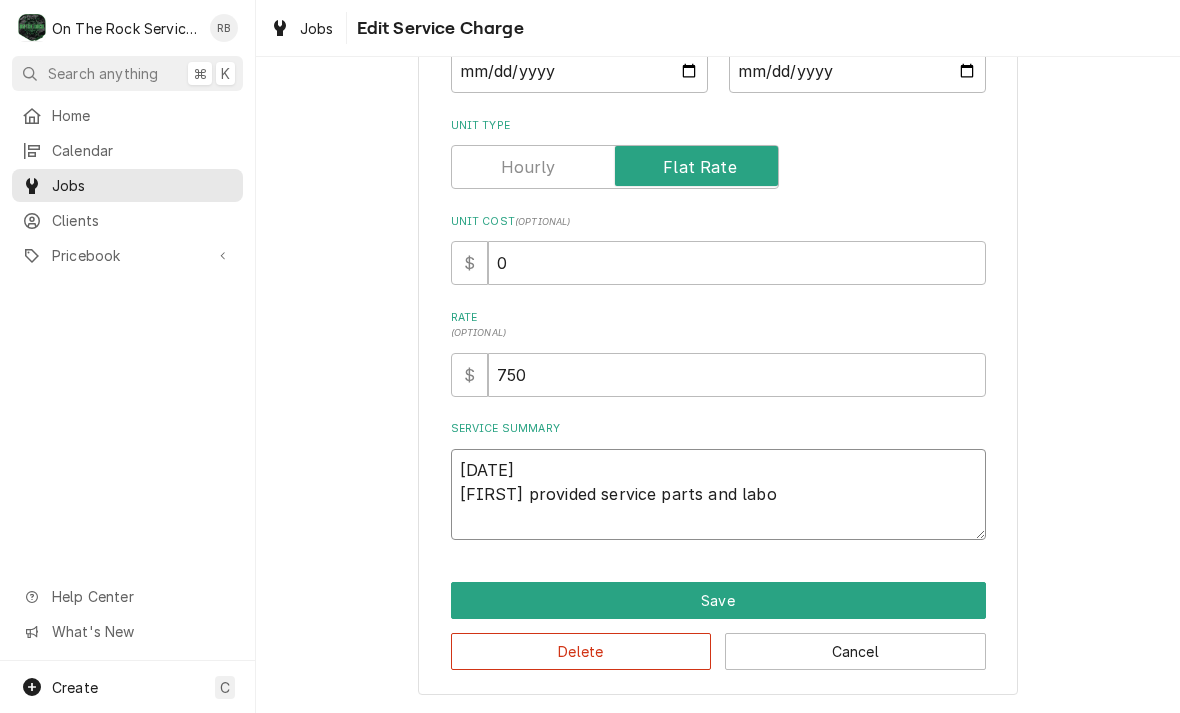 type on "x" 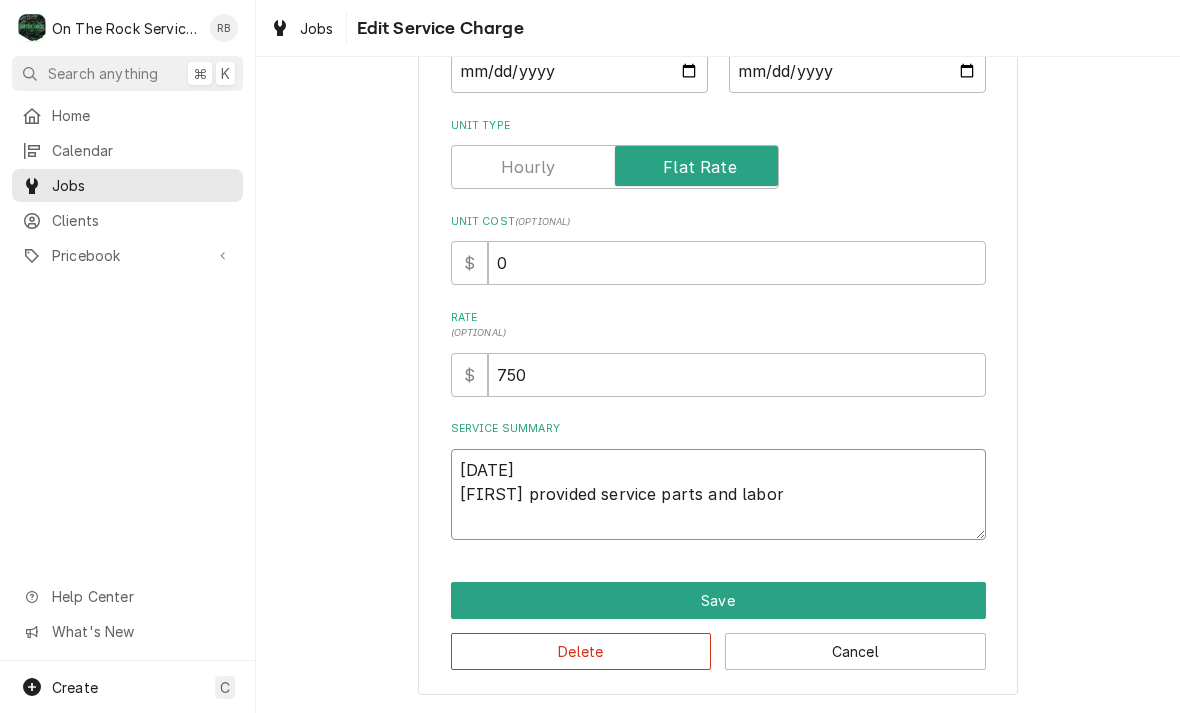 type on "x" 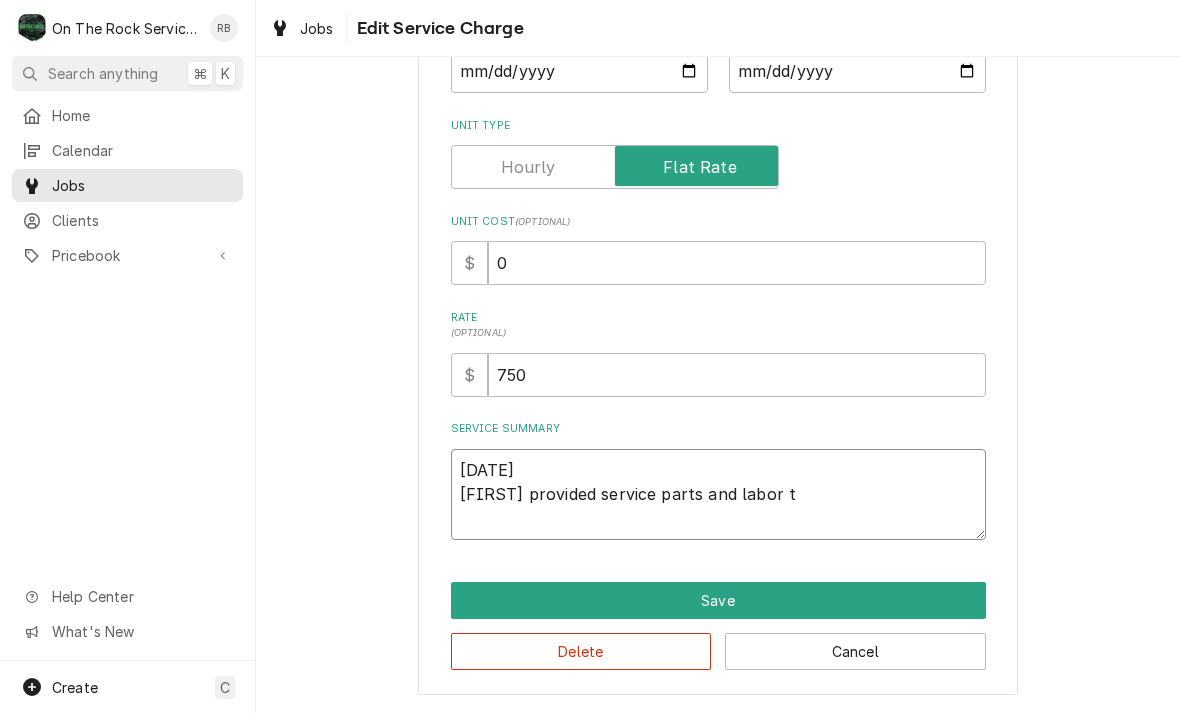 type on "x" 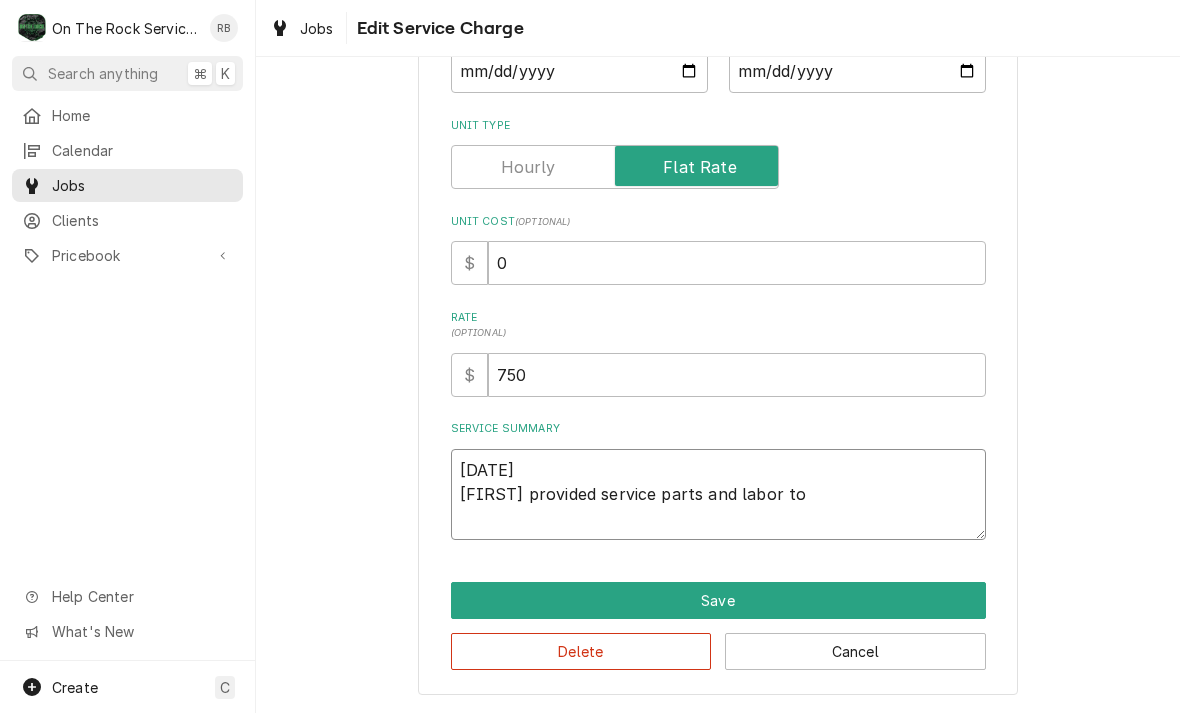 type on "x" 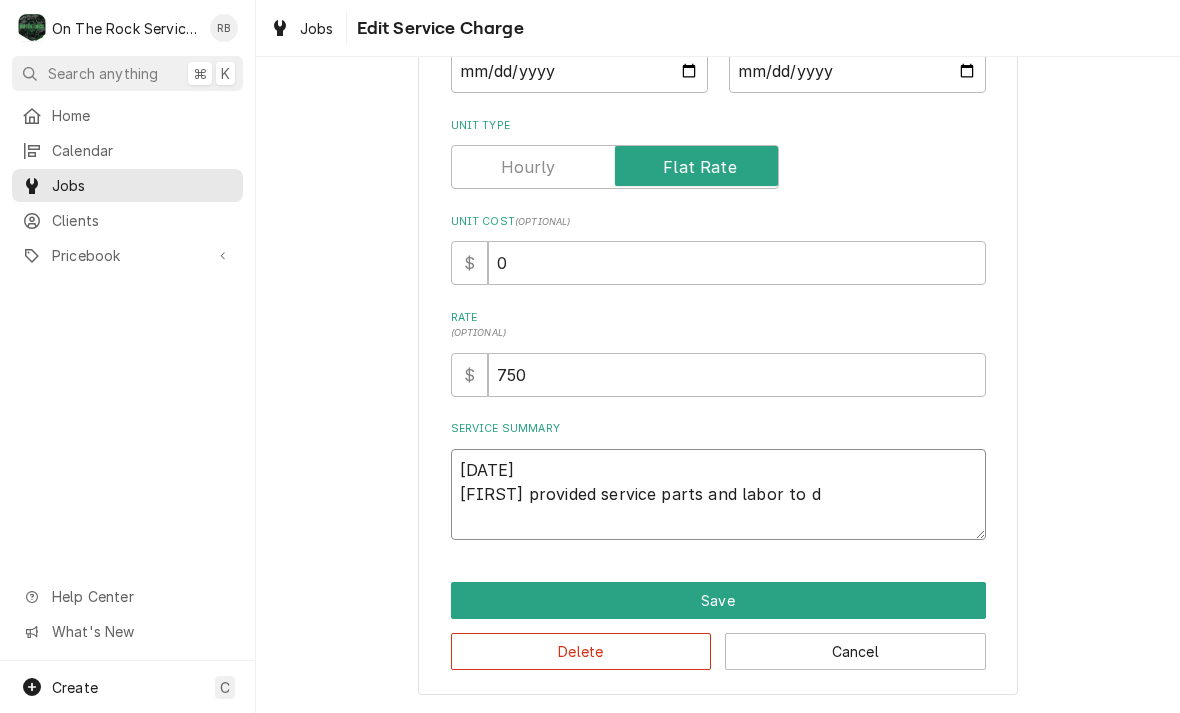 type on "x" 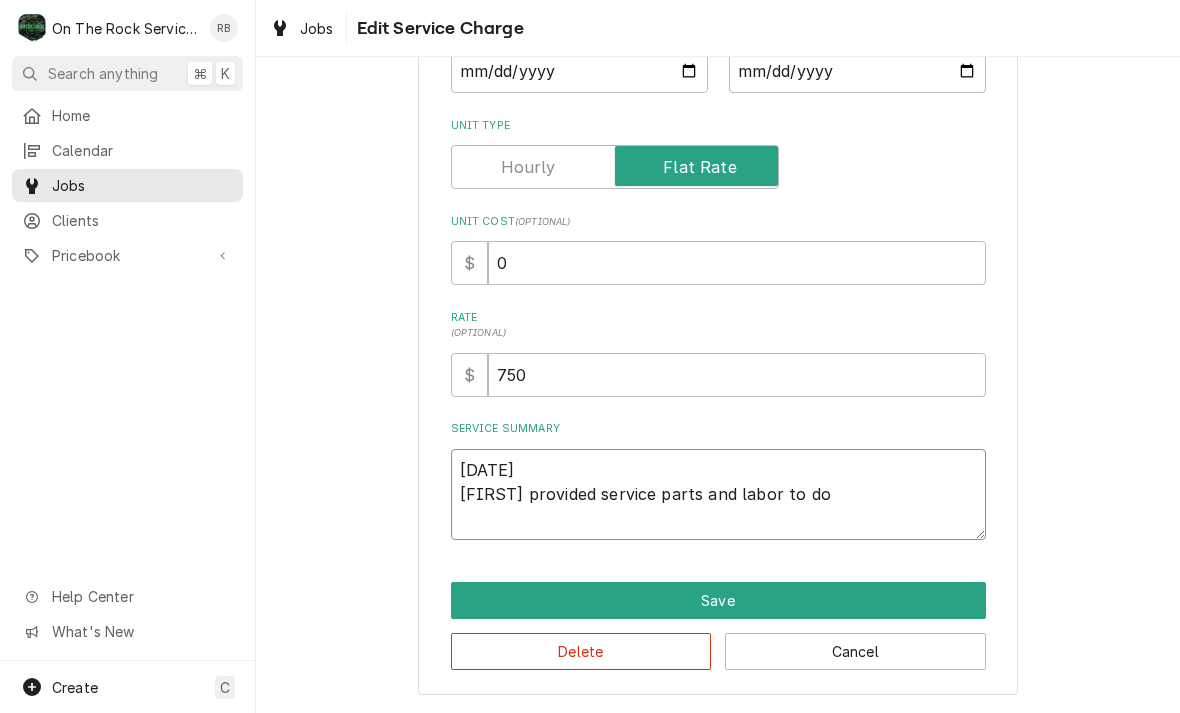 type on "x" 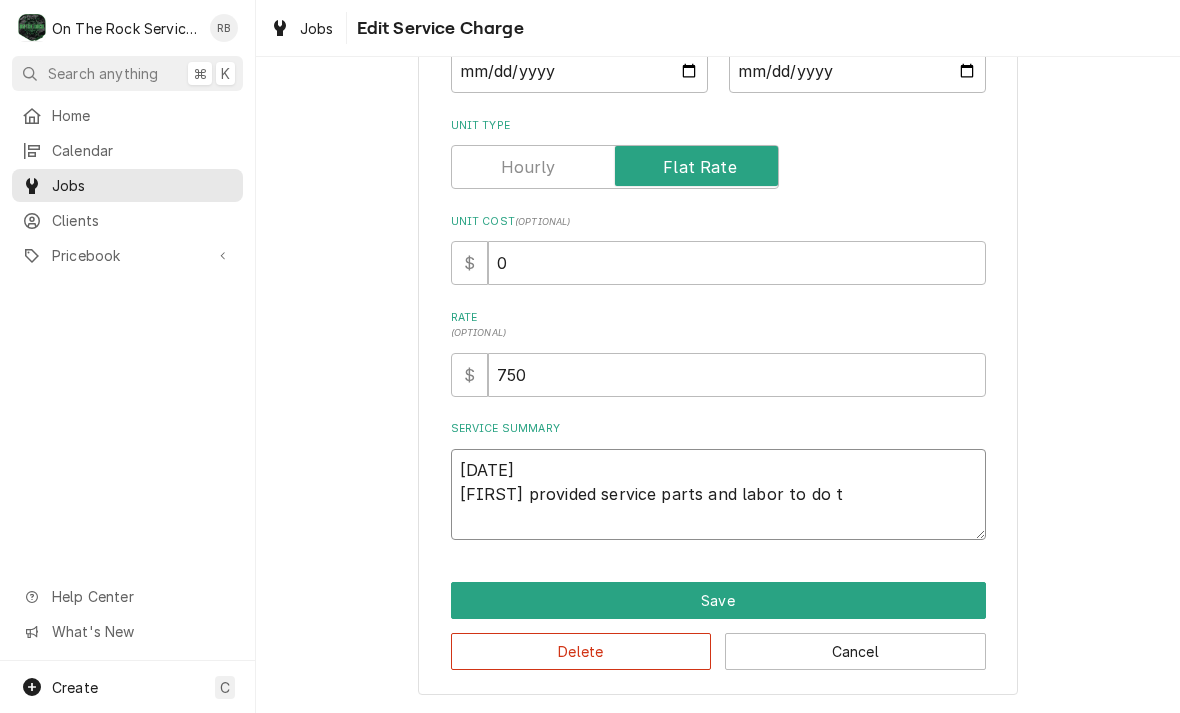 type on "x" 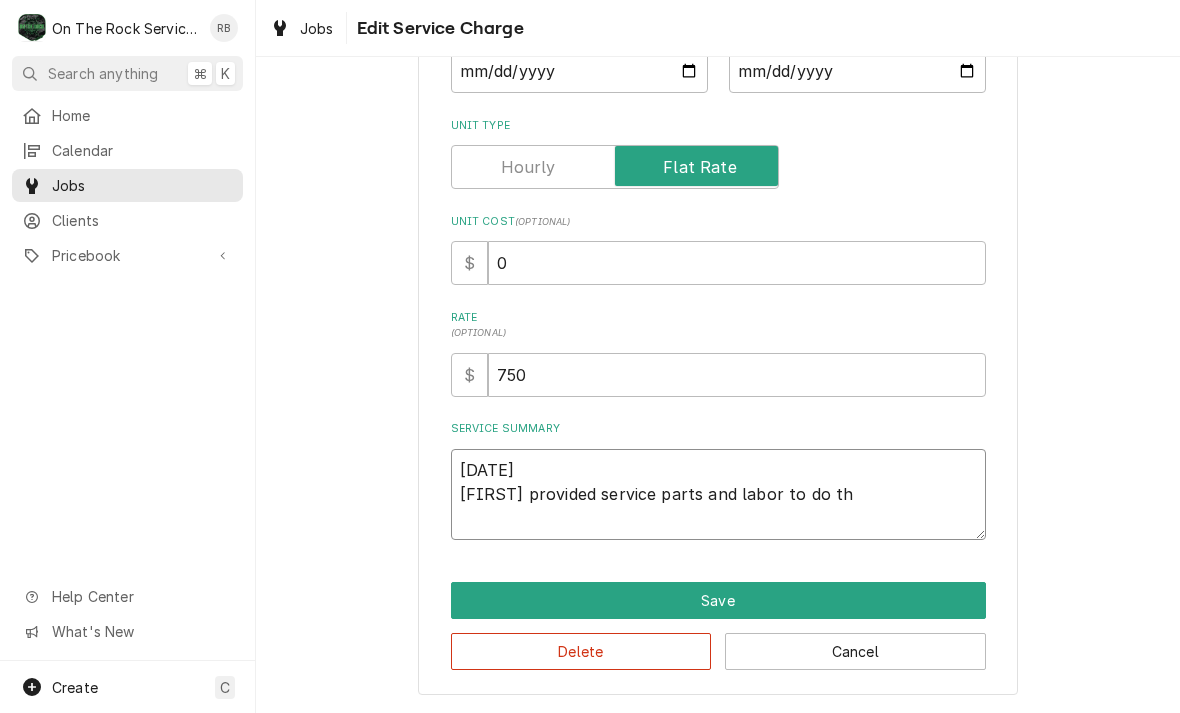 type on "x" 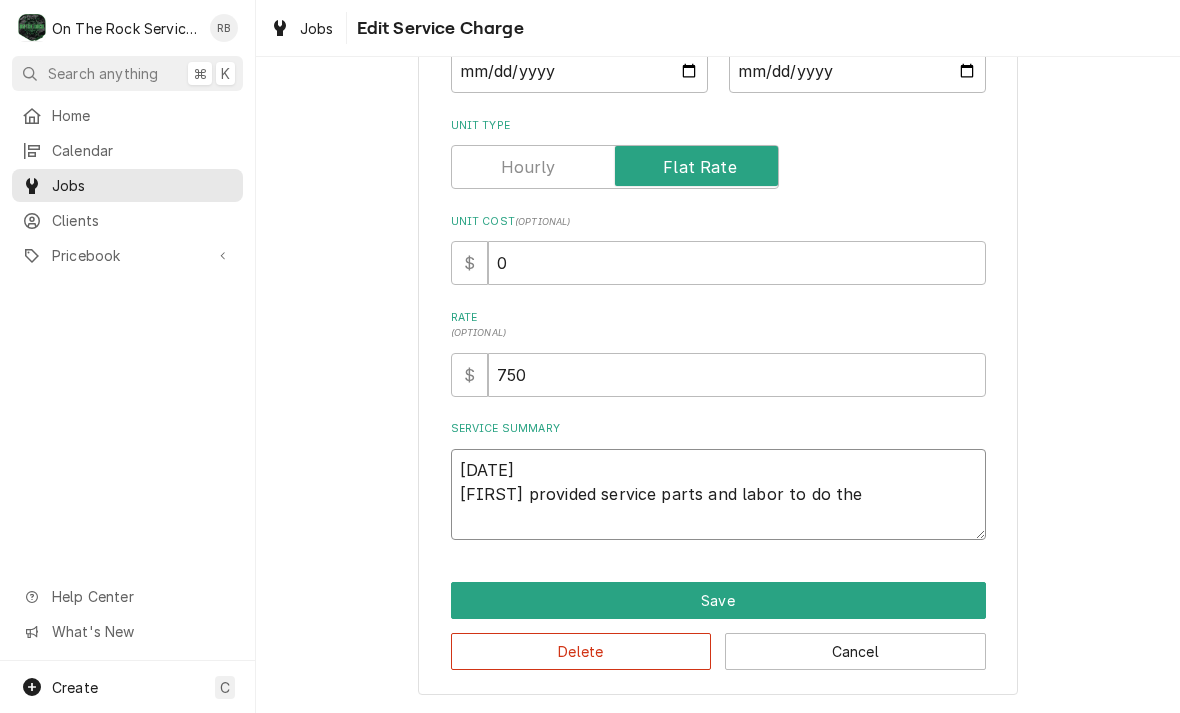 type on "x" 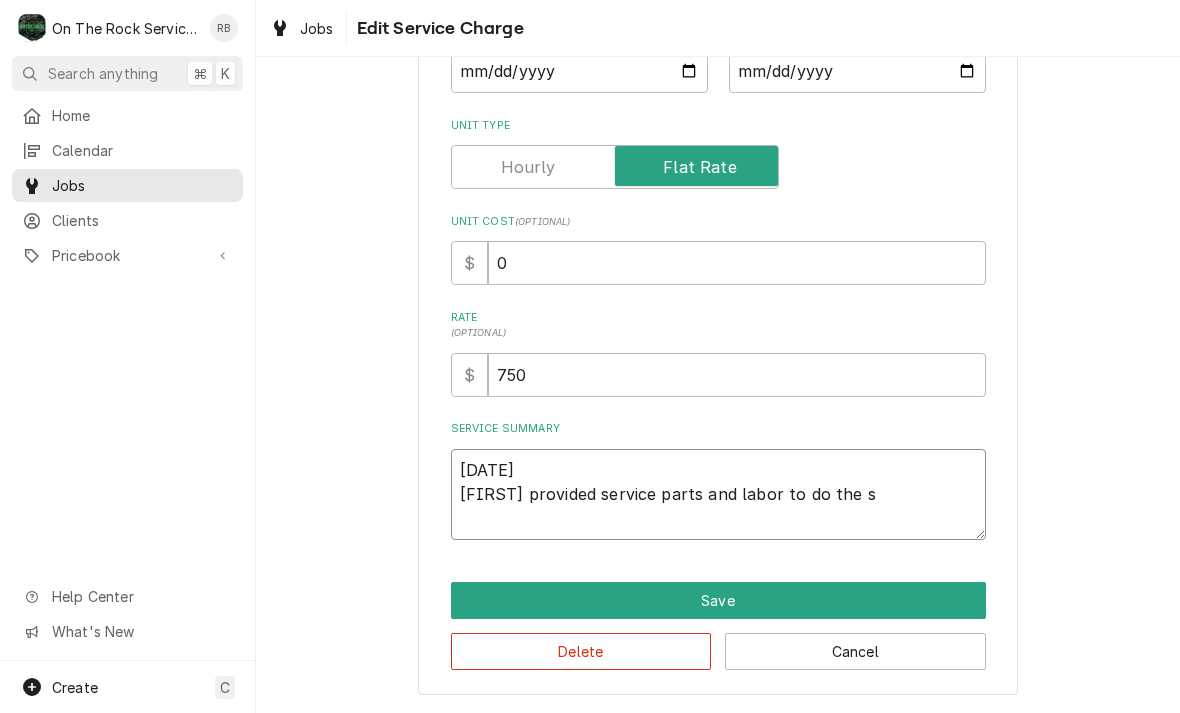 type on "x" 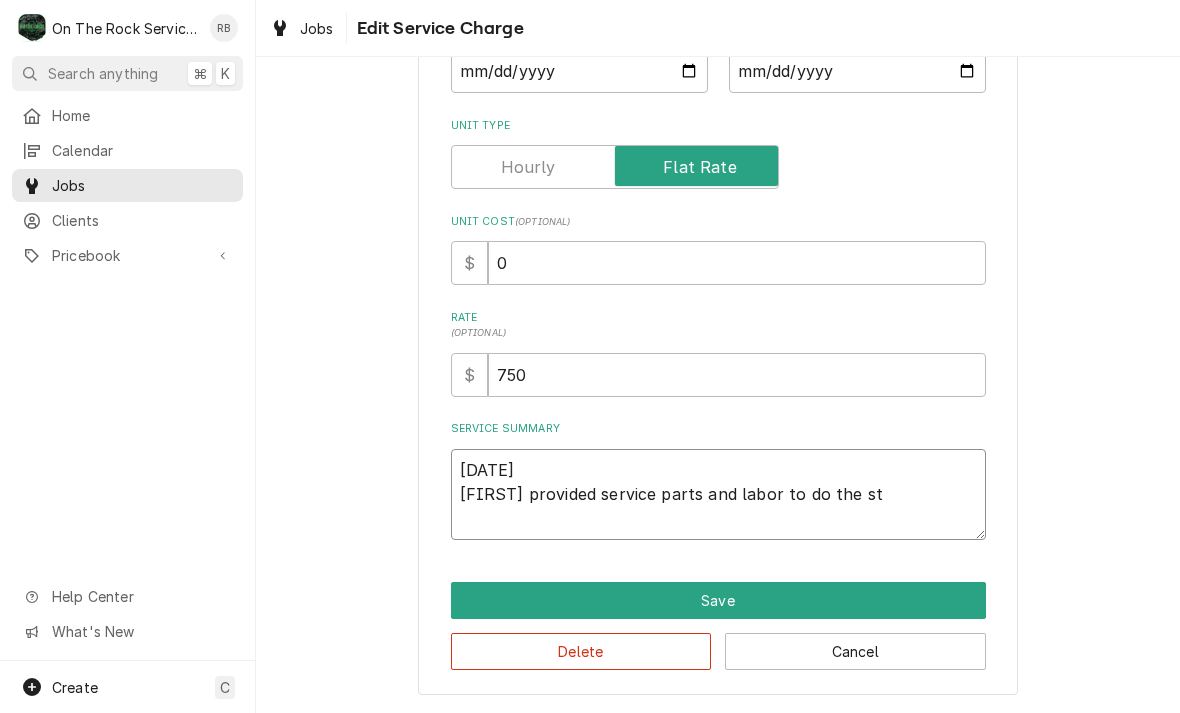 type on "x" 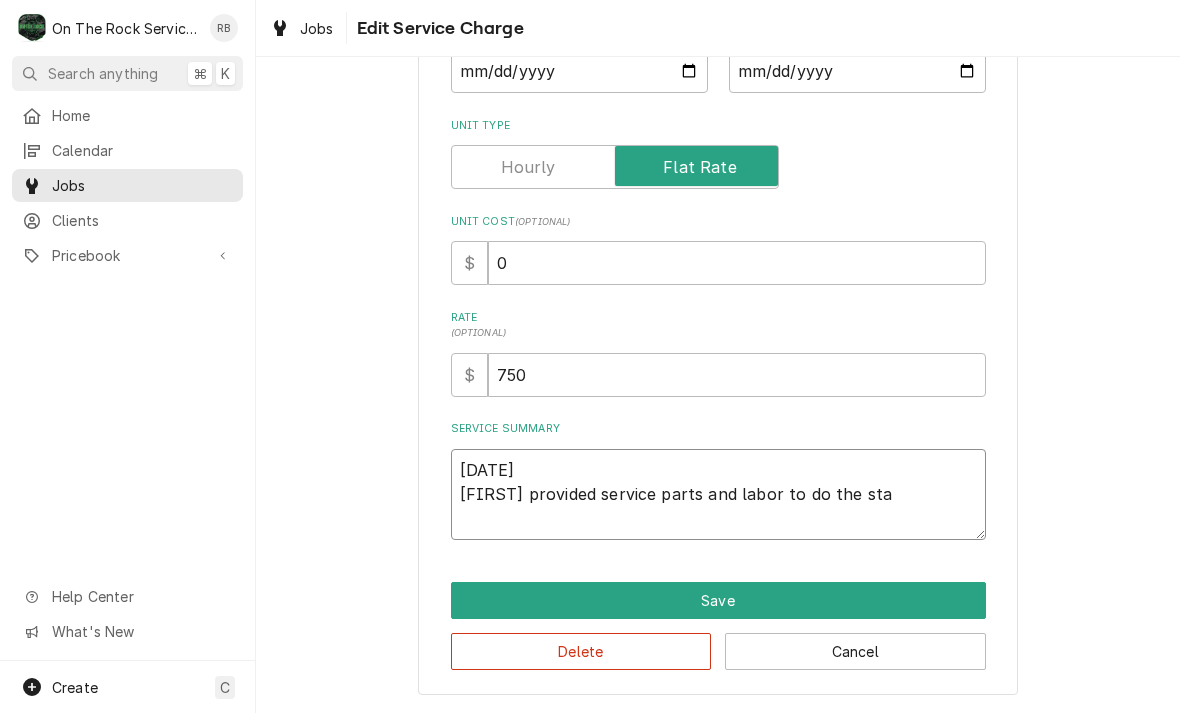 type on "x" 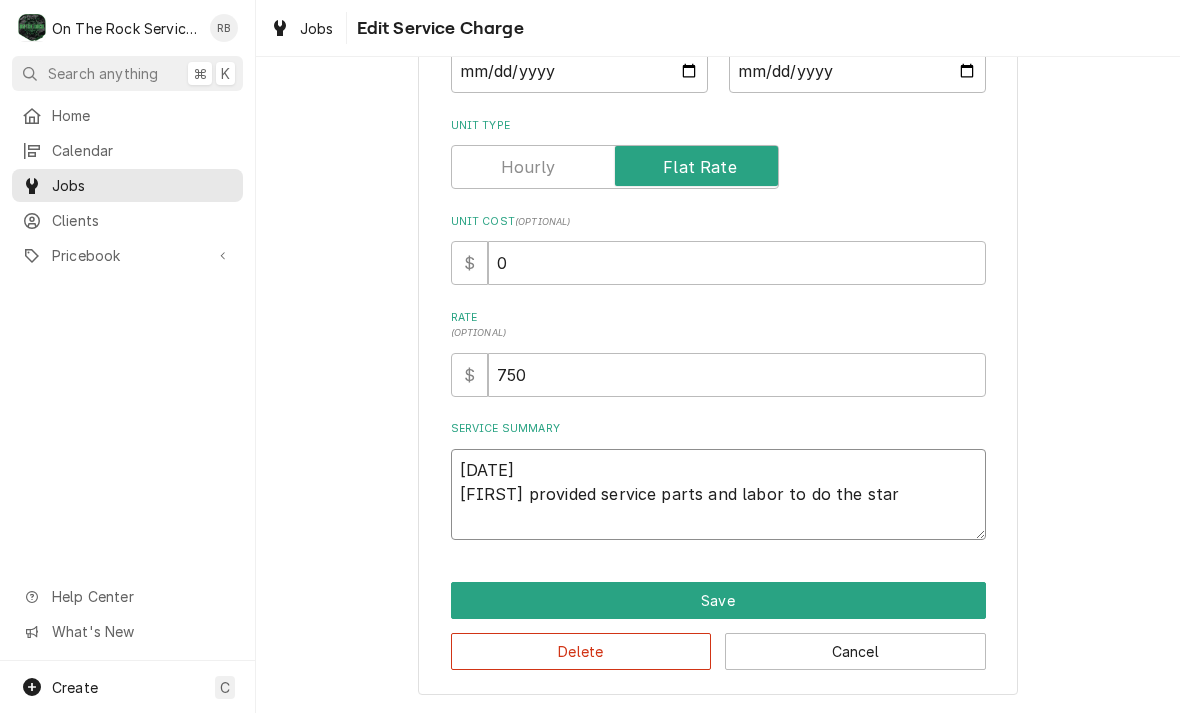 type on "x" 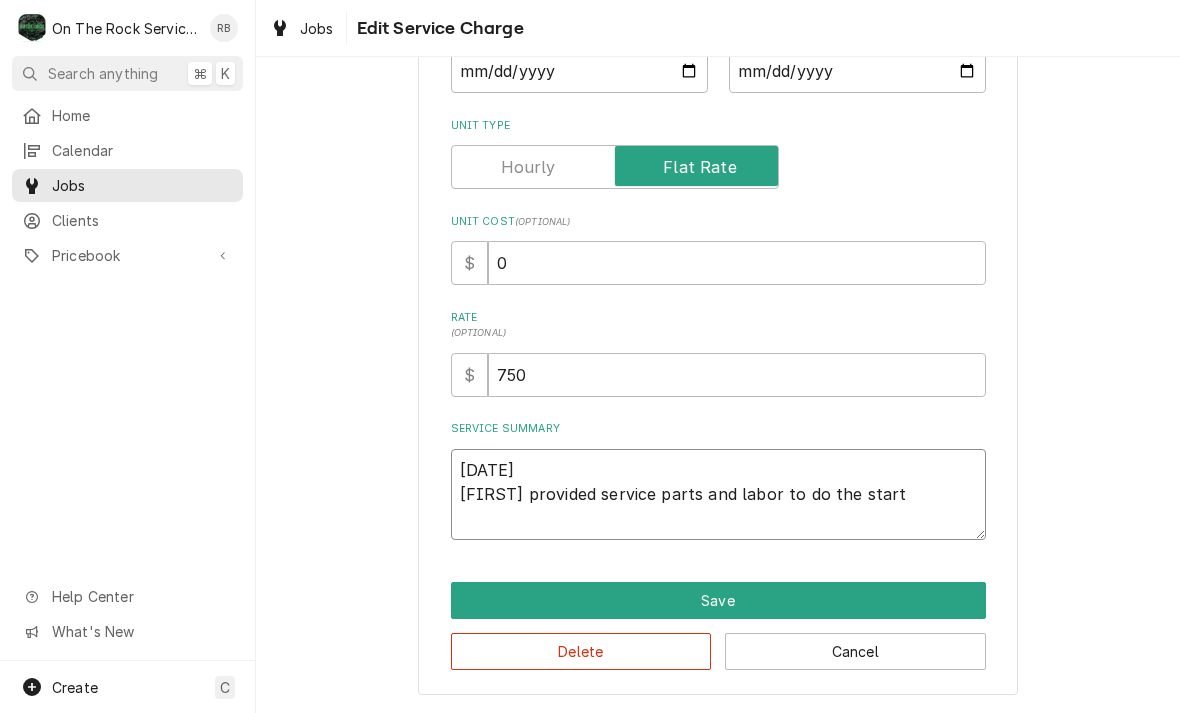 type on "x" 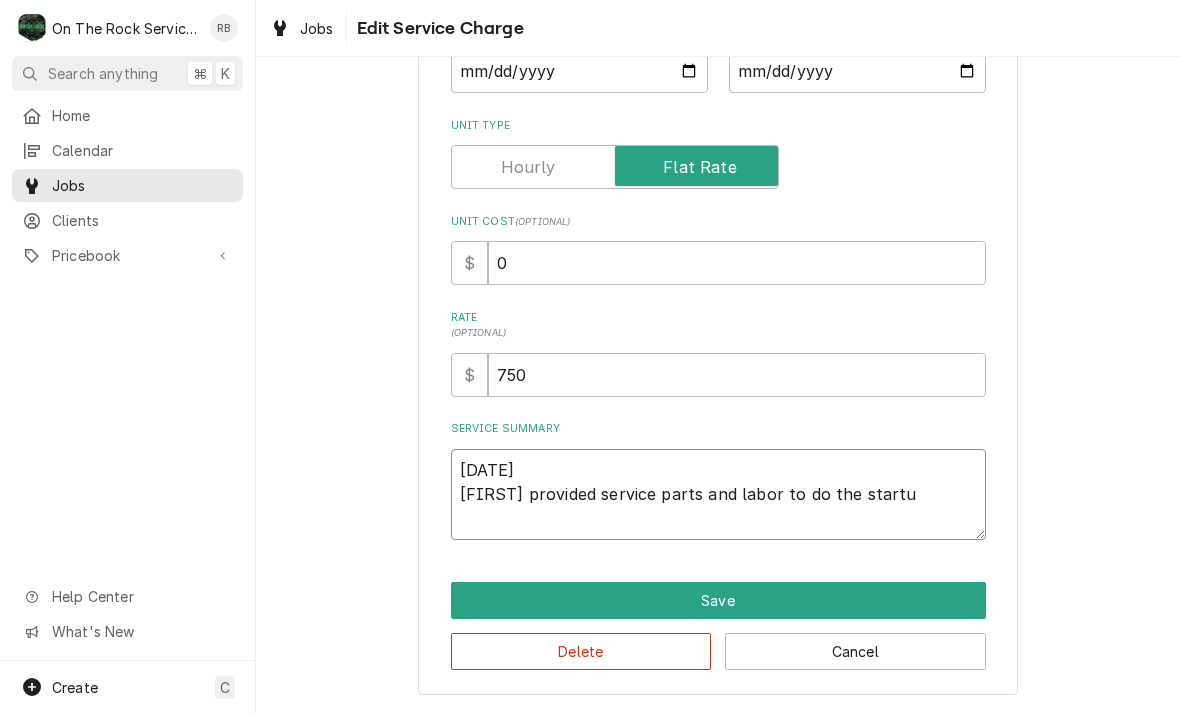 type on "x" 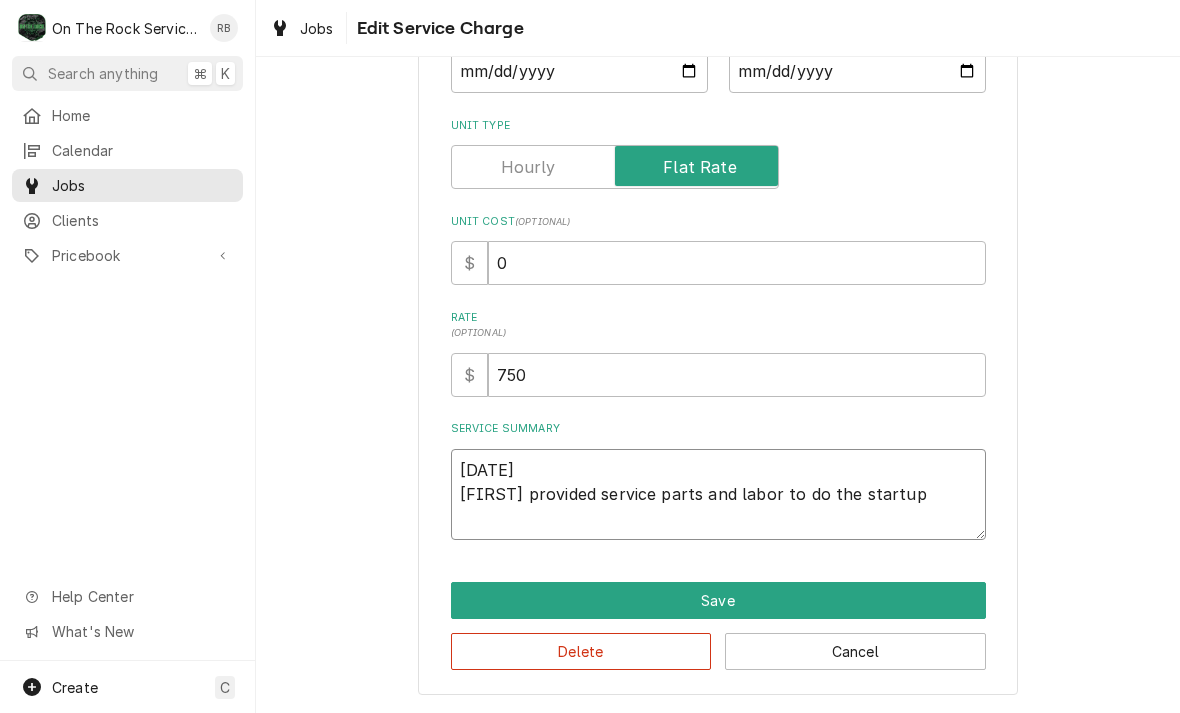 type on "x" 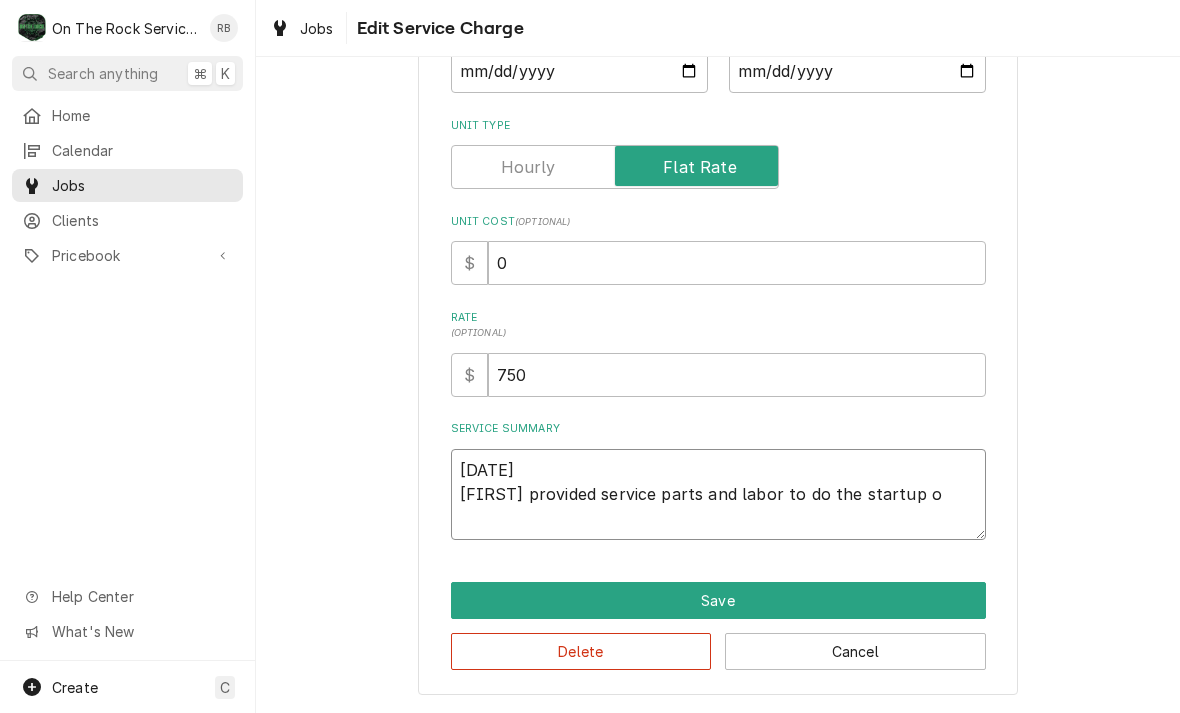type on "x" 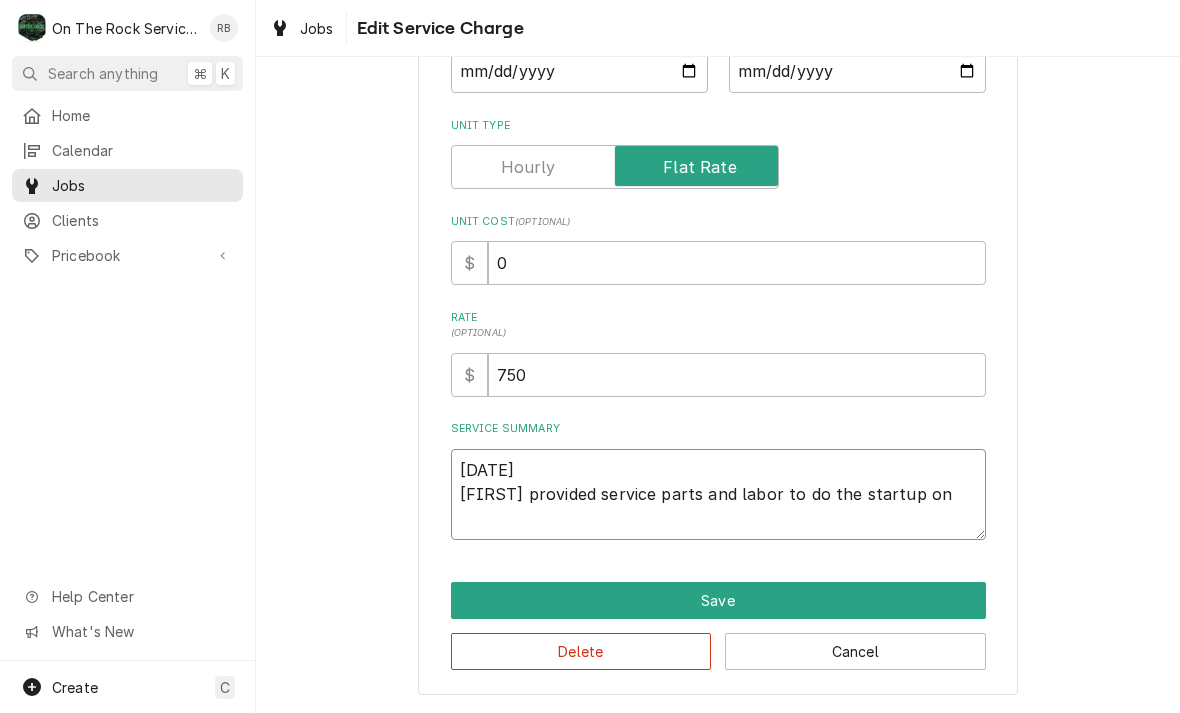 type on "x" 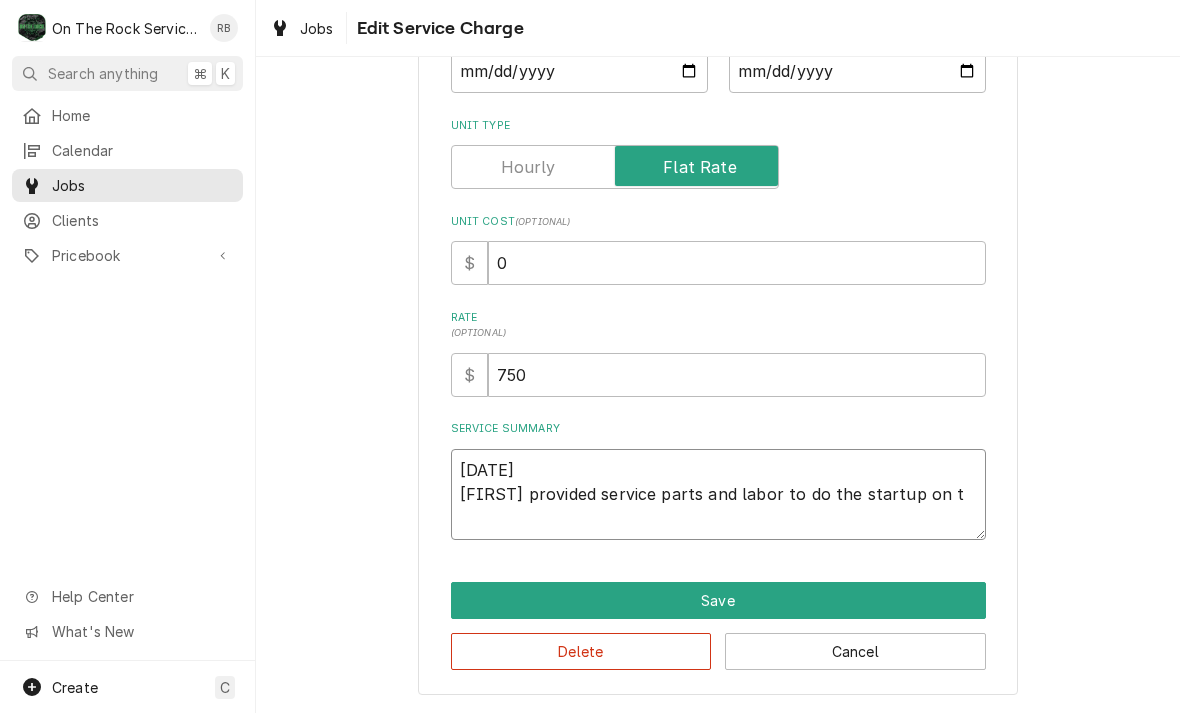 type on "x" 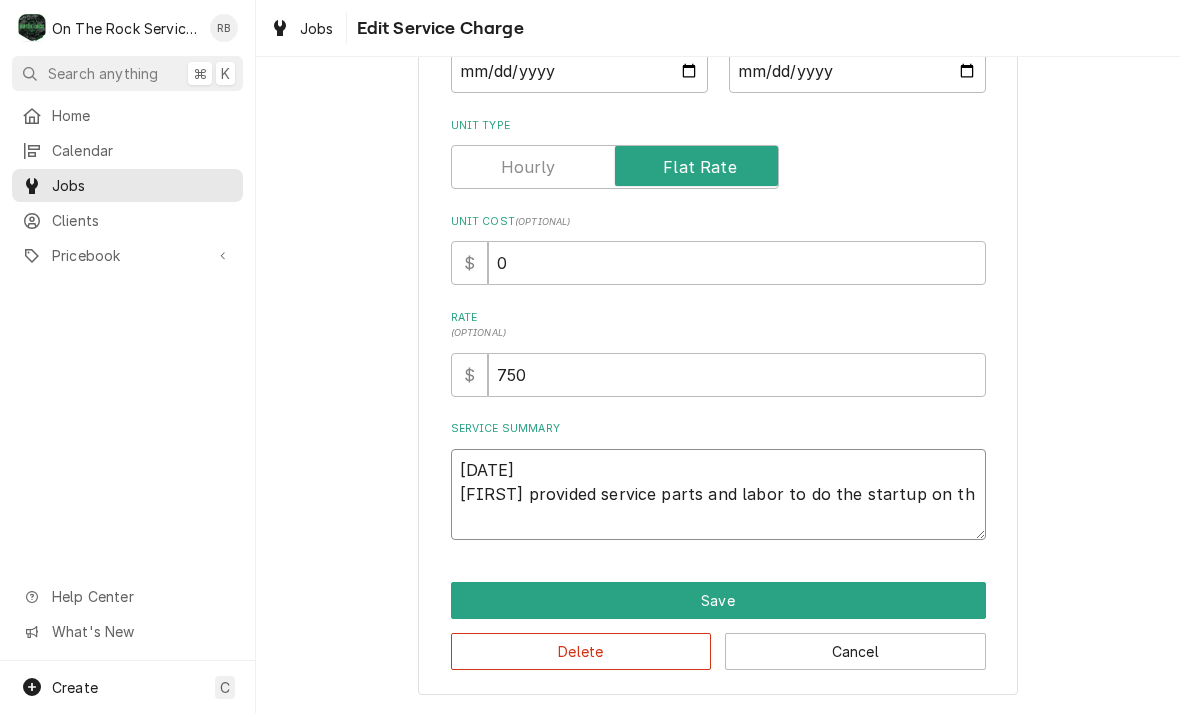 type on "x" 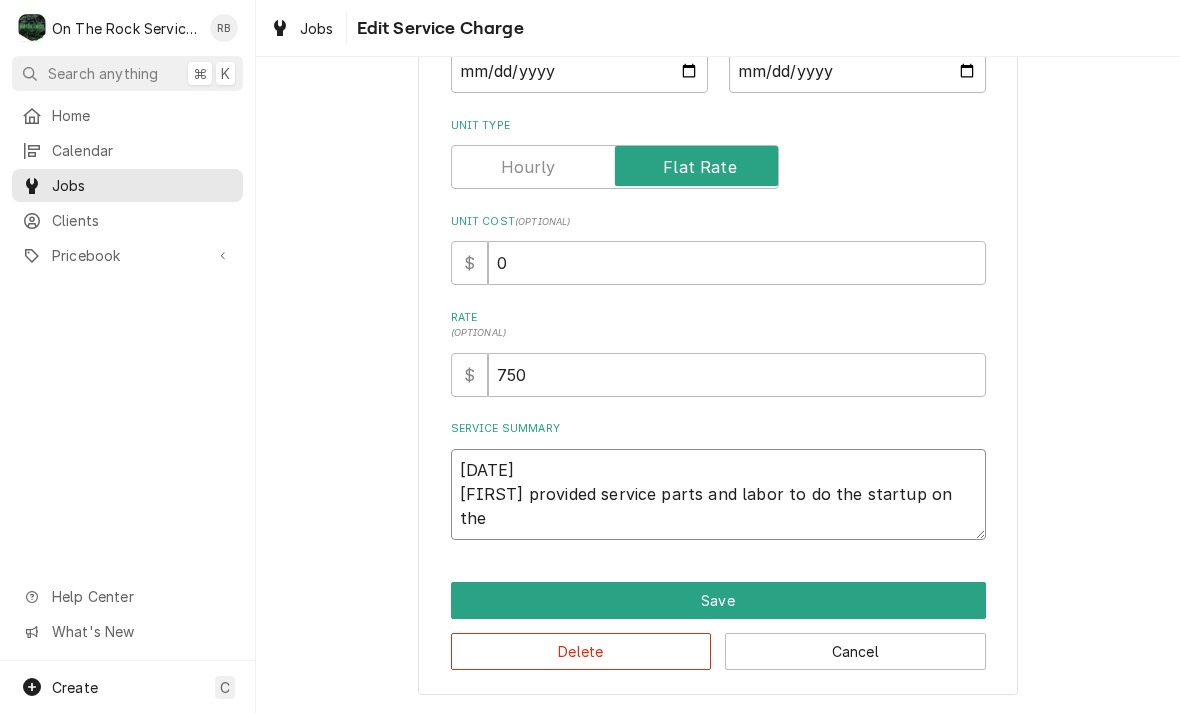 type on "x" 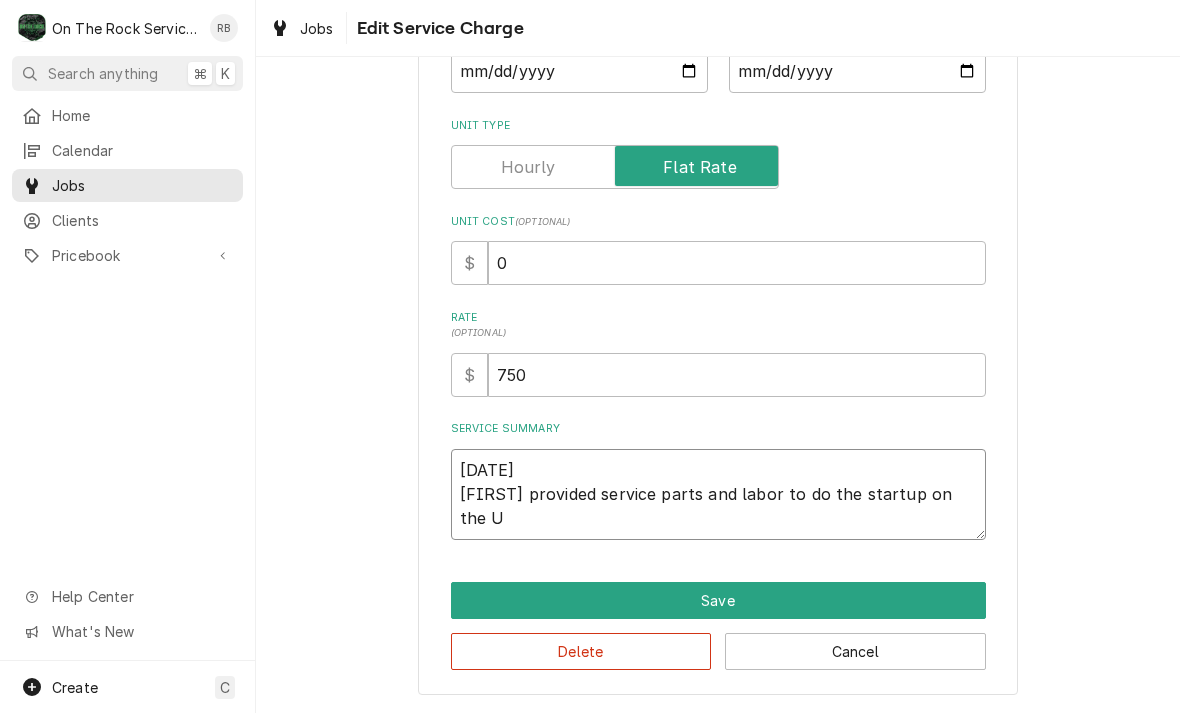 type on "x" 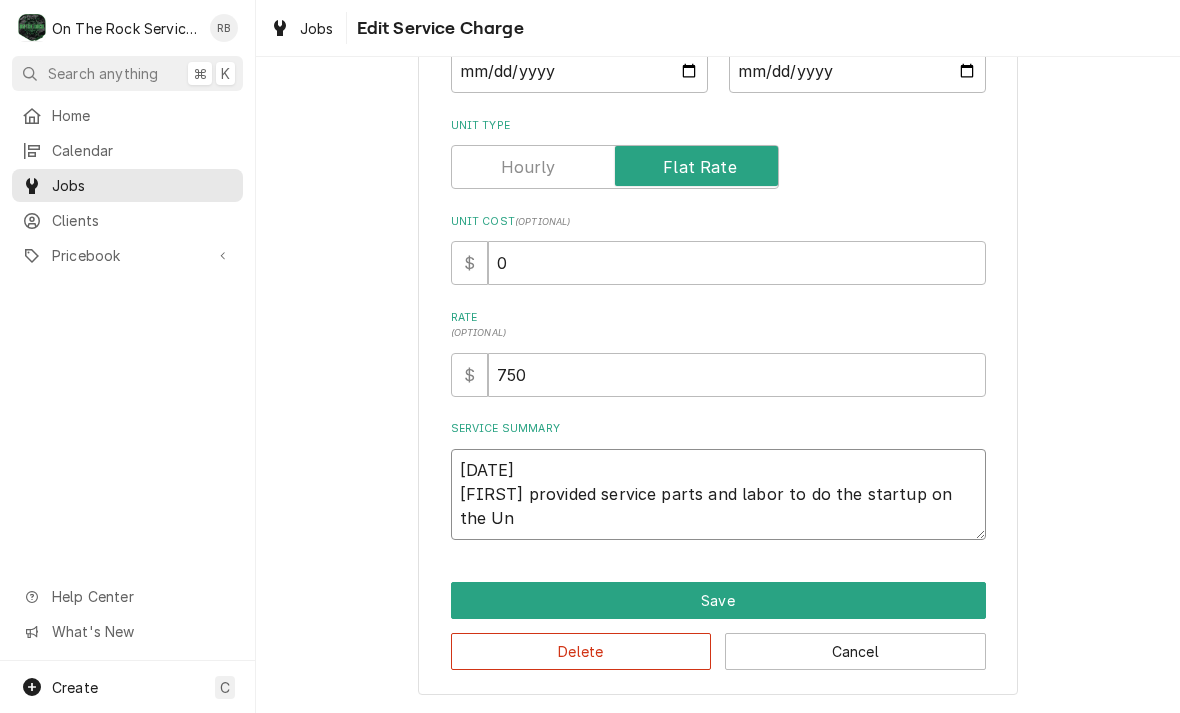 type on "x" 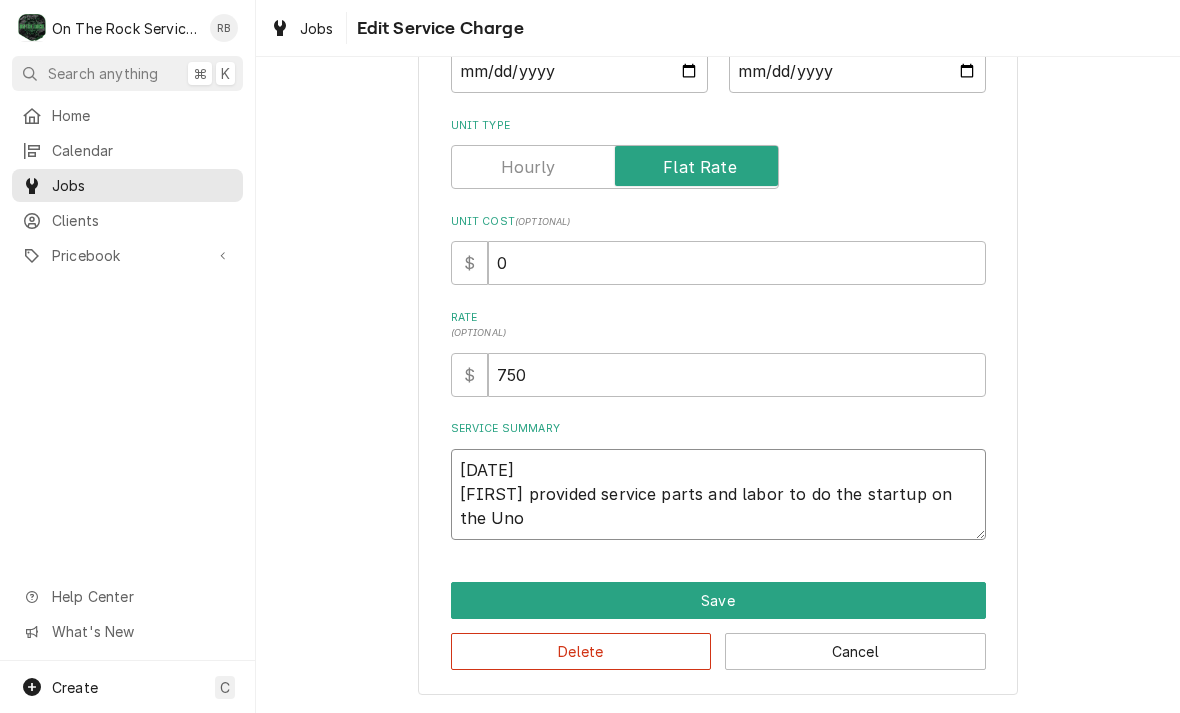 type on "x" 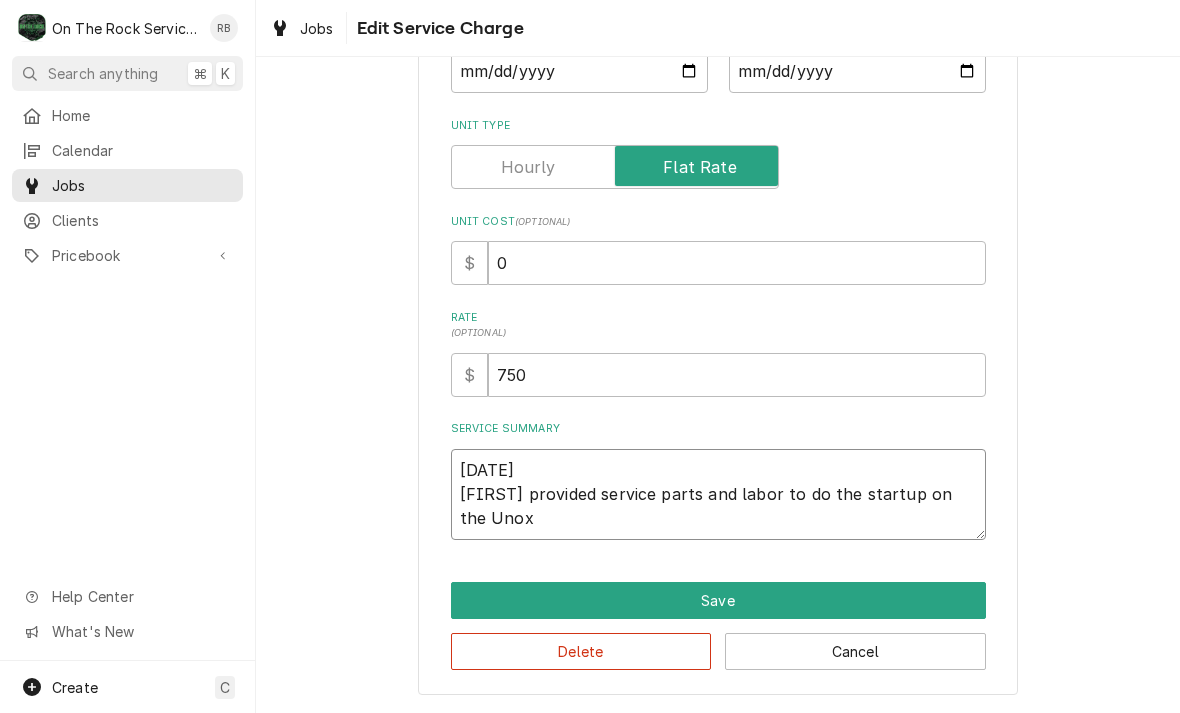 type on "x" 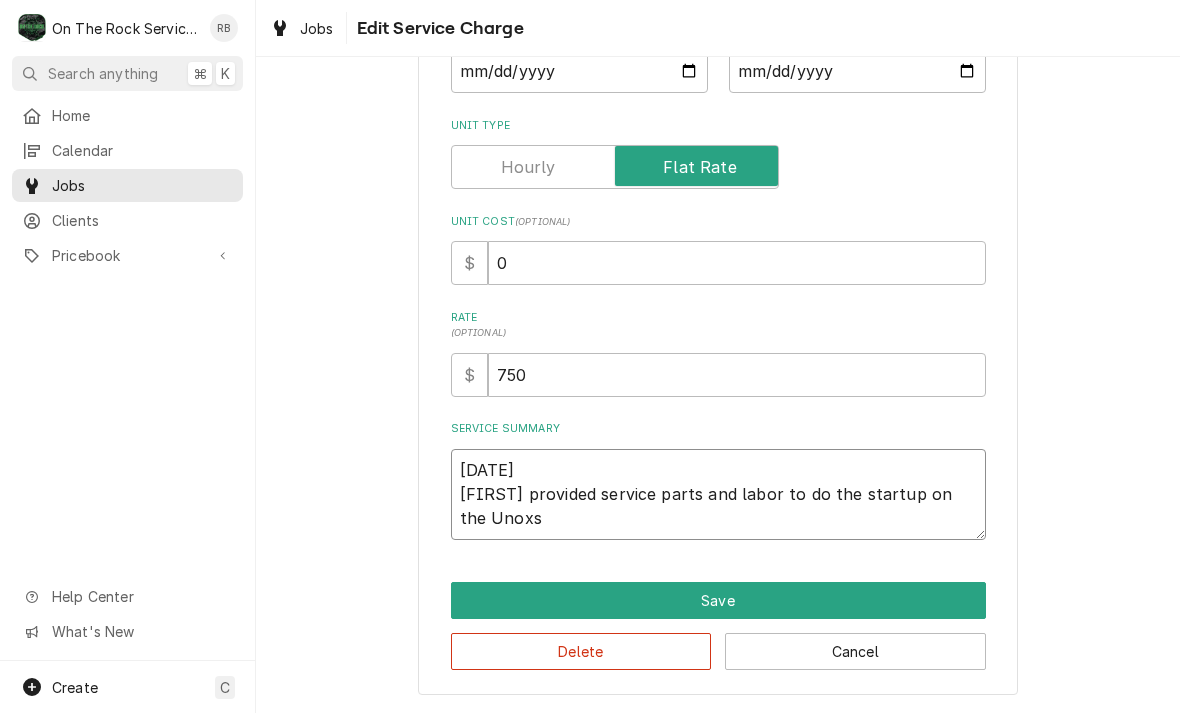 type on "x" 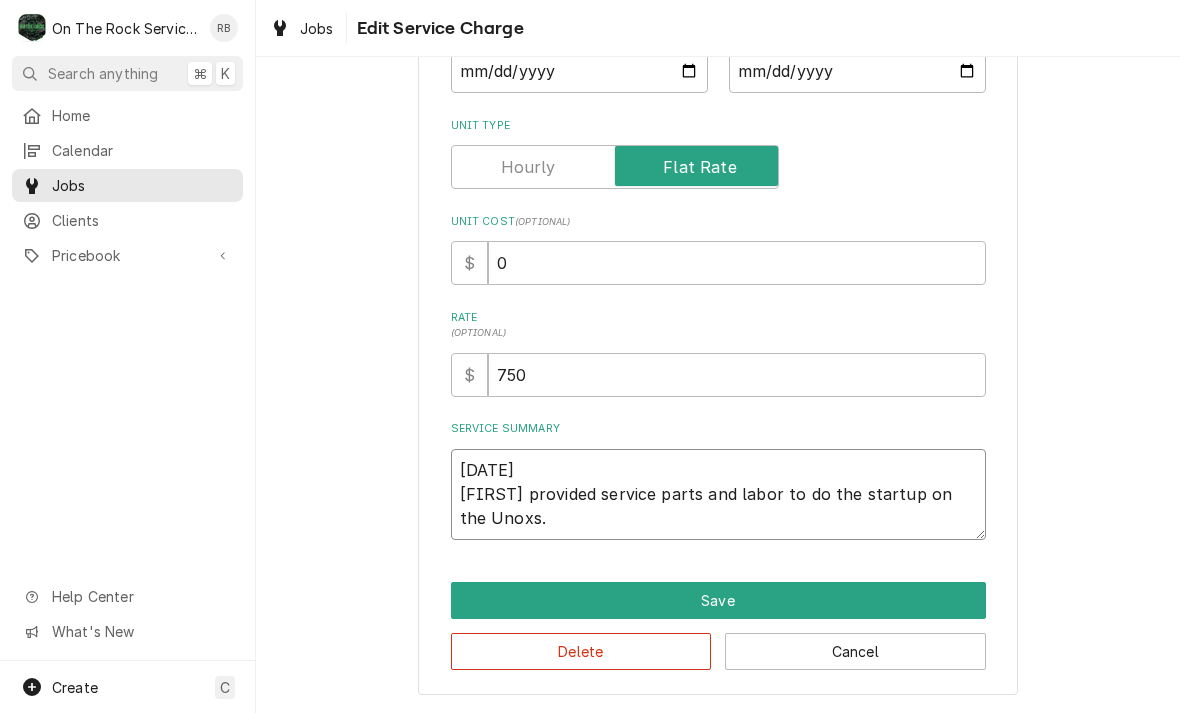 type on "x" 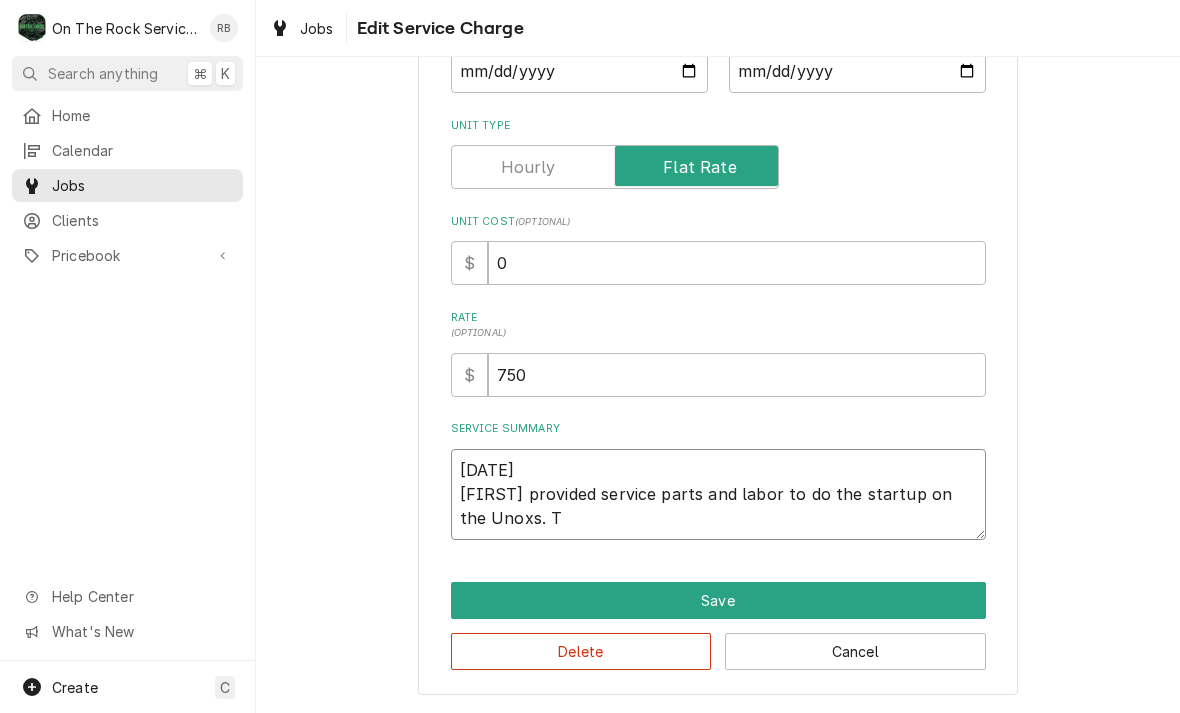 type on "x" 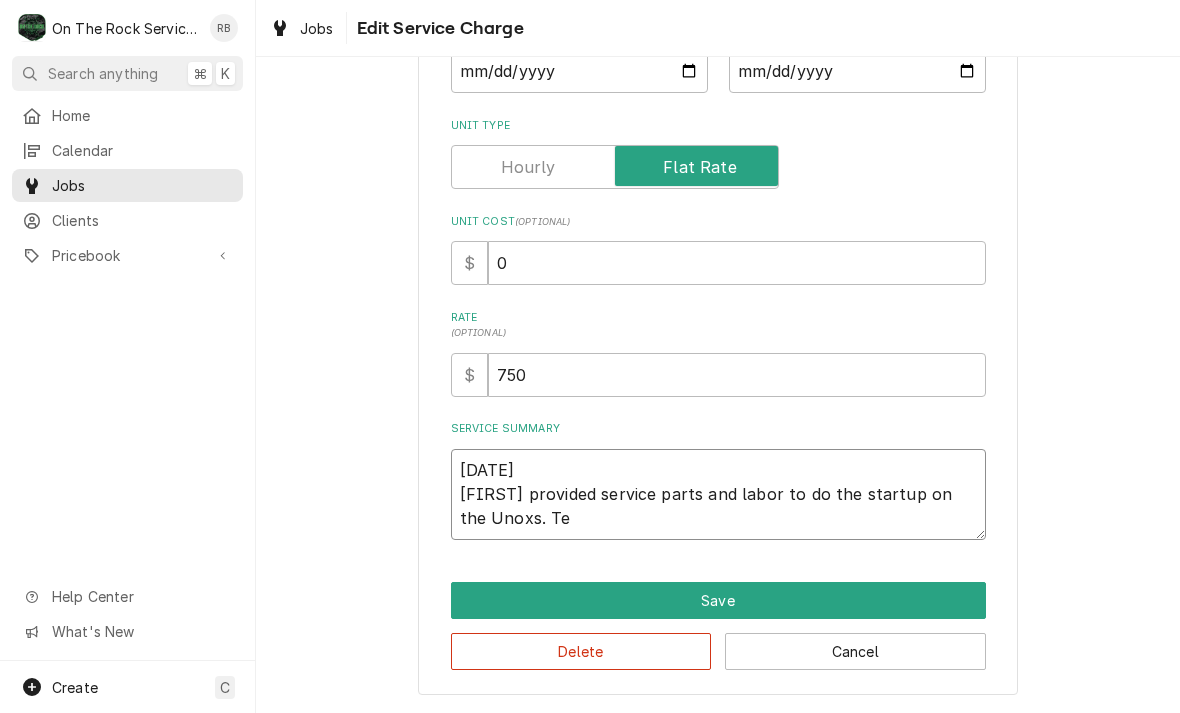 type on "x" 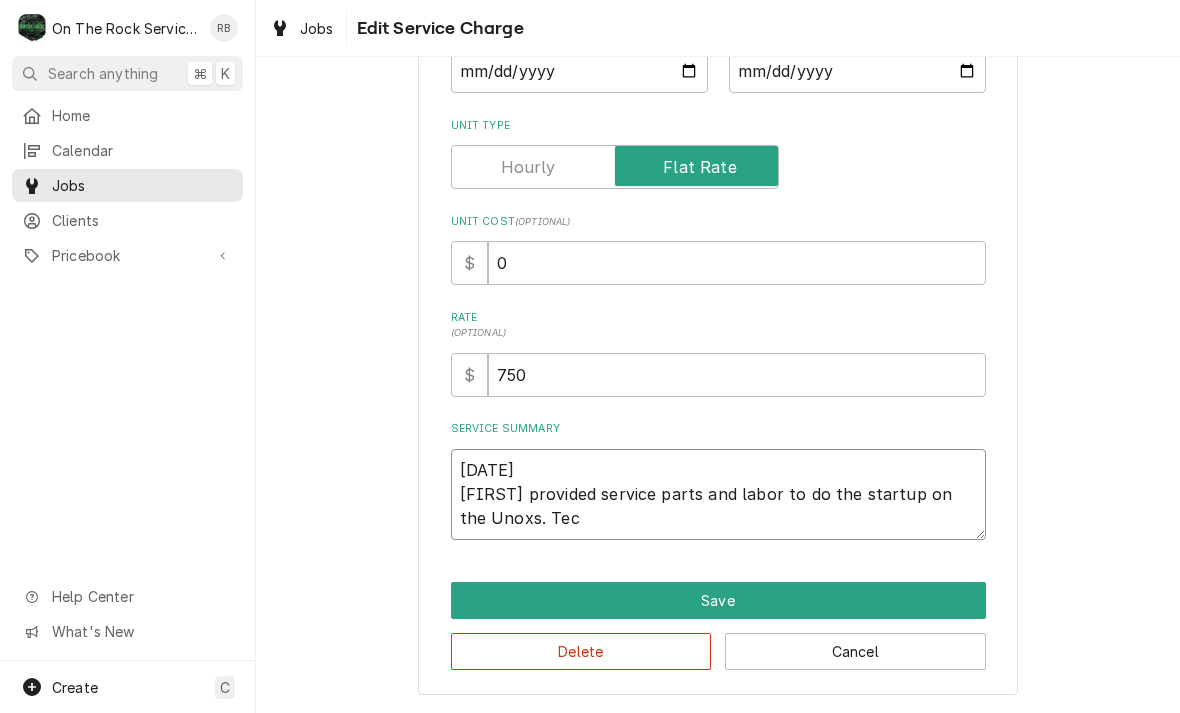 type on "x" 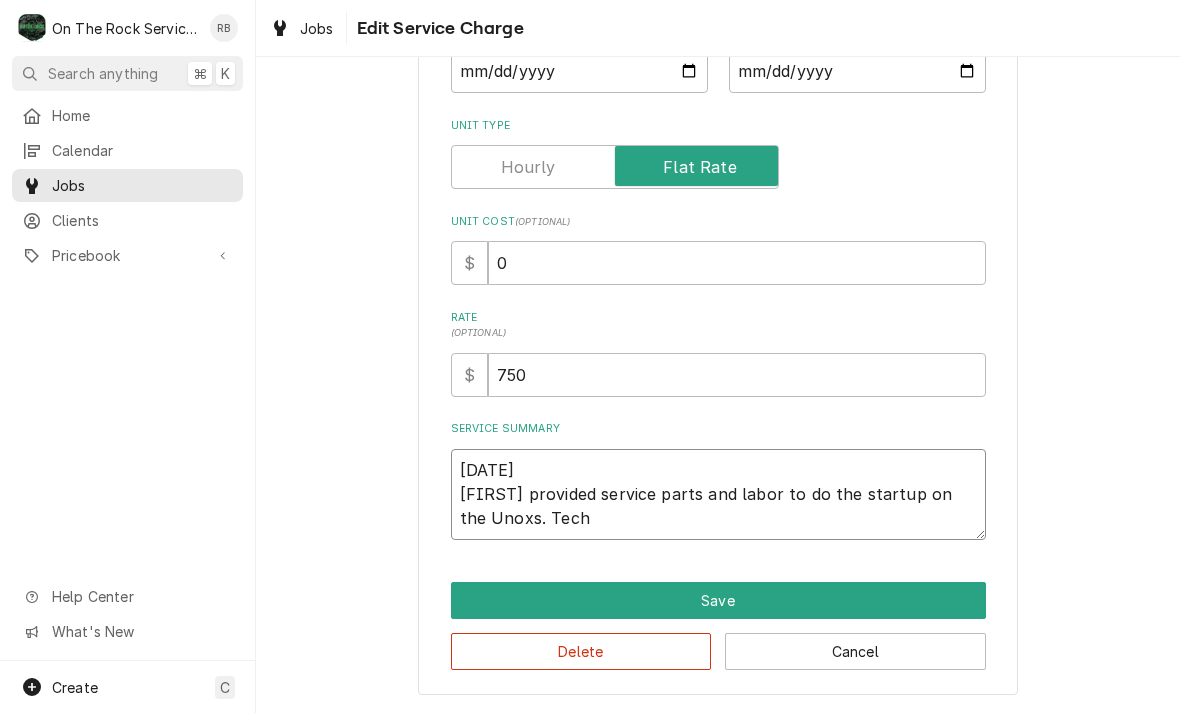type on "x" 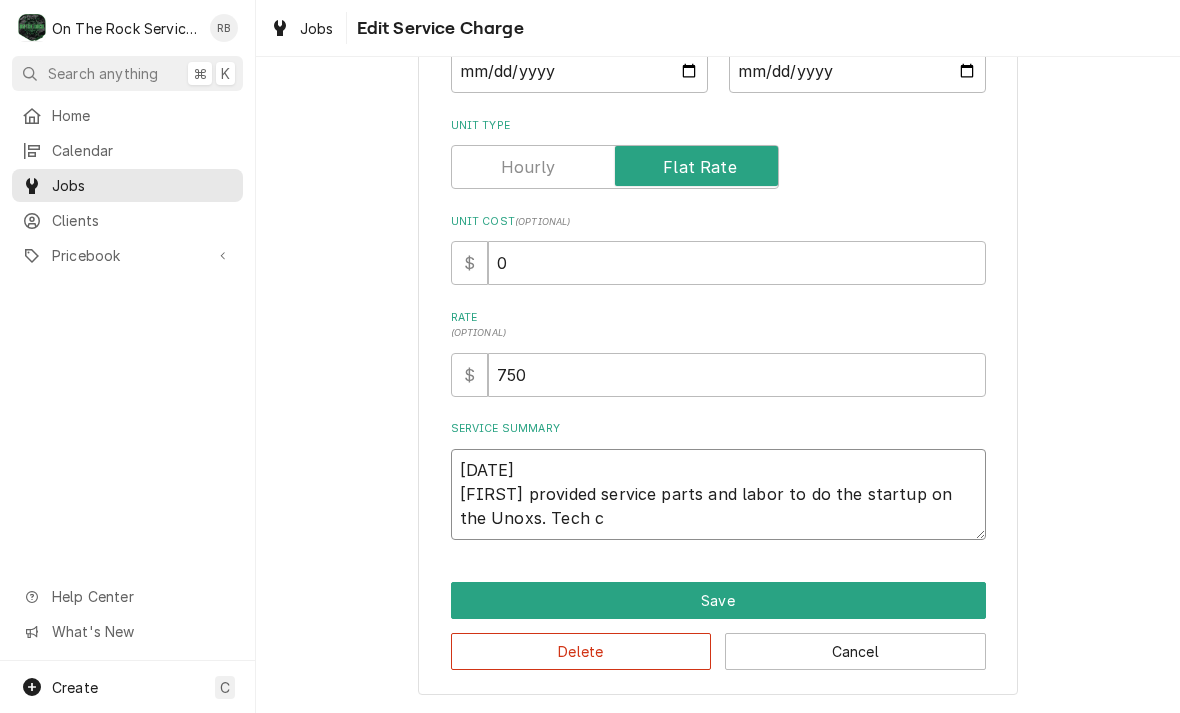 type on "x" 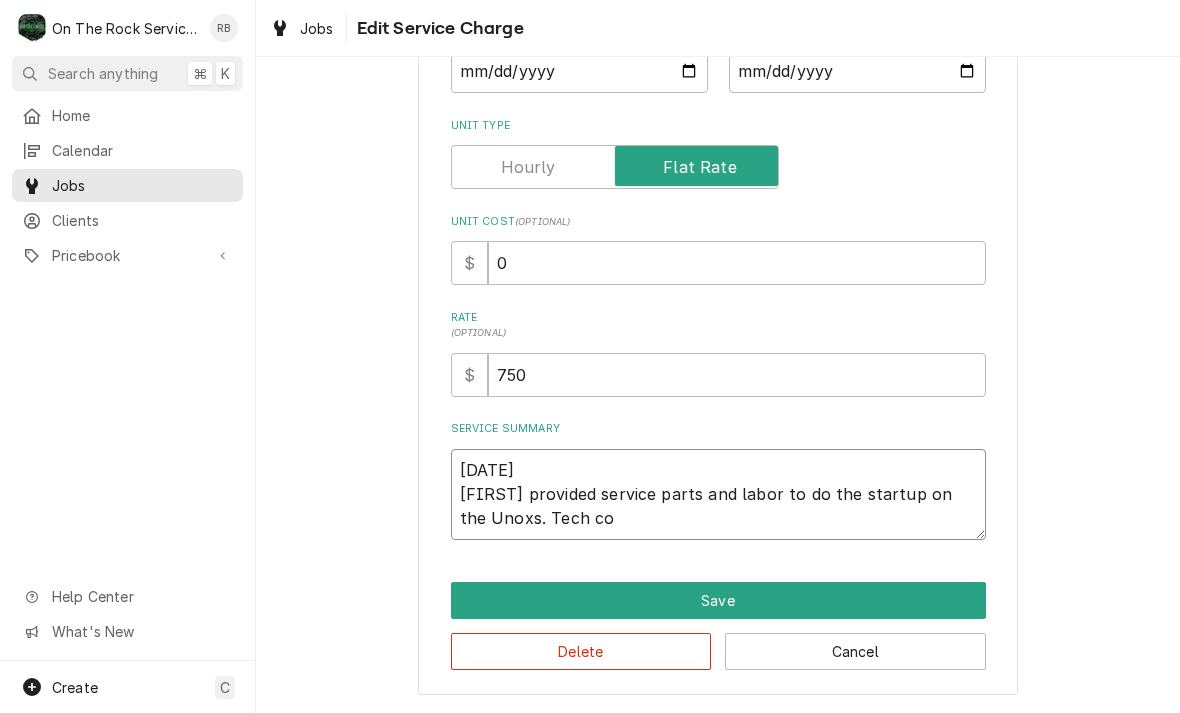 type on "x" 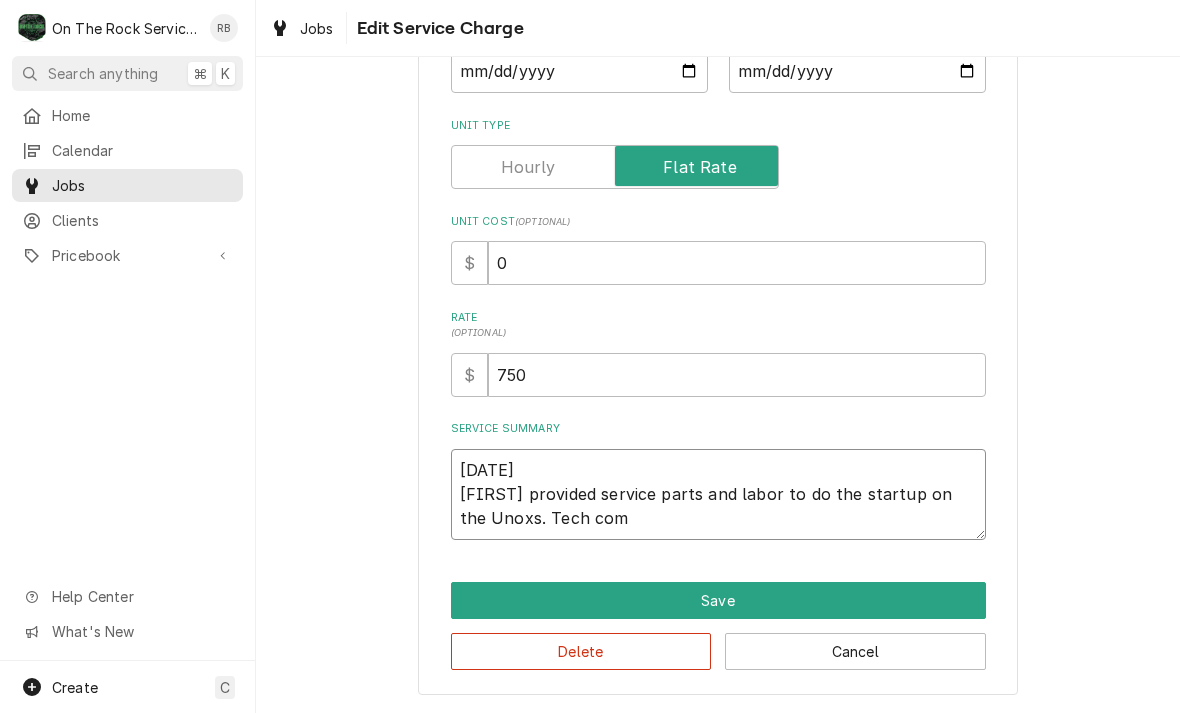 type on "x" 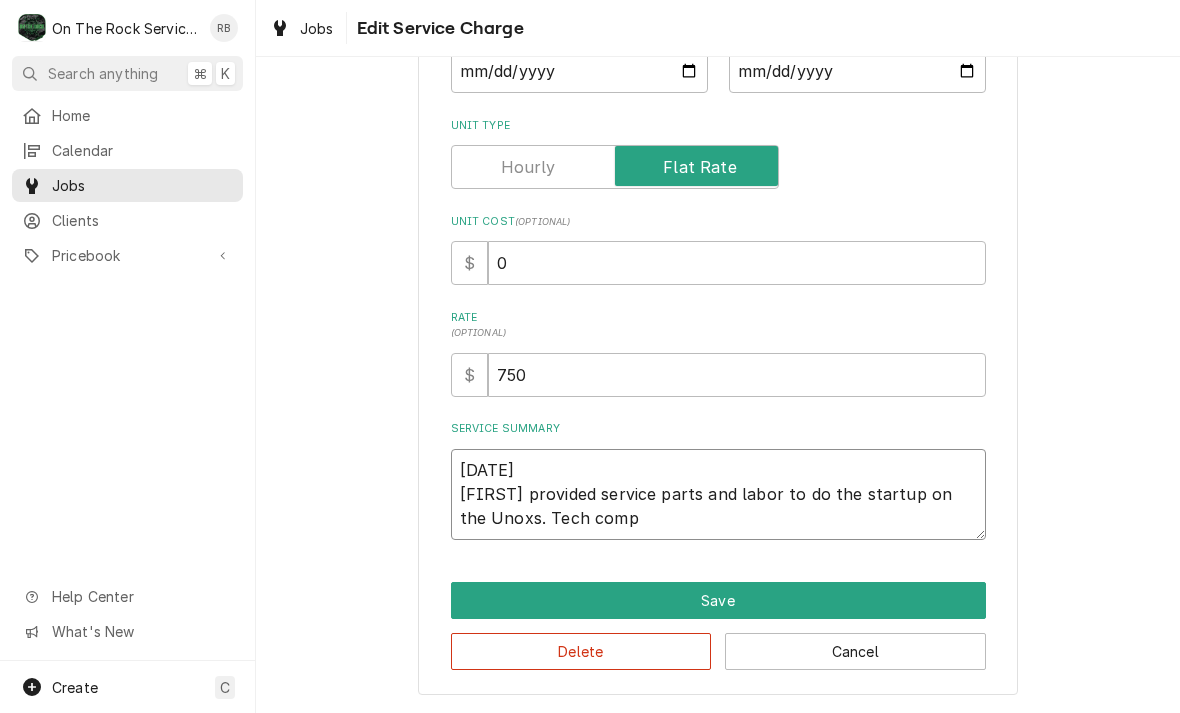 type on "x" 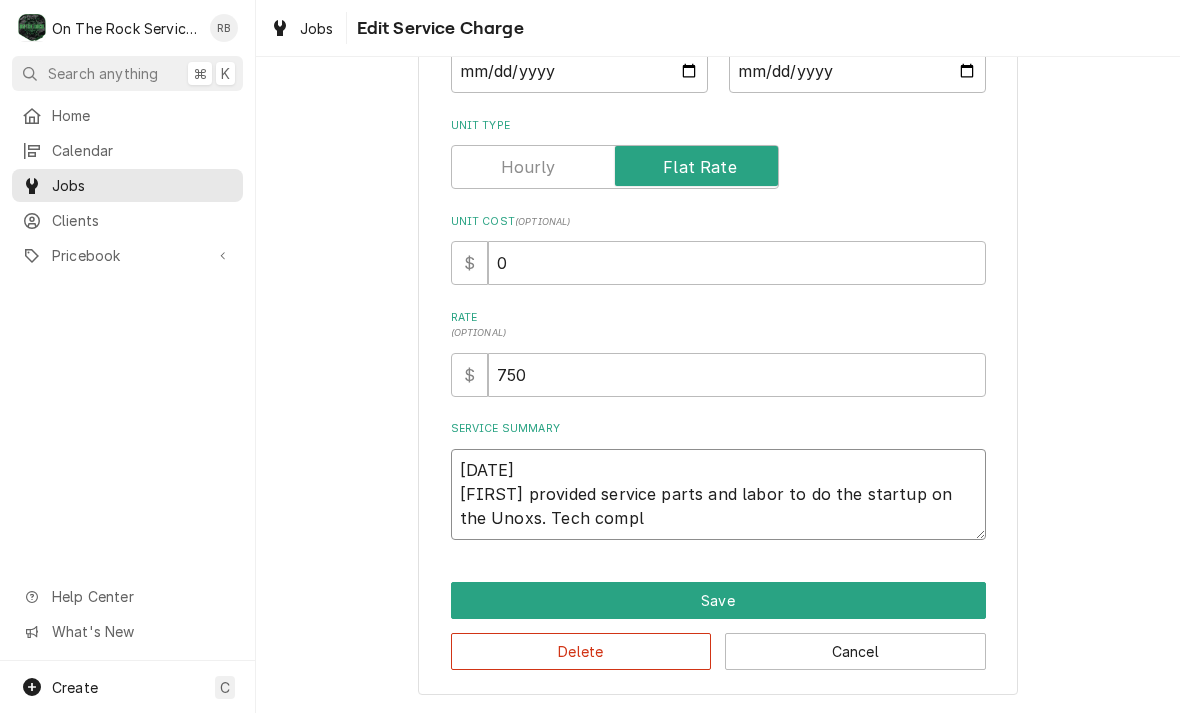 type on "x" 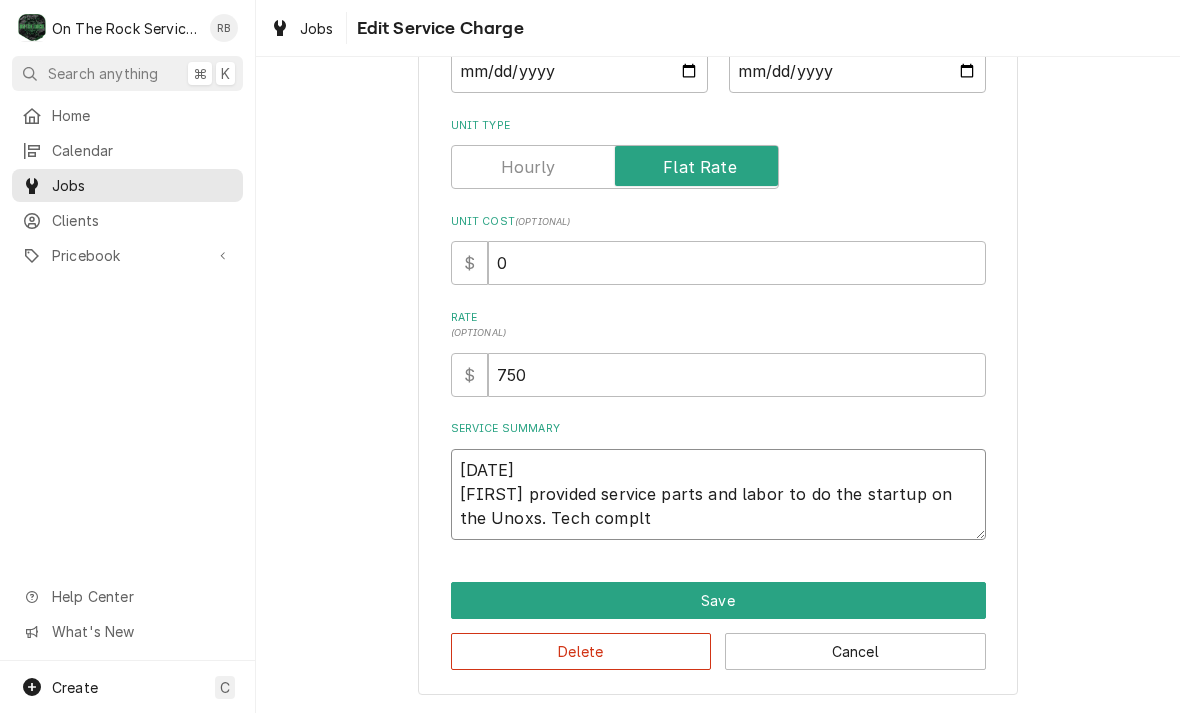 type on "x" 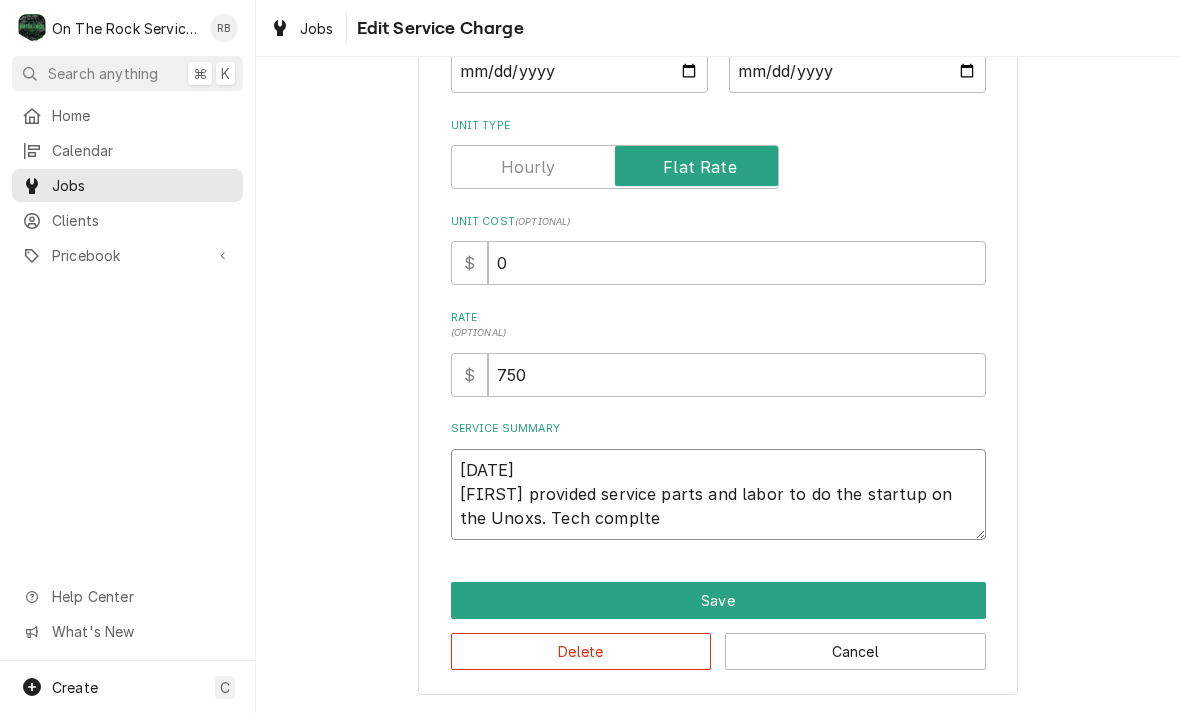 type on "x" 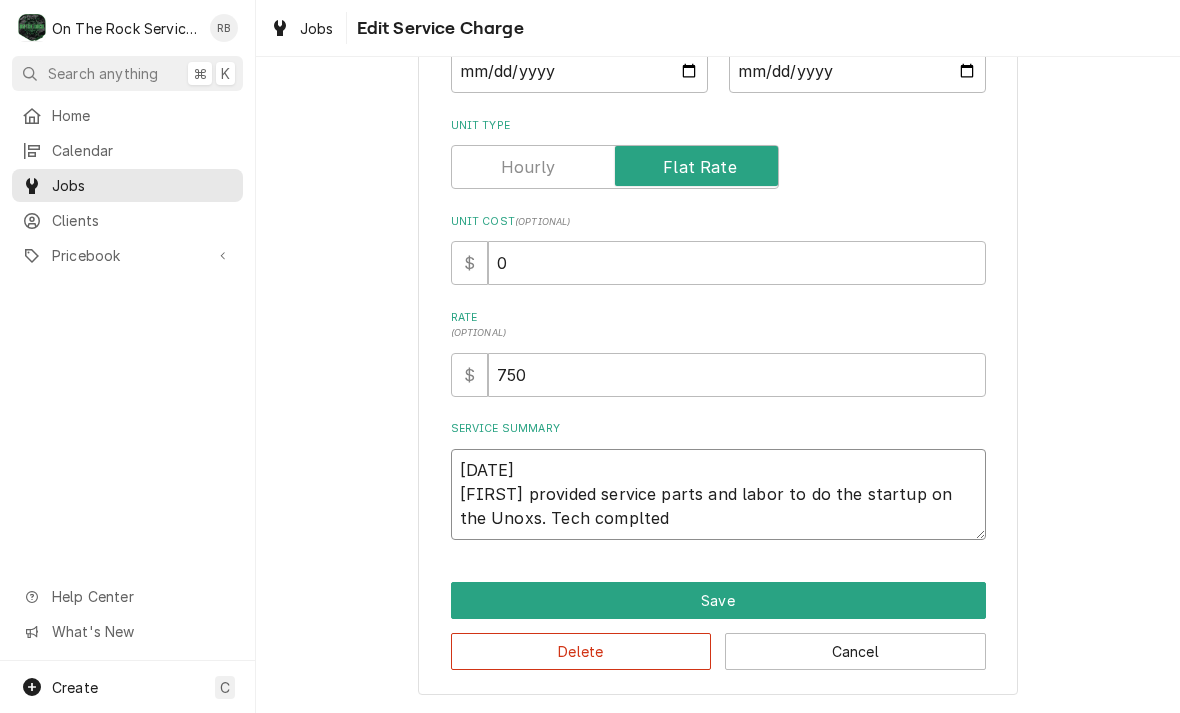 type on "x" 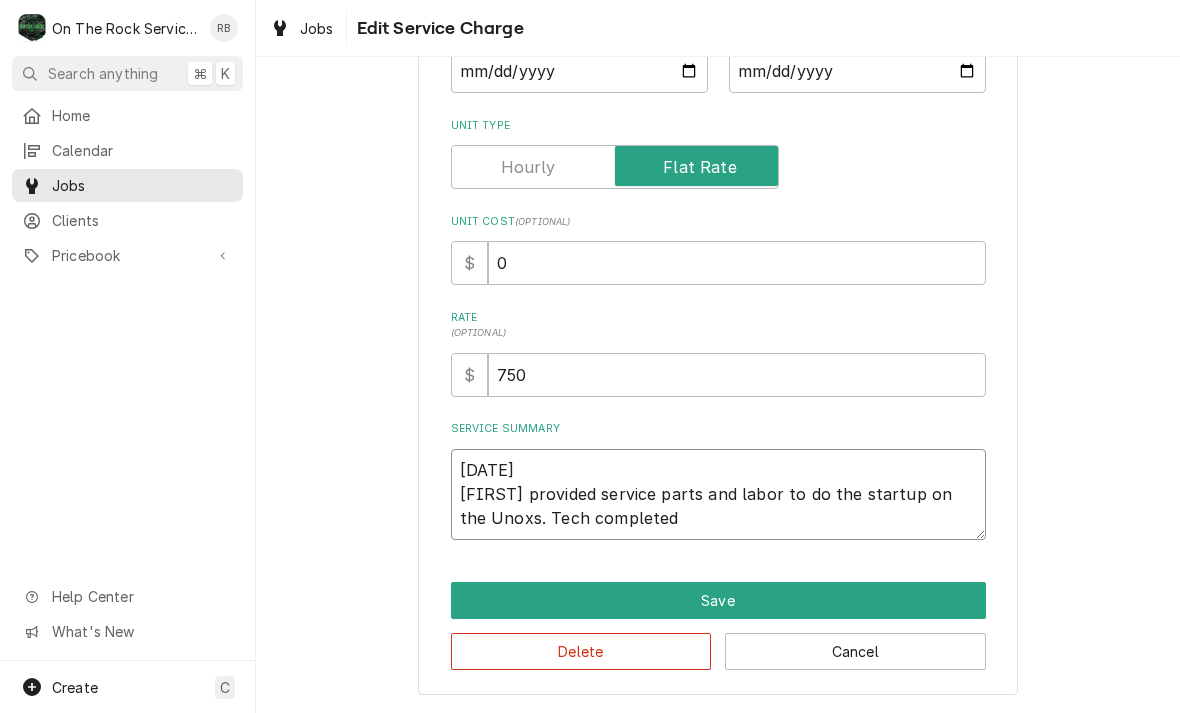 type on "x" 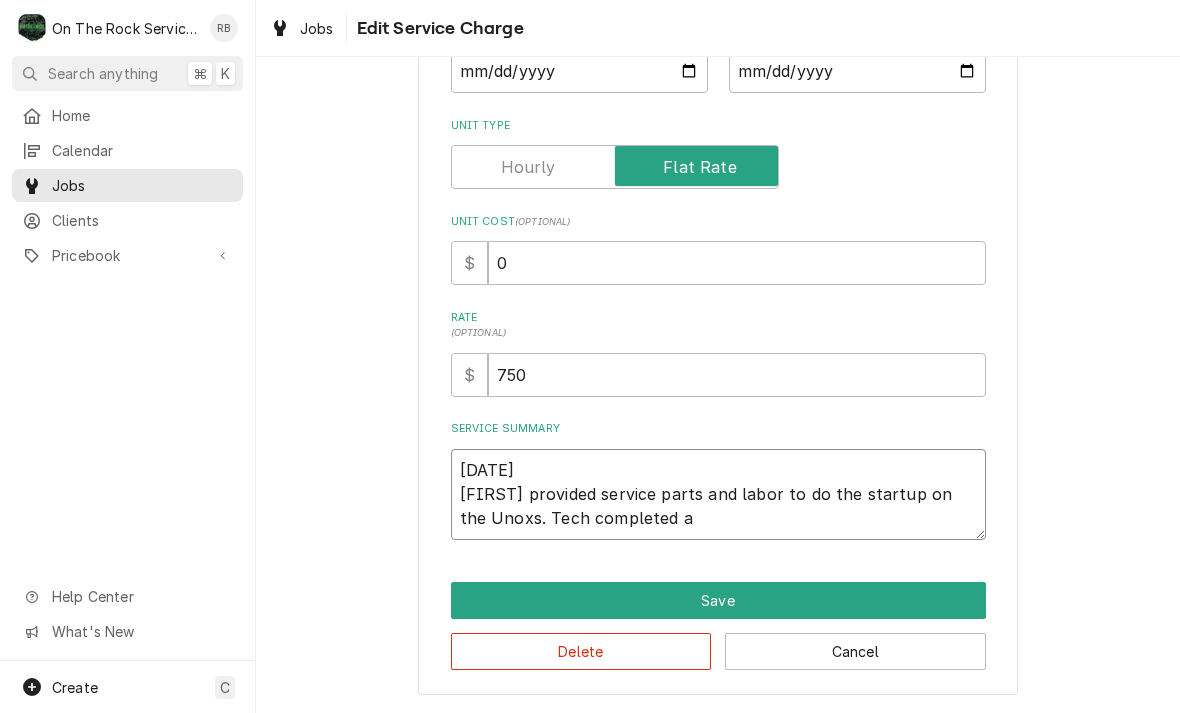 type on "x" 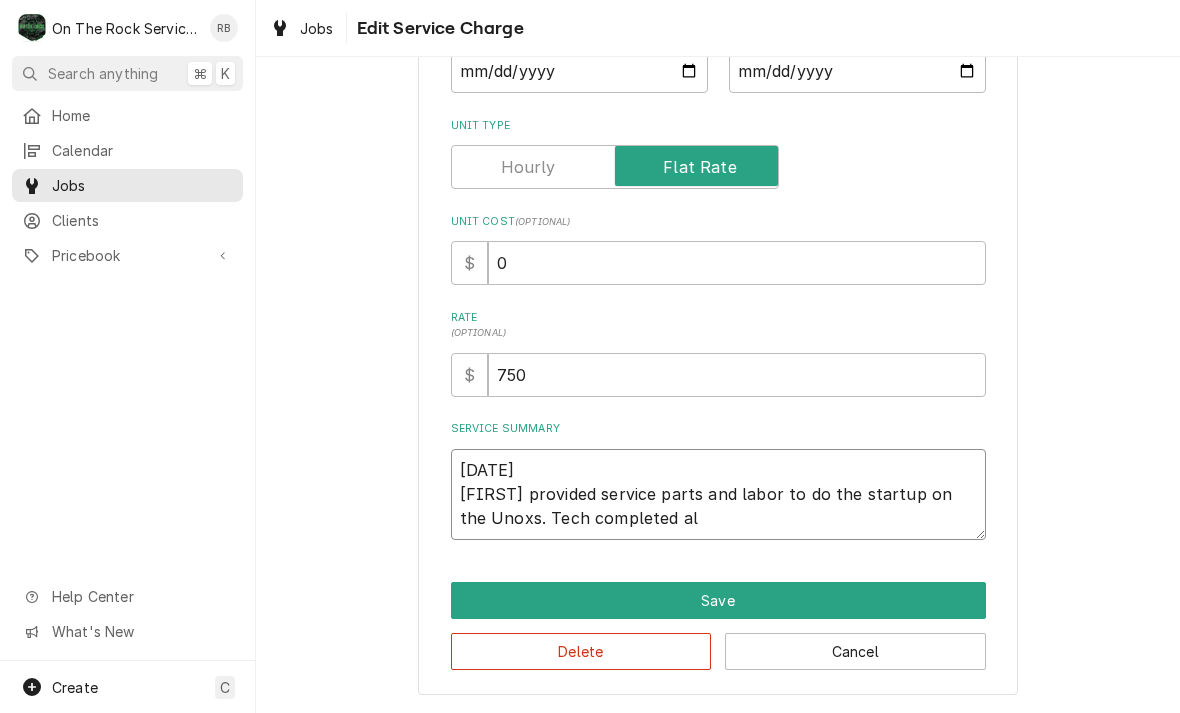 type on "x" 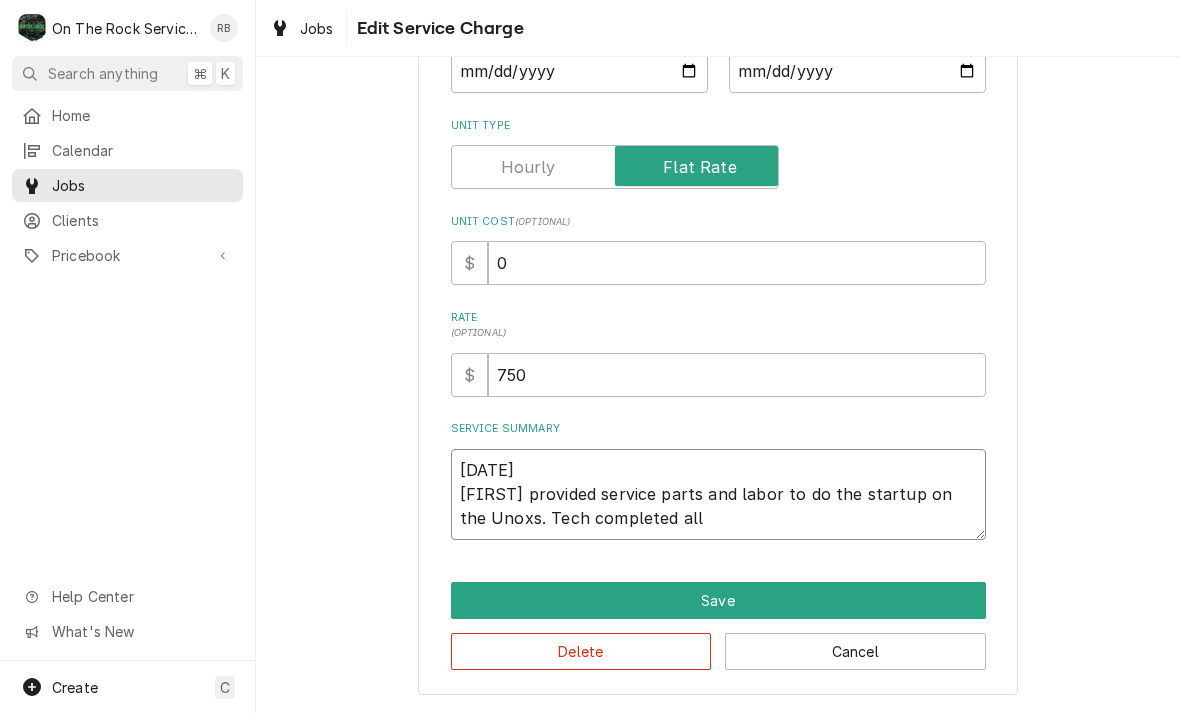 type on "x" 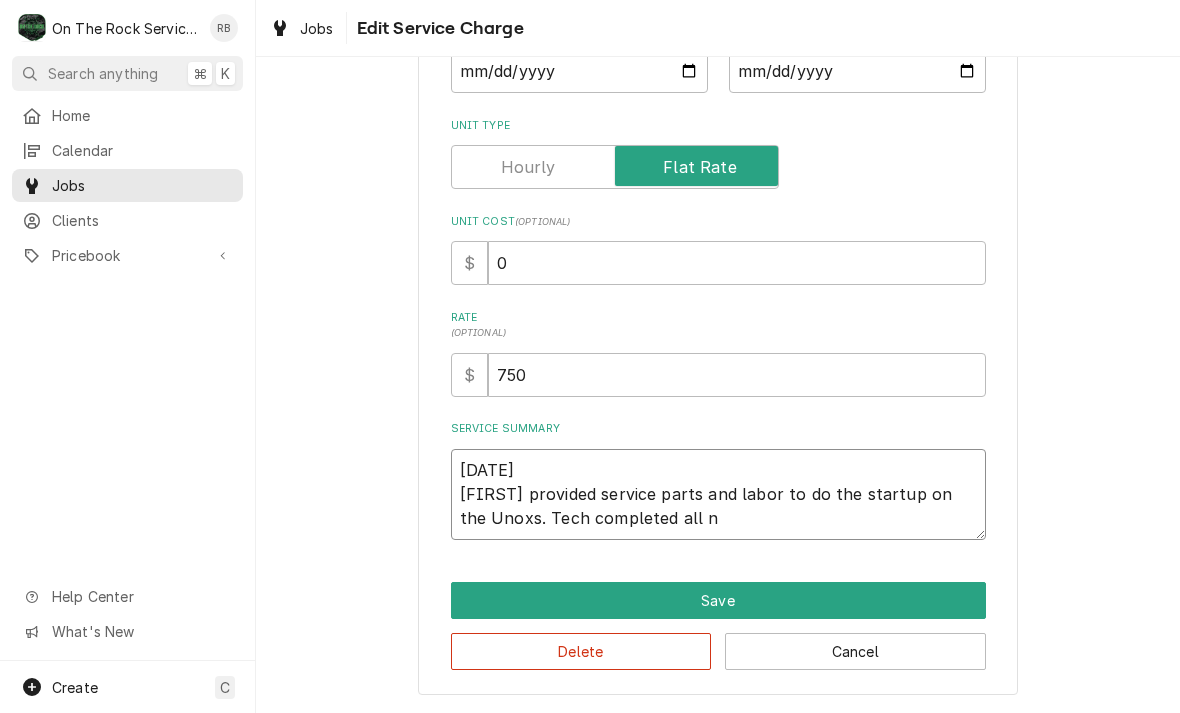 type on "x" 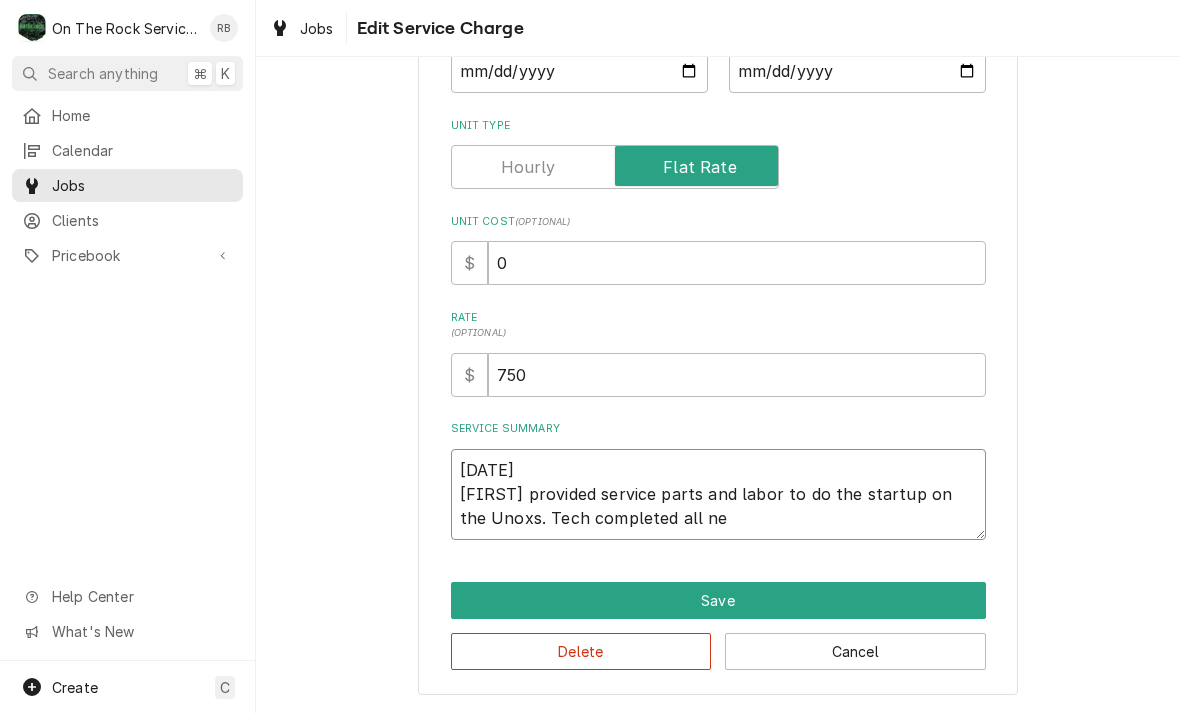 type on "x" 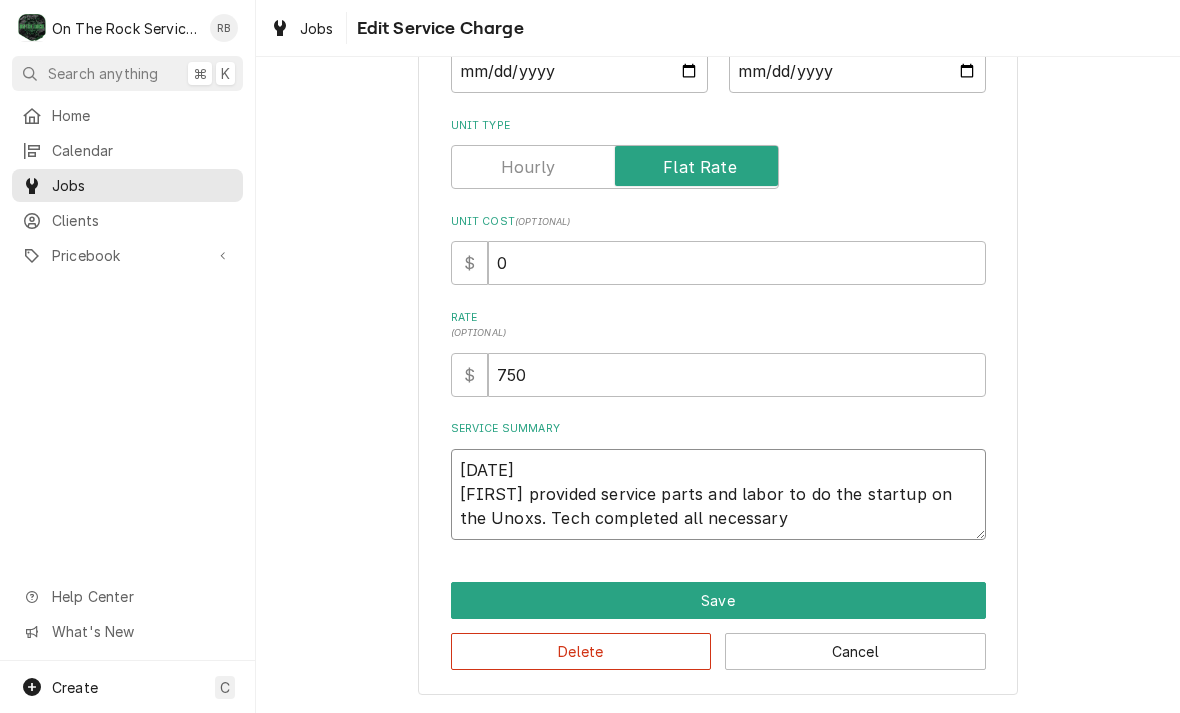 type on "x" 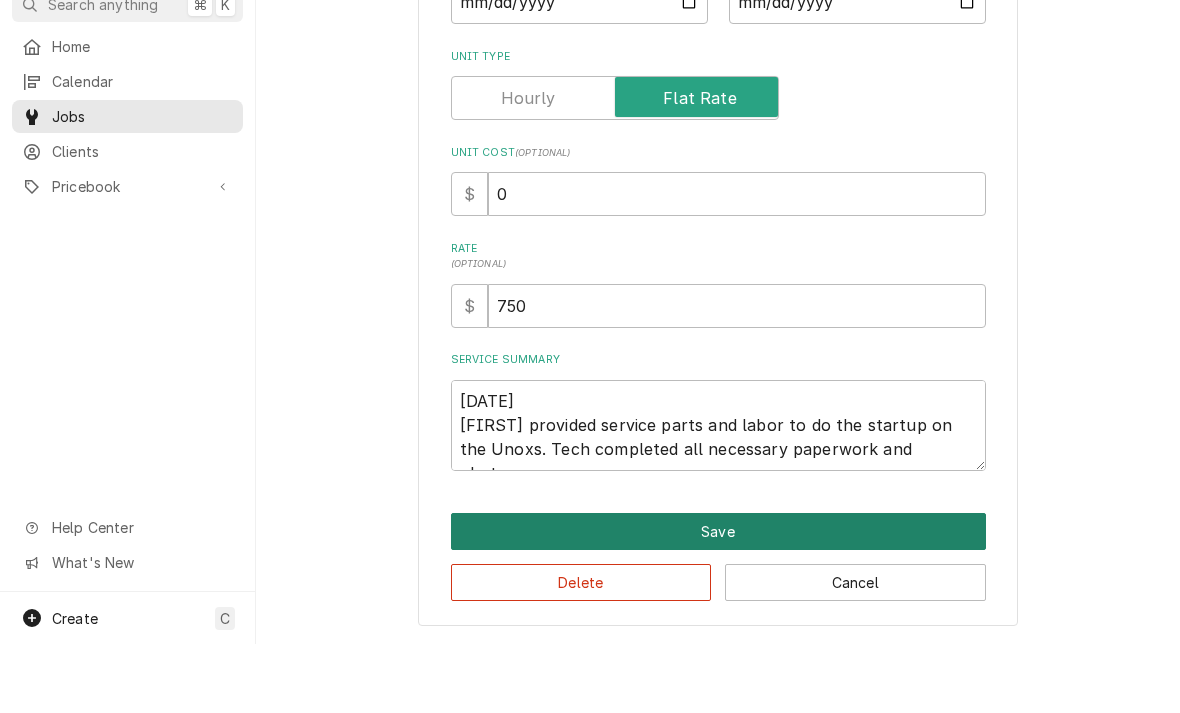 click on "Save" at bounding box center (718, 600) 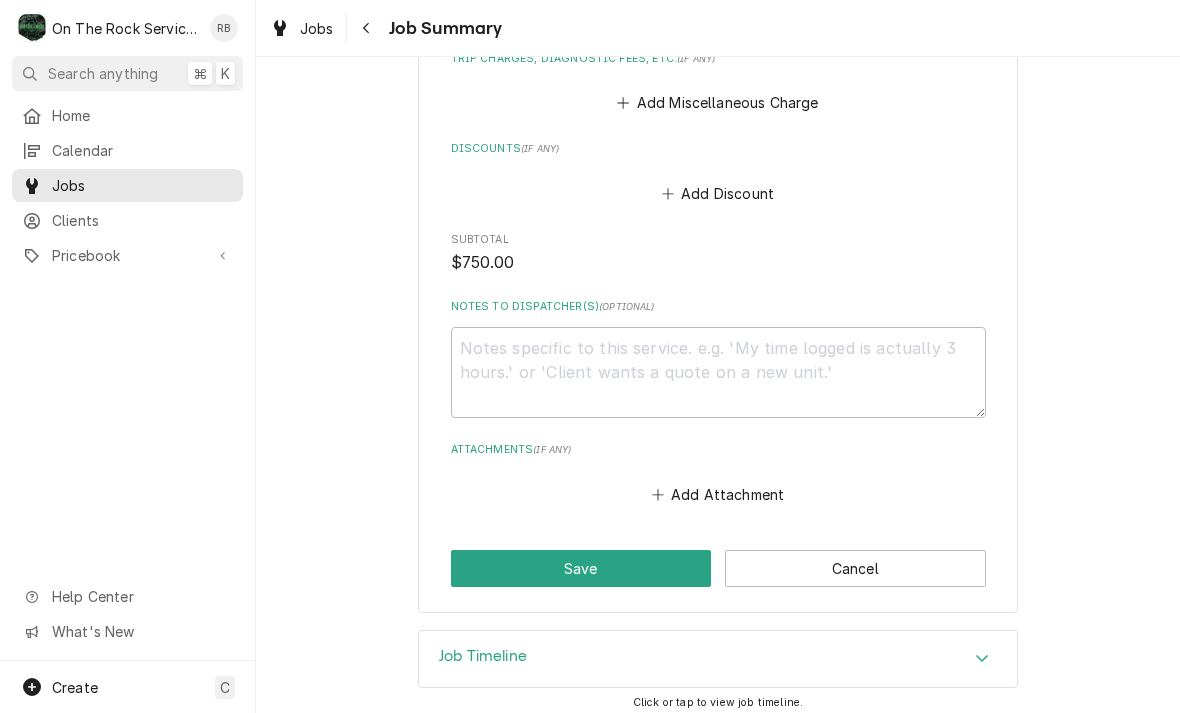 scroll, scrollTop: 1027, scrollLeft: 0, axis: vertical 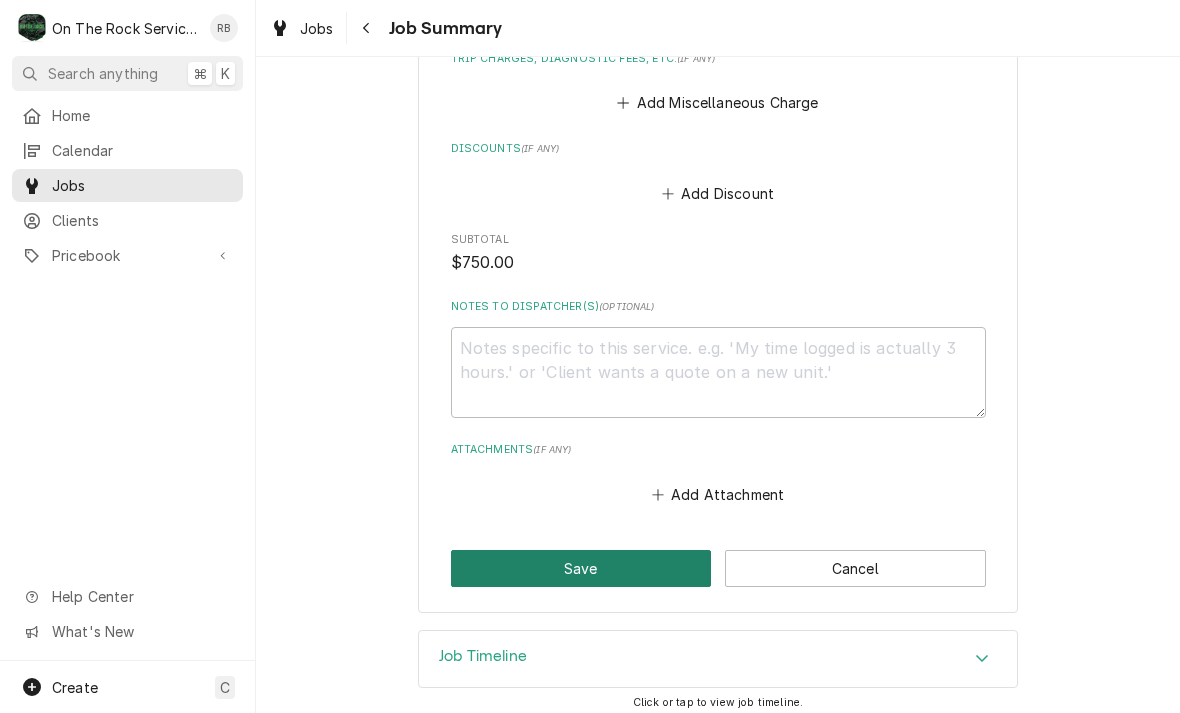 click on "Save" at bounding box center [581, 568] 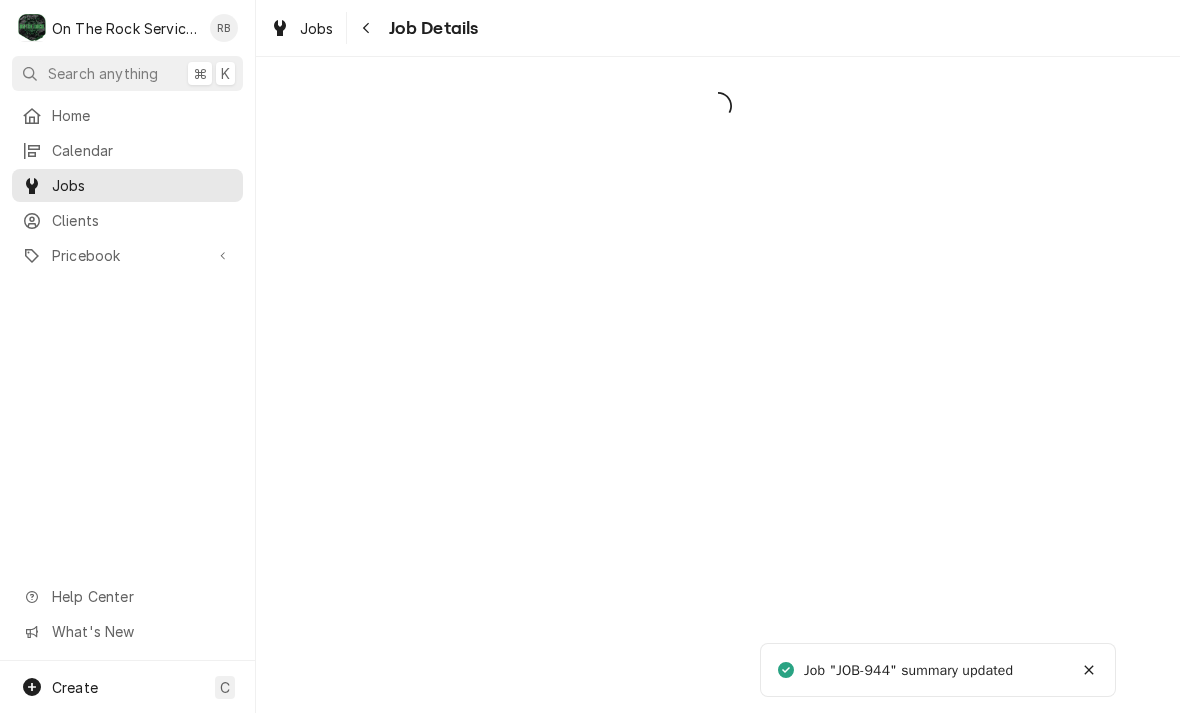 scroll, scrollTop: 0, scrollLeft: 0, axis: both 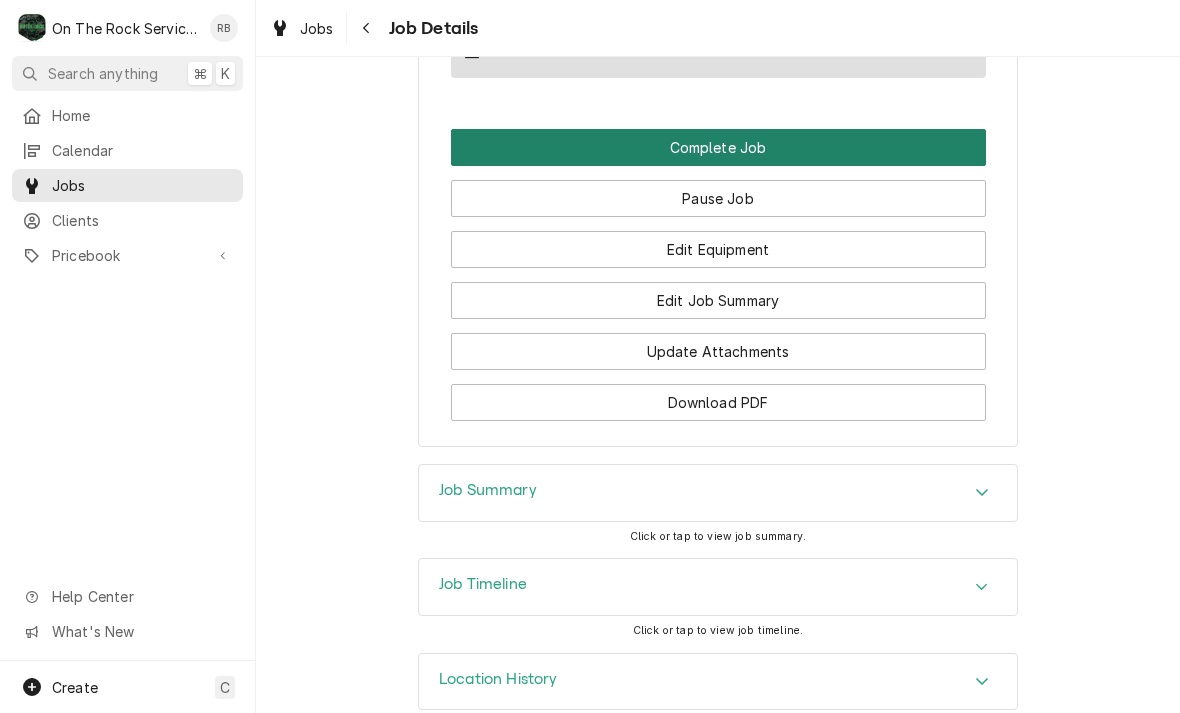 click on "Complete Job" at bounding box center (718, 147) 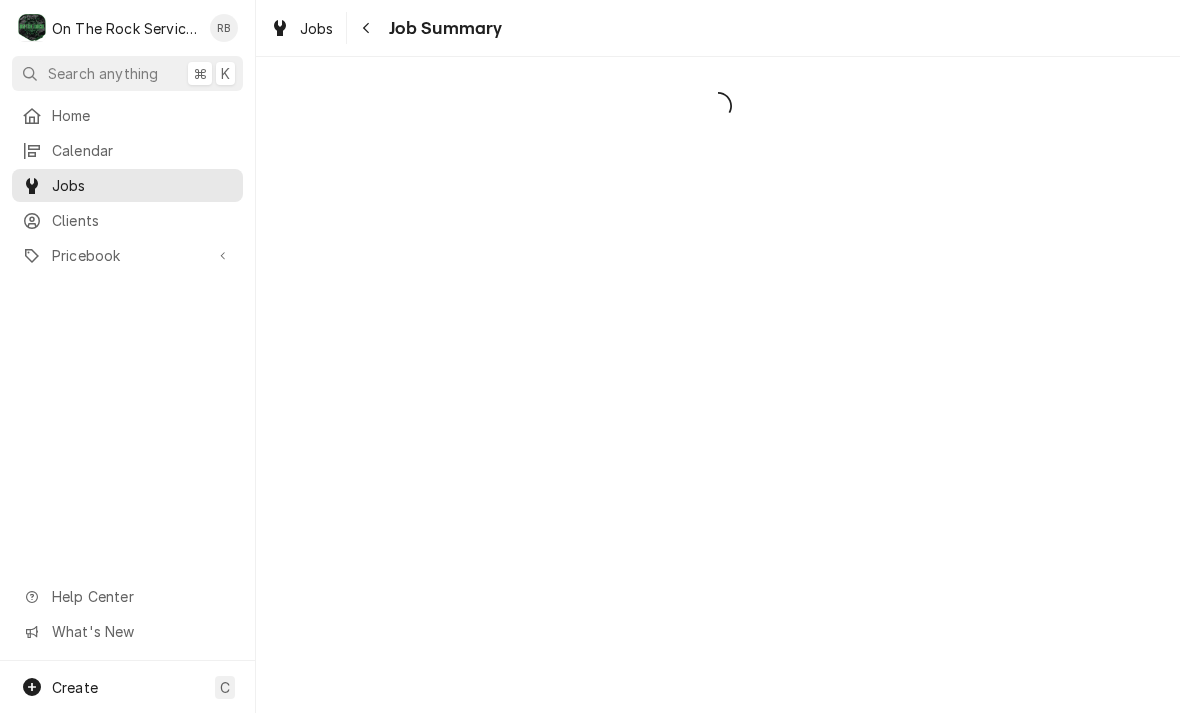 scroll, scrollTop: 0, scrollLeft: 0, axis: both 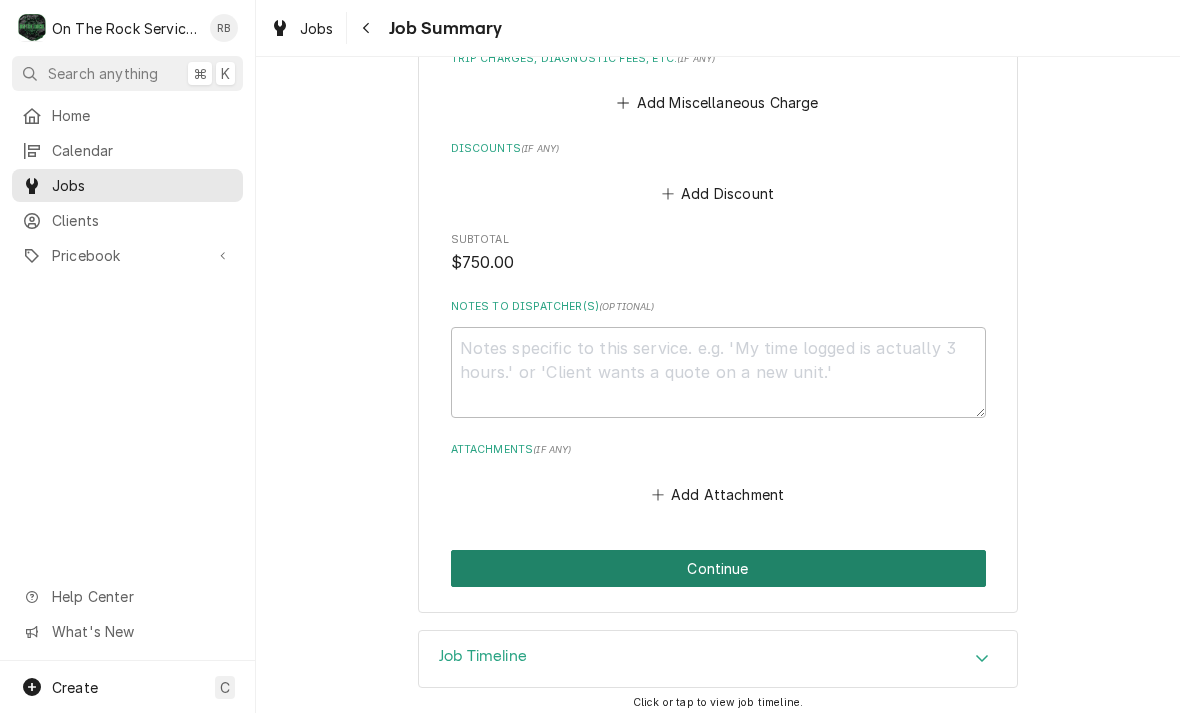 click on "Continue" at bounding box center [718, 568] 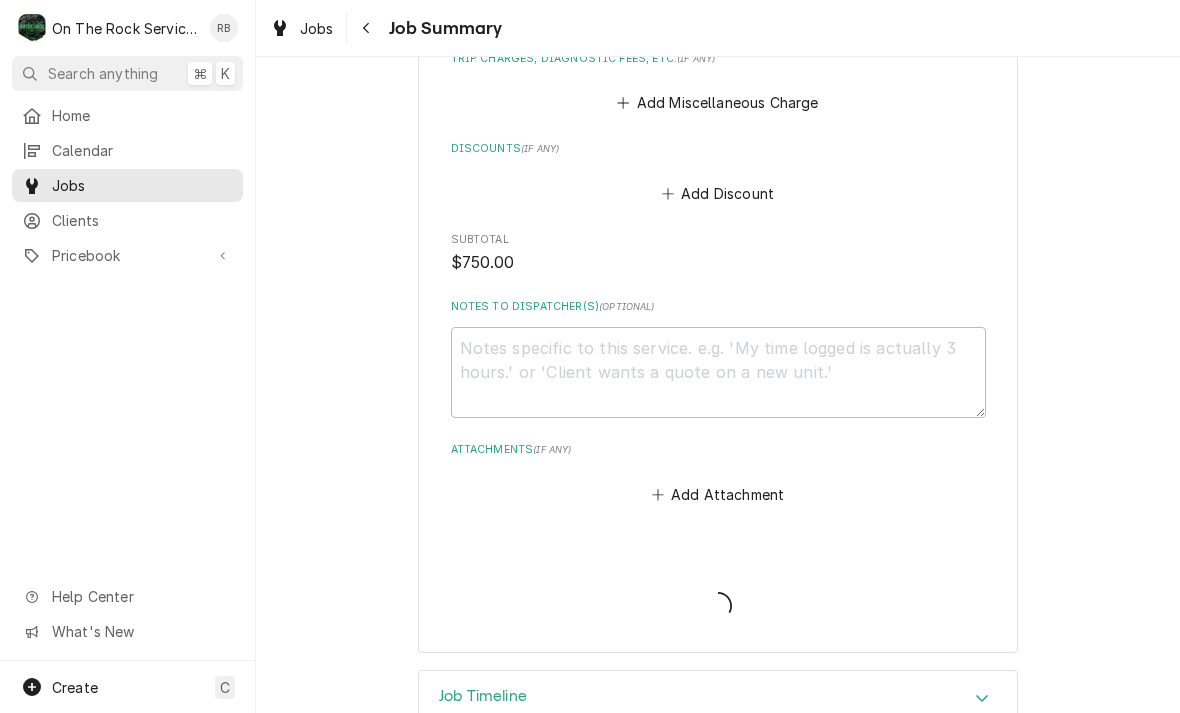type on "x" 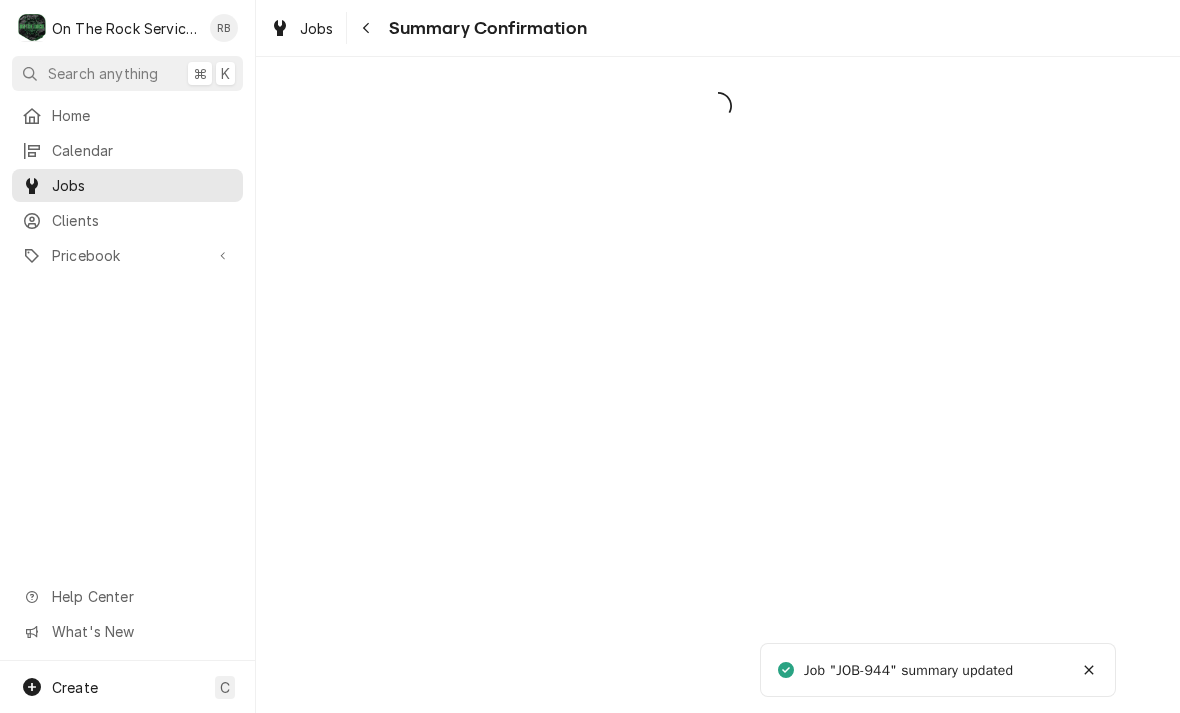 scroll, scrollTop: 0, scrollLeft: 0, axis: both 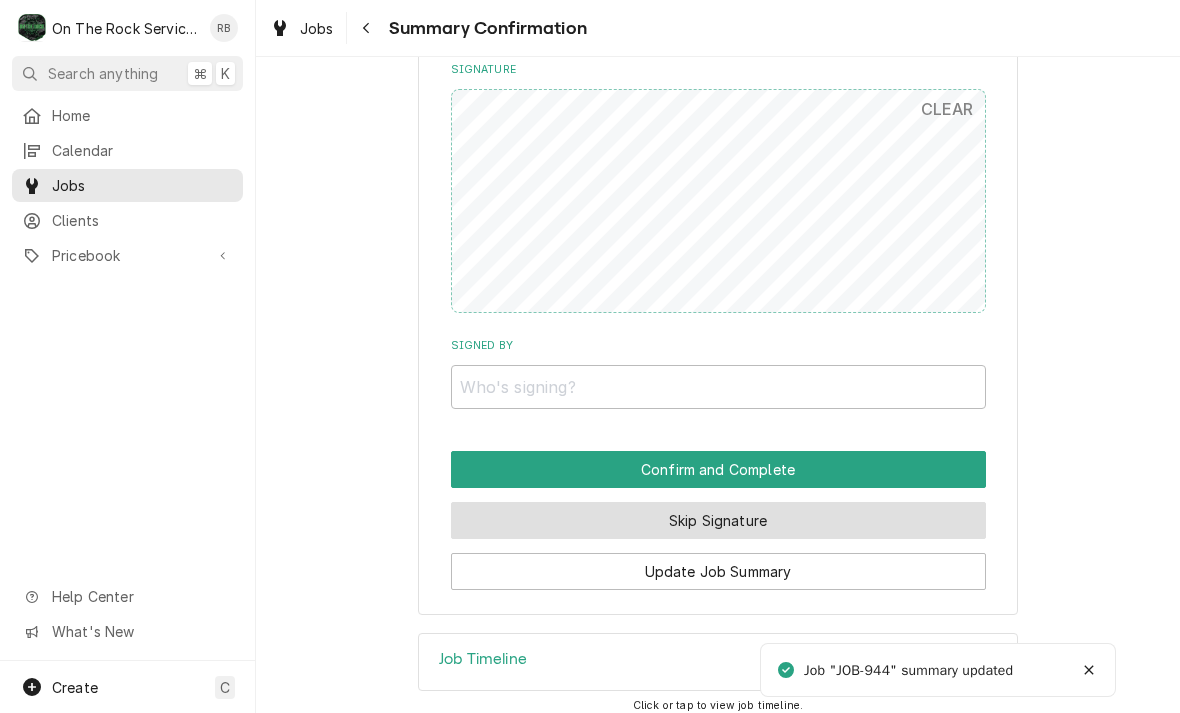 click on "Skip Signature" at bounding box center (718, 520) 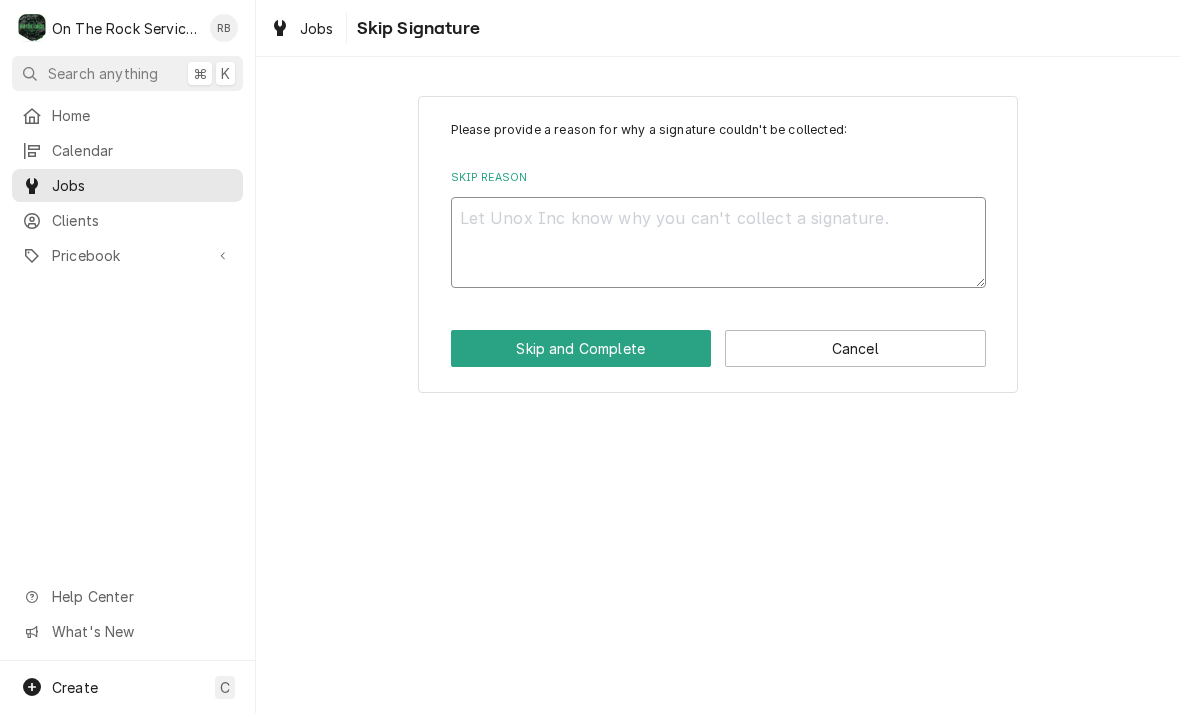 click on "Skip Reason" at bounding box center (718, 242) 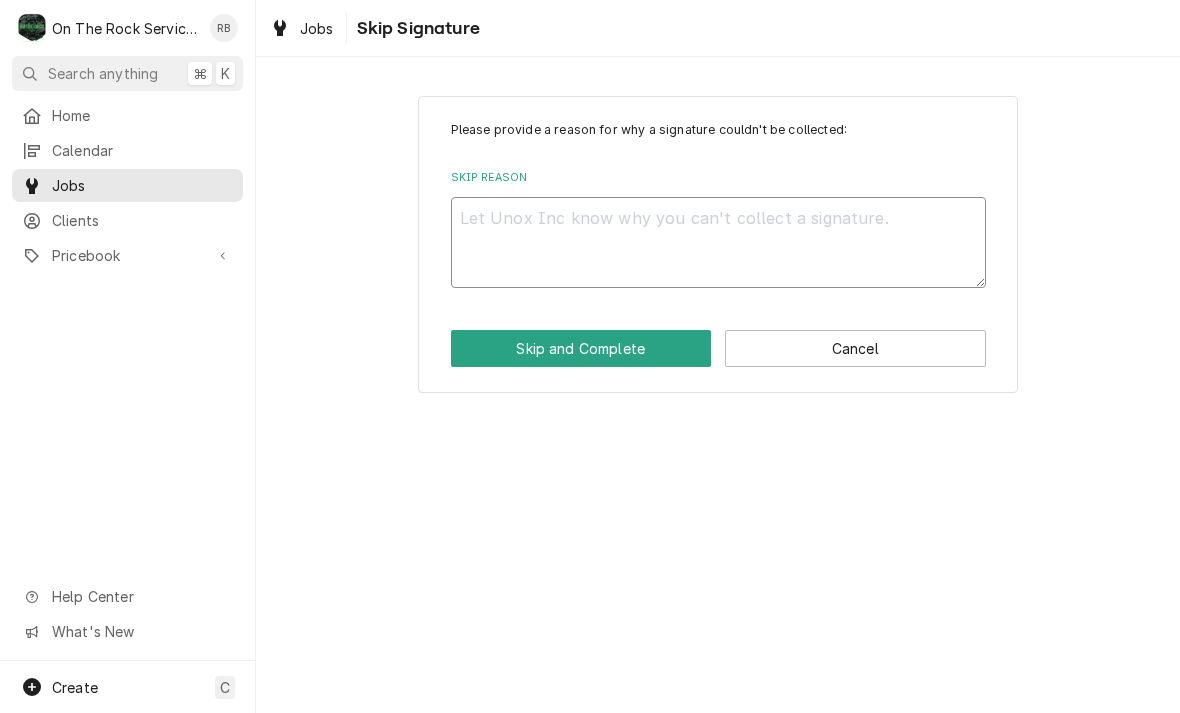 type on "x" 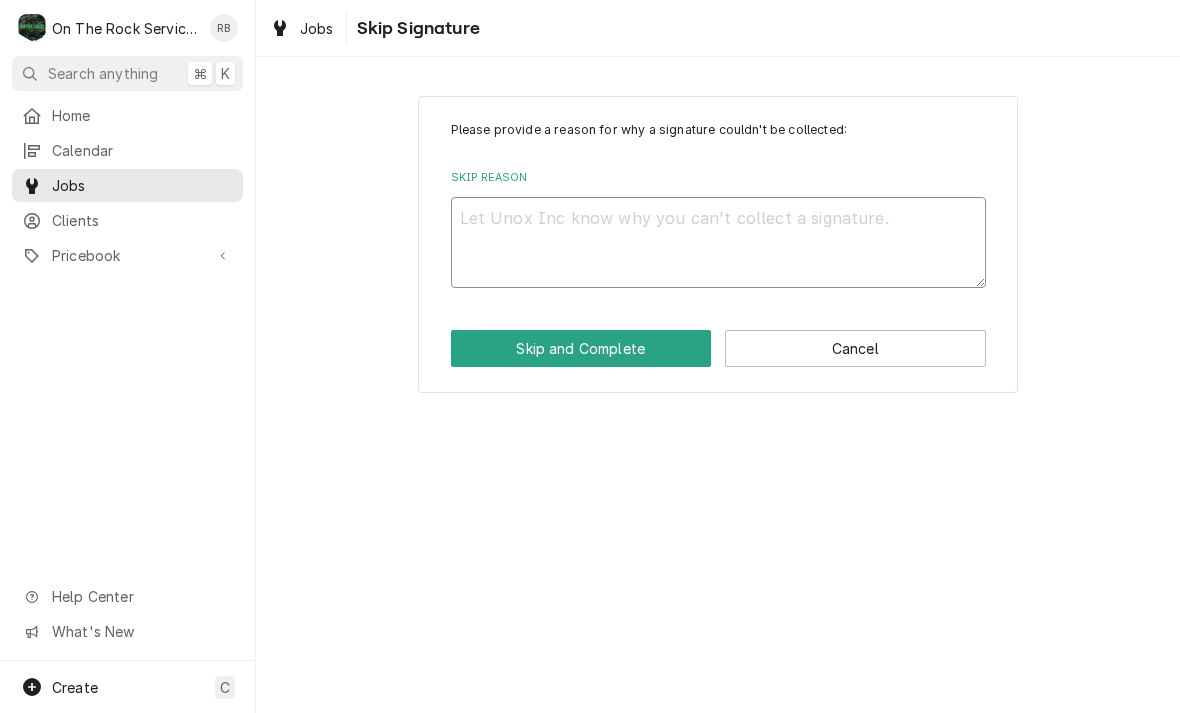 type on "N" 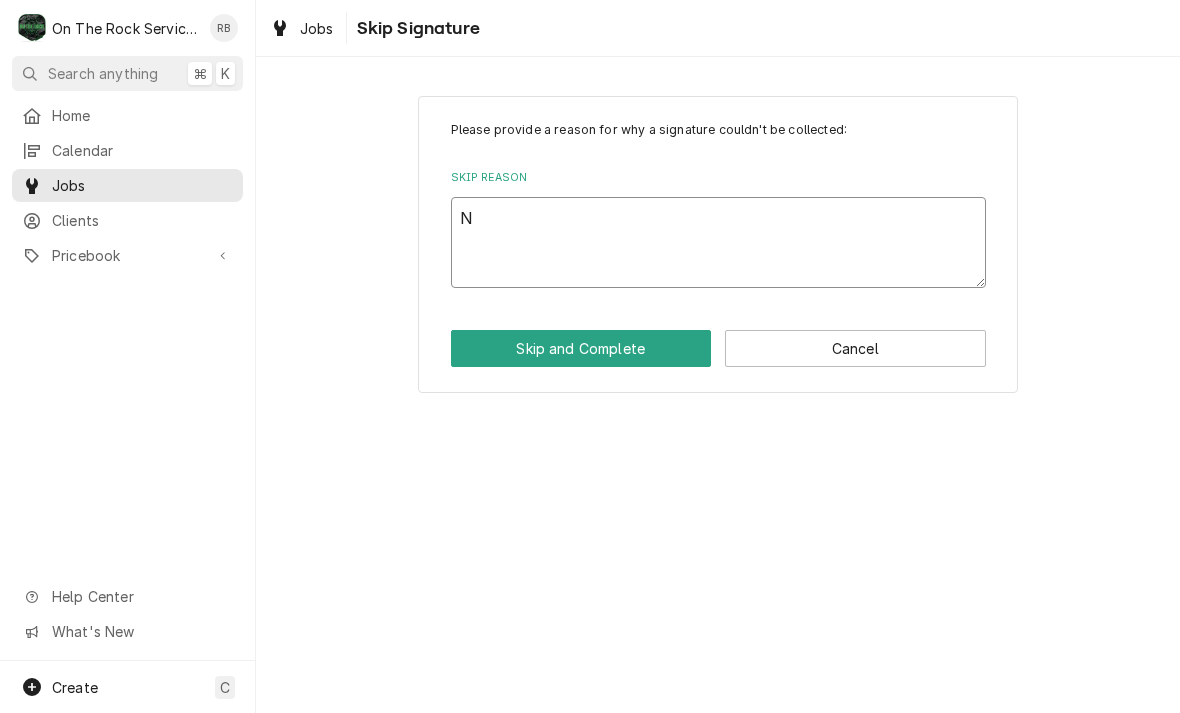 type on "x" 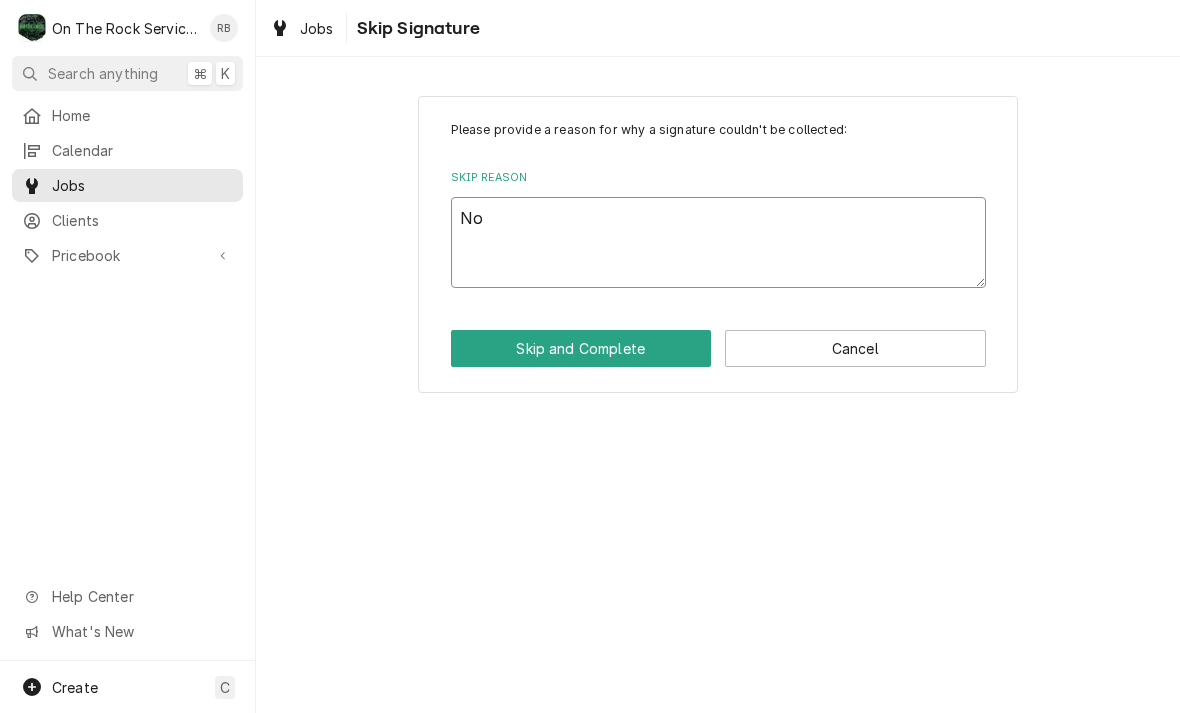 type on "x" 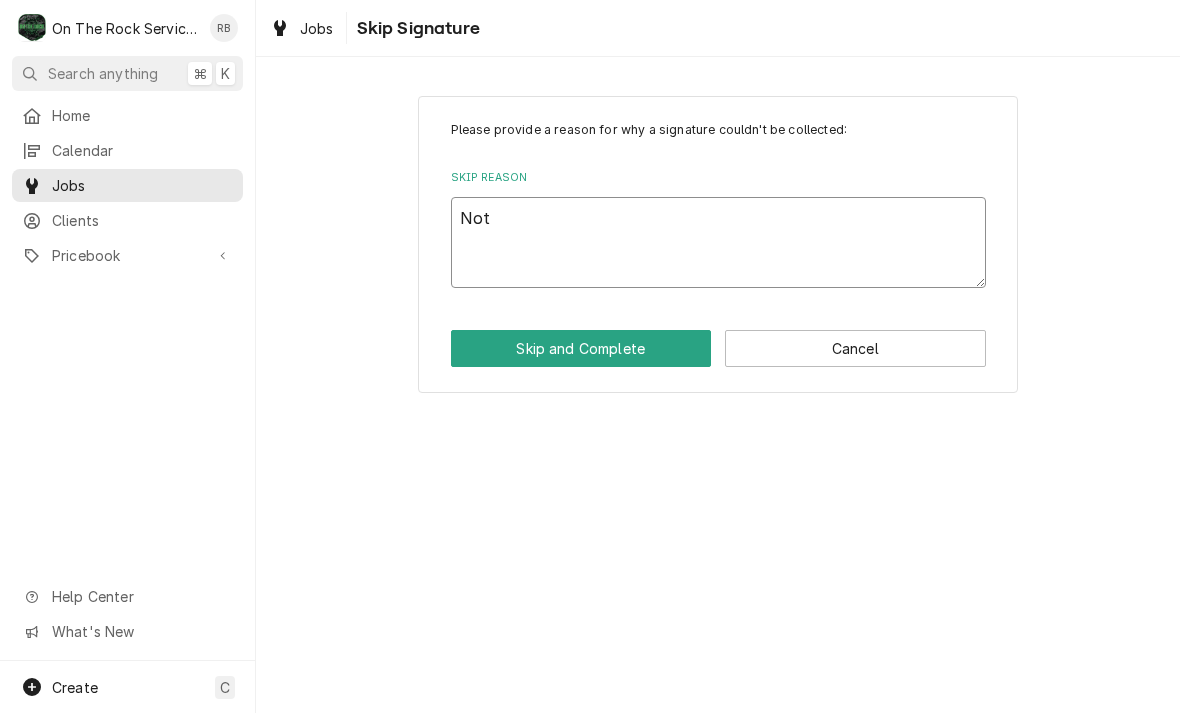 type on "x" 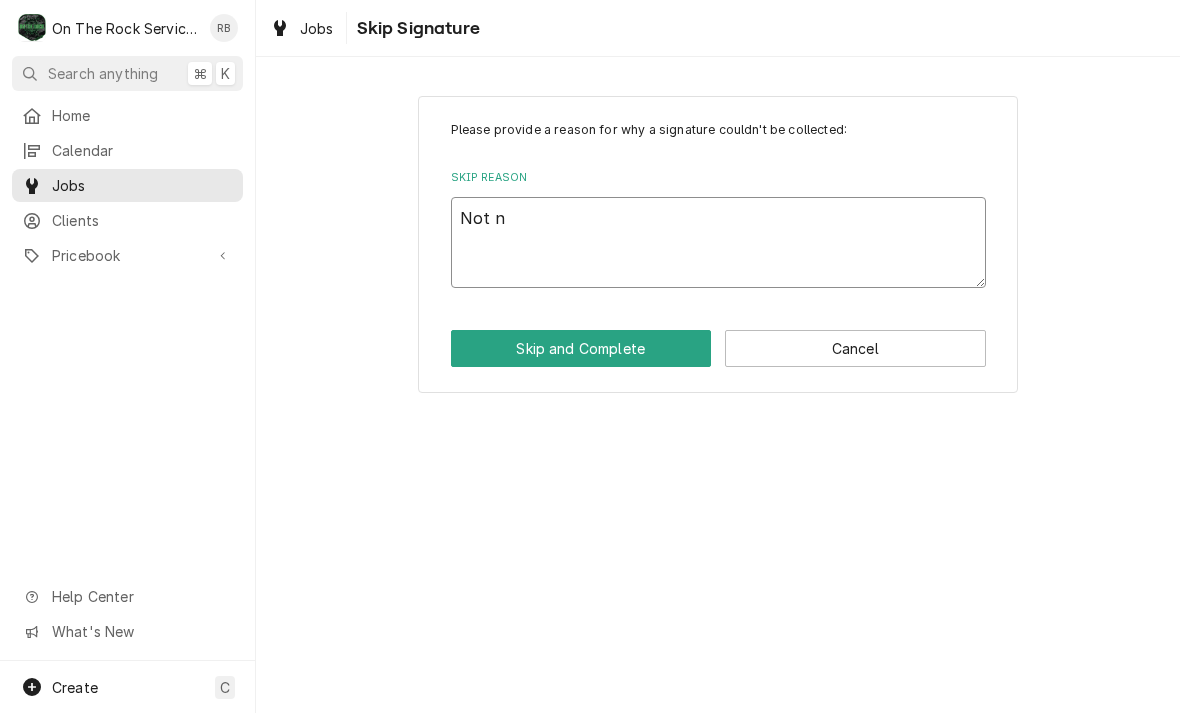 type on "x" 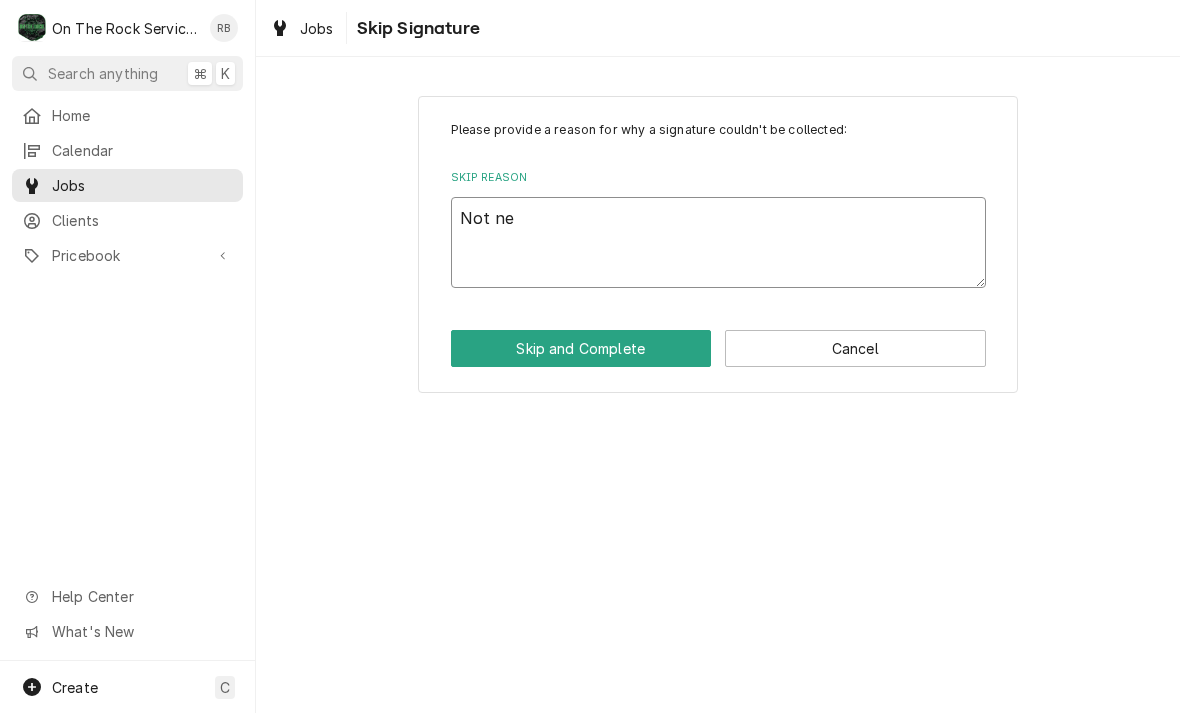 type on "x" 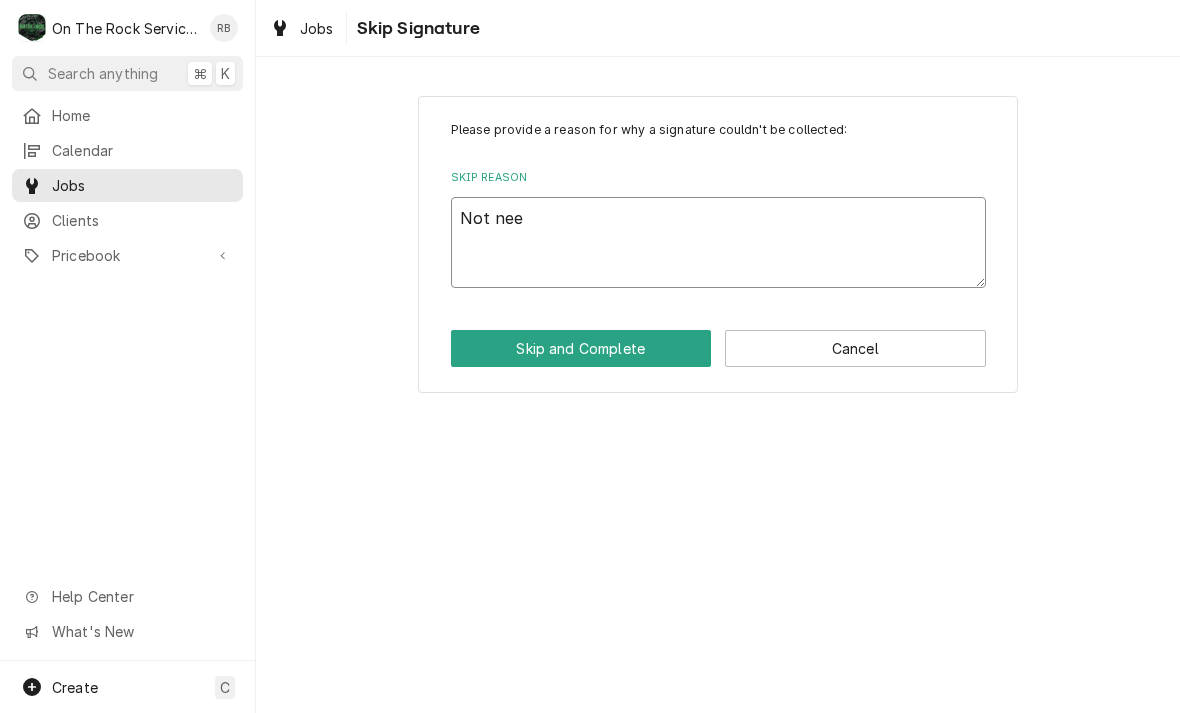 type on "x" 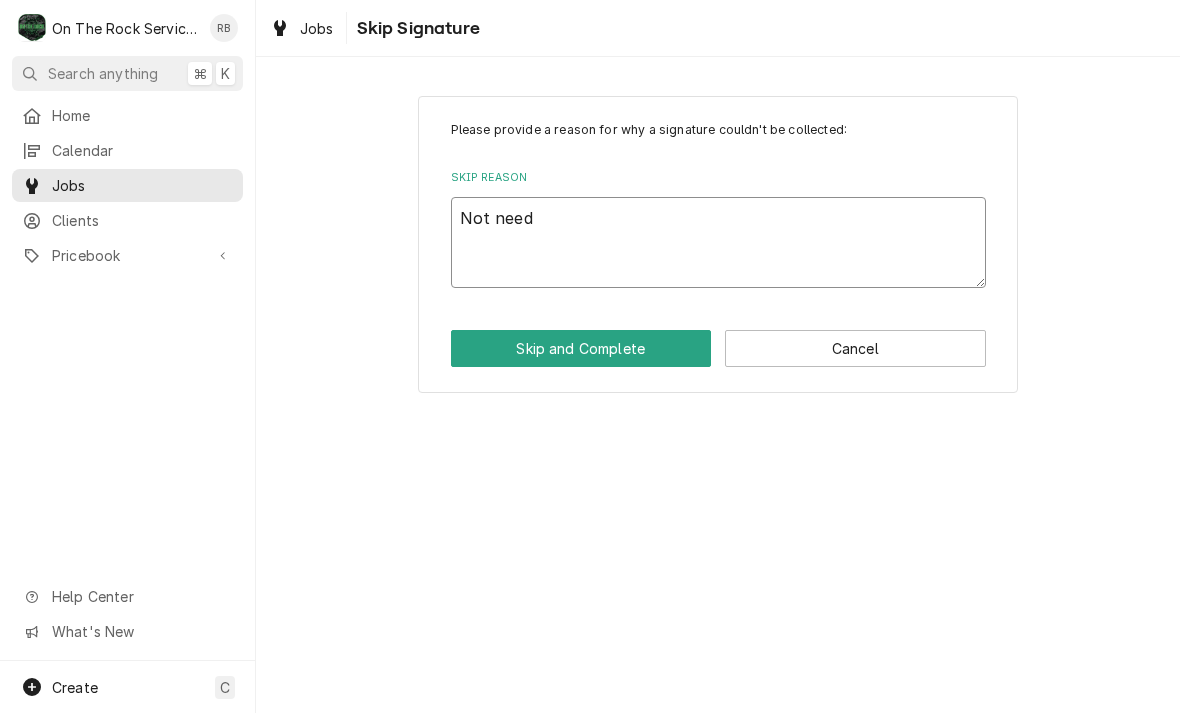 type on "x" 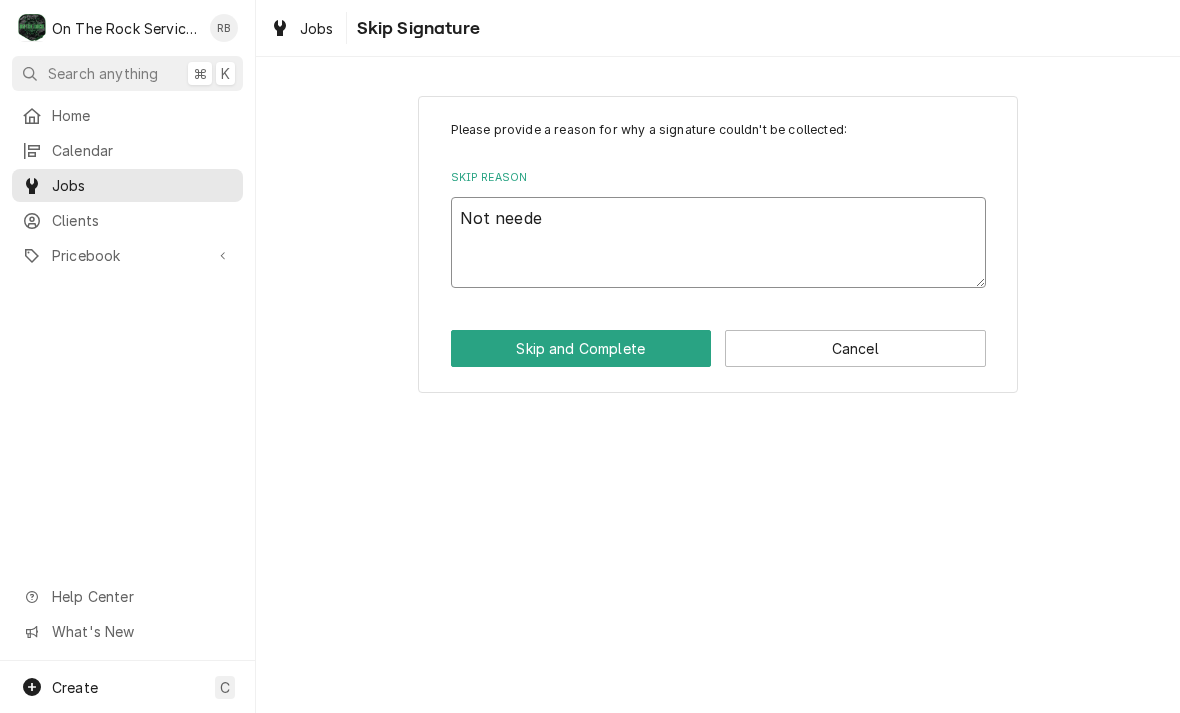 type on "x" 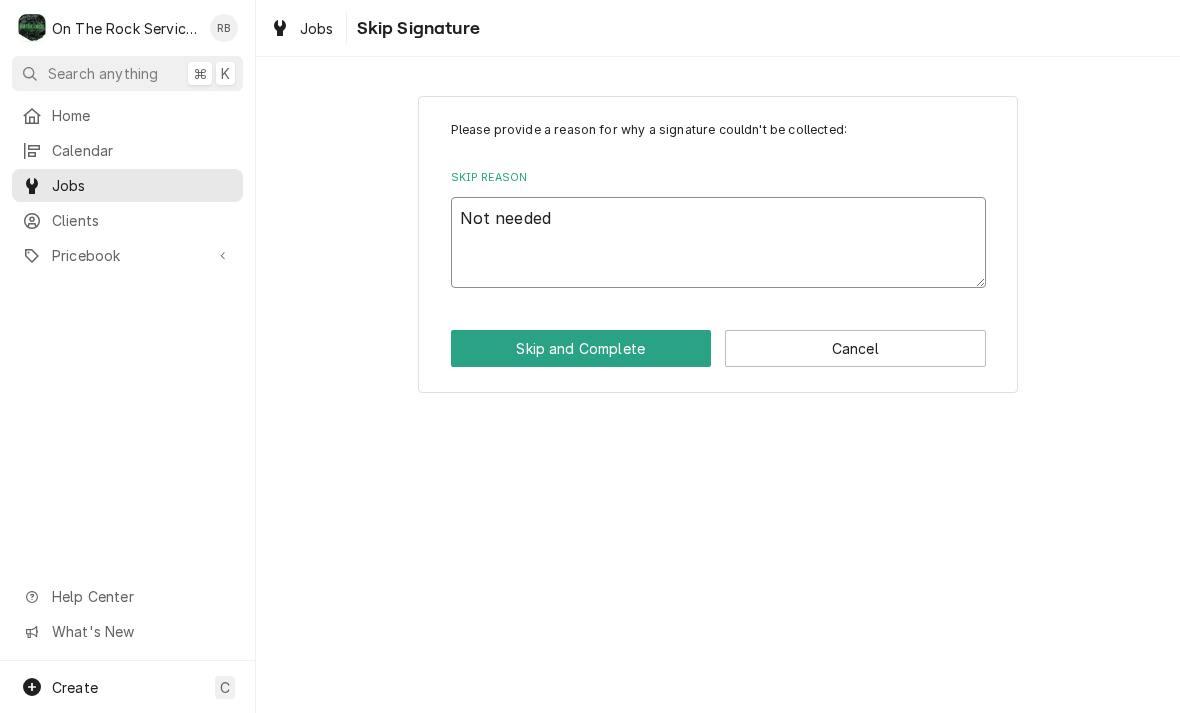type on "x" 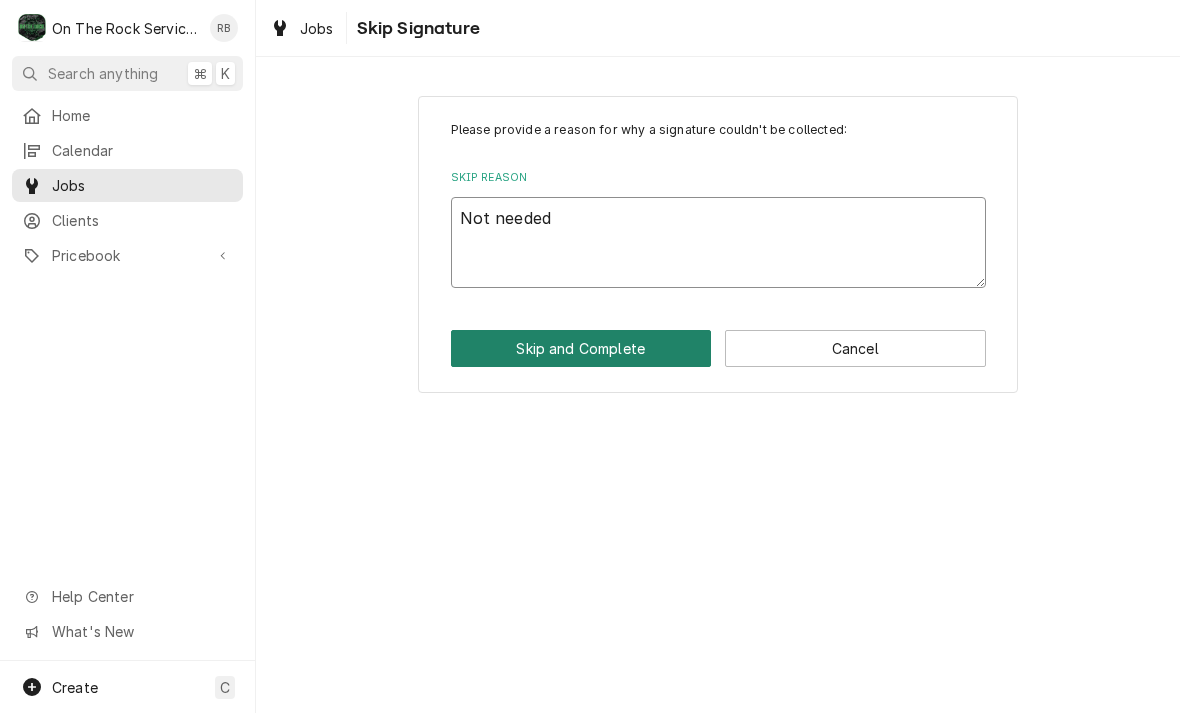 type on "Not needed" 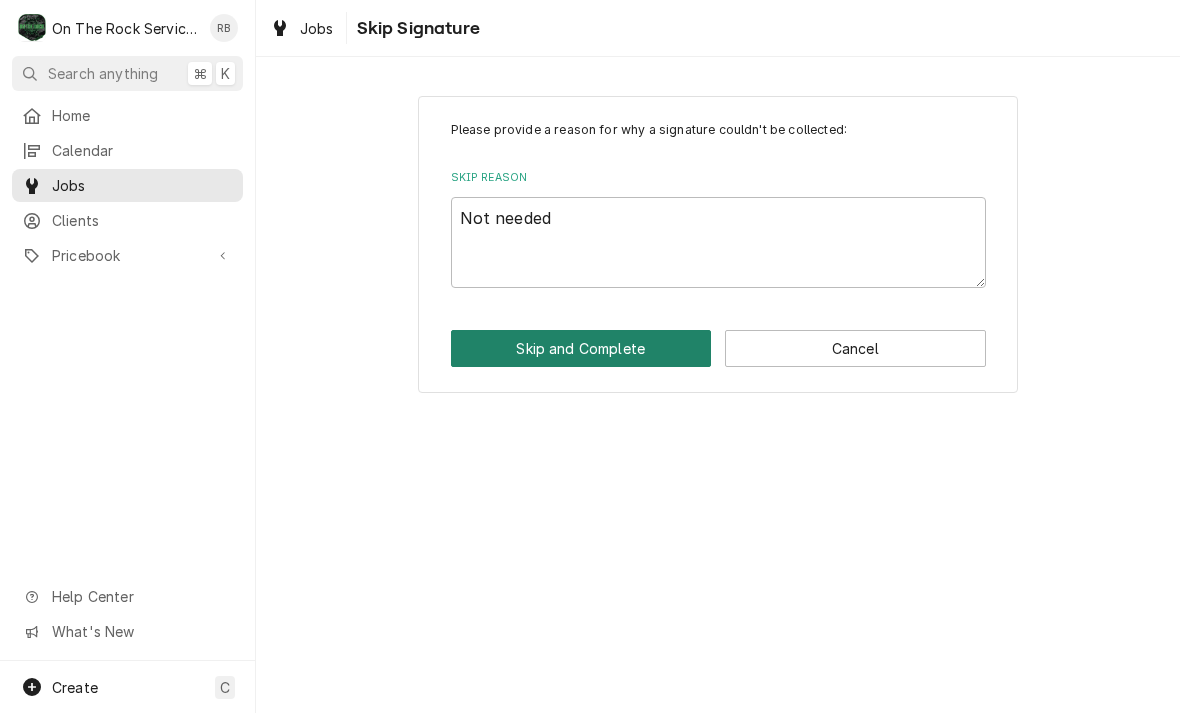 click on "Skip and Complete" at bounding box center (581, 348) 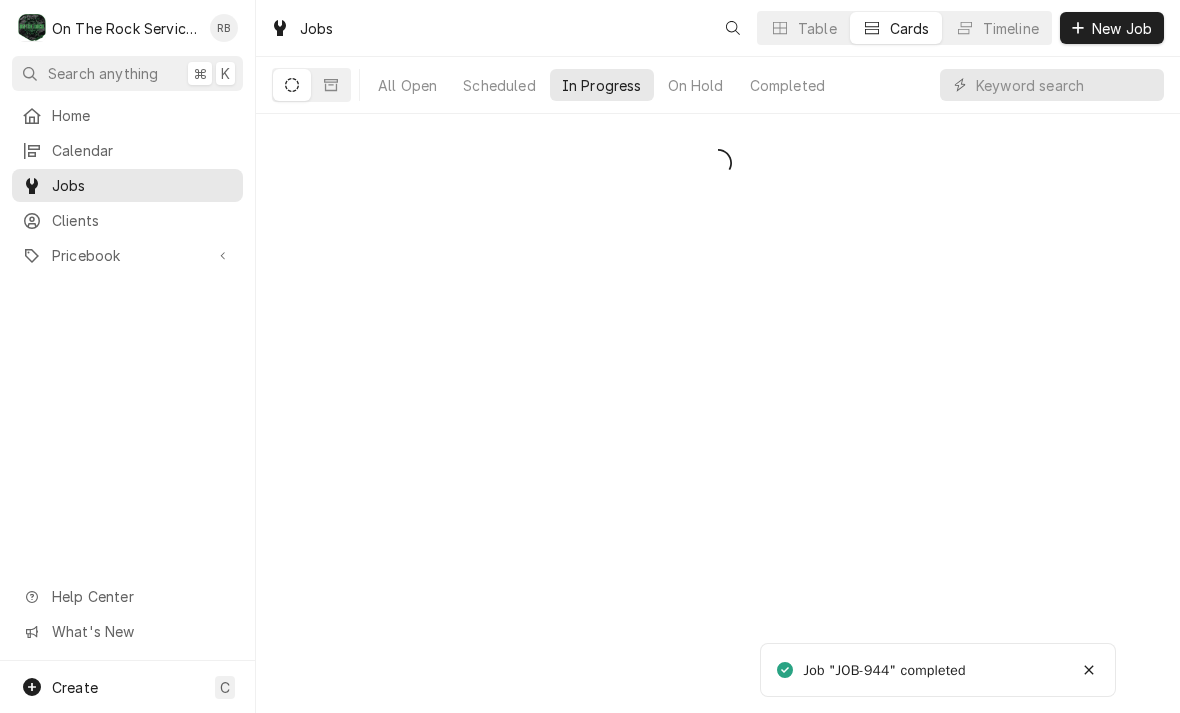 scroll, scrollTop: 0, scrollLeft: 0, axis: both 